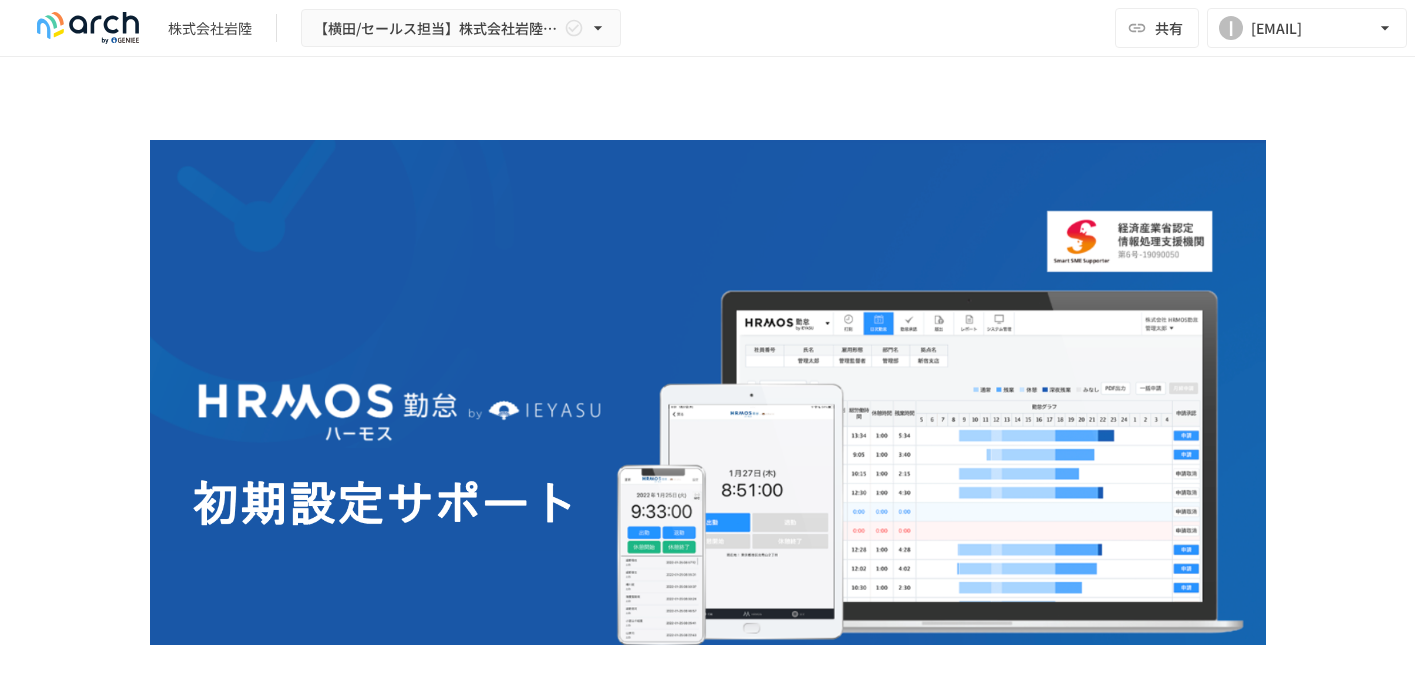 scroll, scrollTop: 0, scrollLeft: 0, axis: both 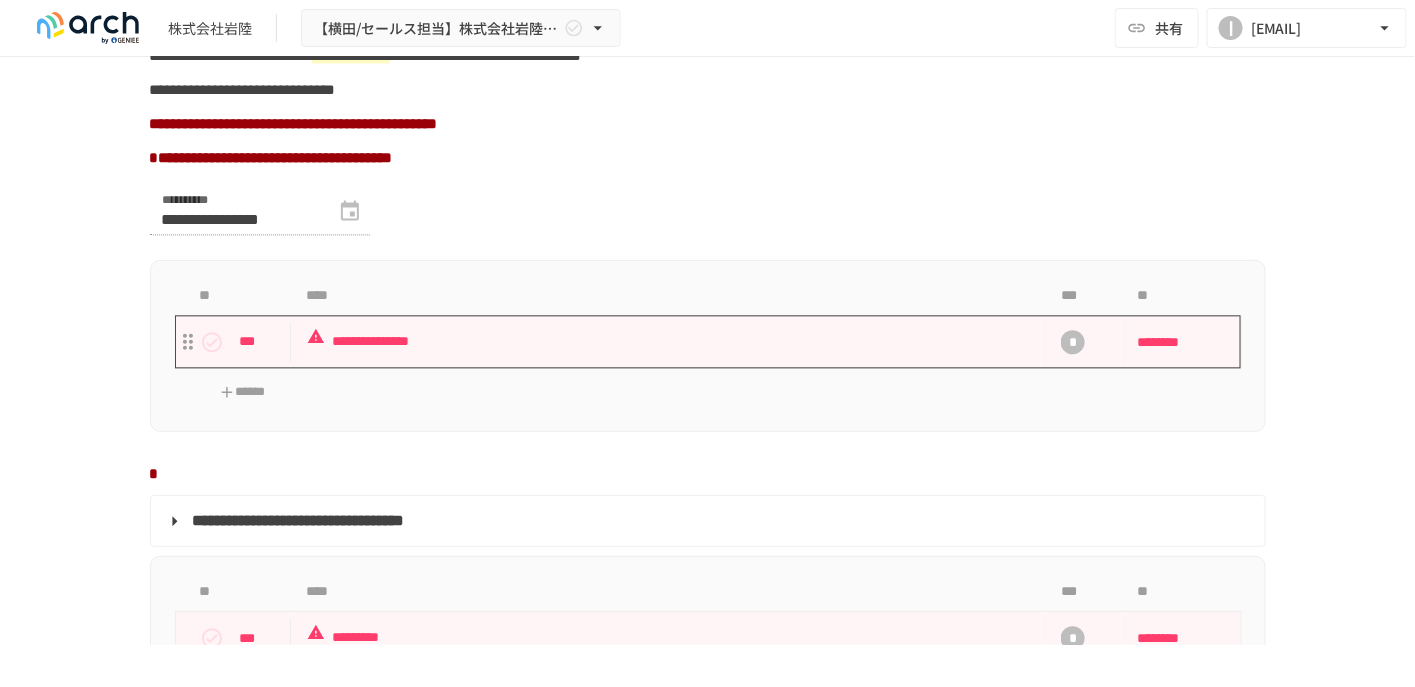 click on "**********" at bounding box center [666, 341] 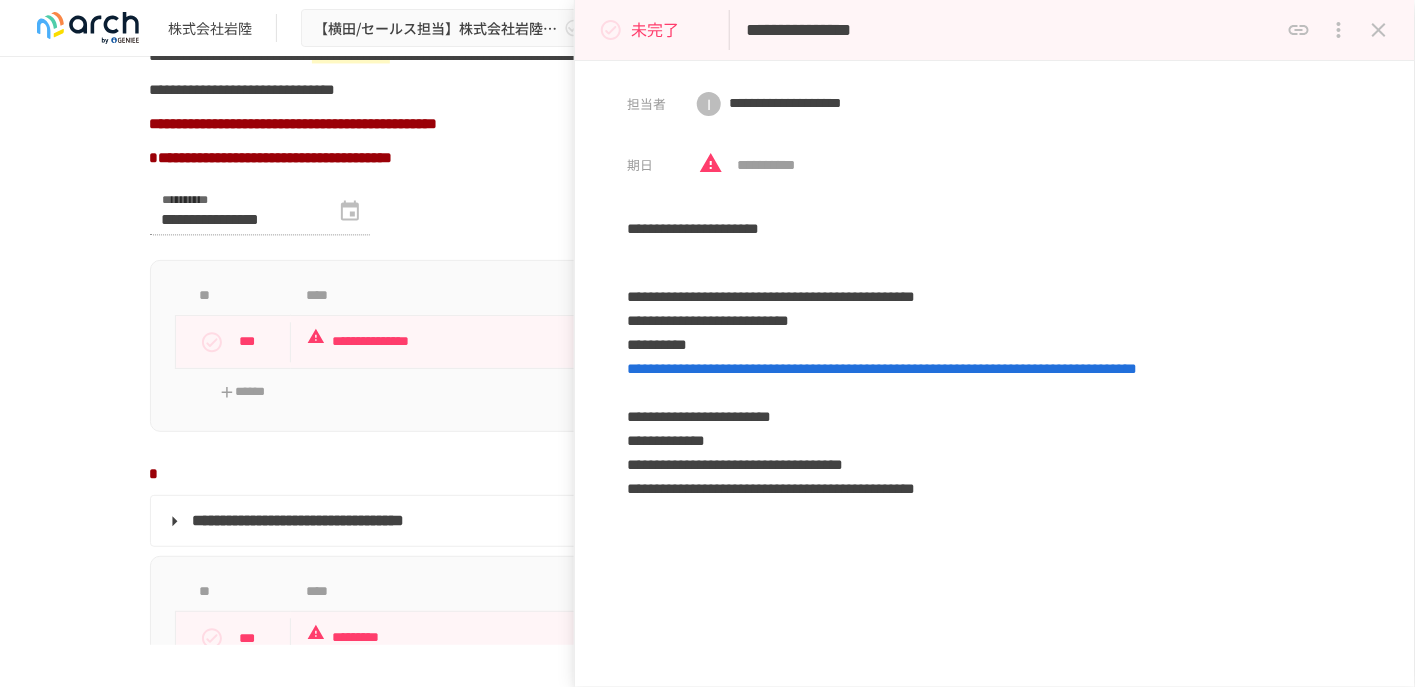 click on "**********" at bounding box center [708, 223] 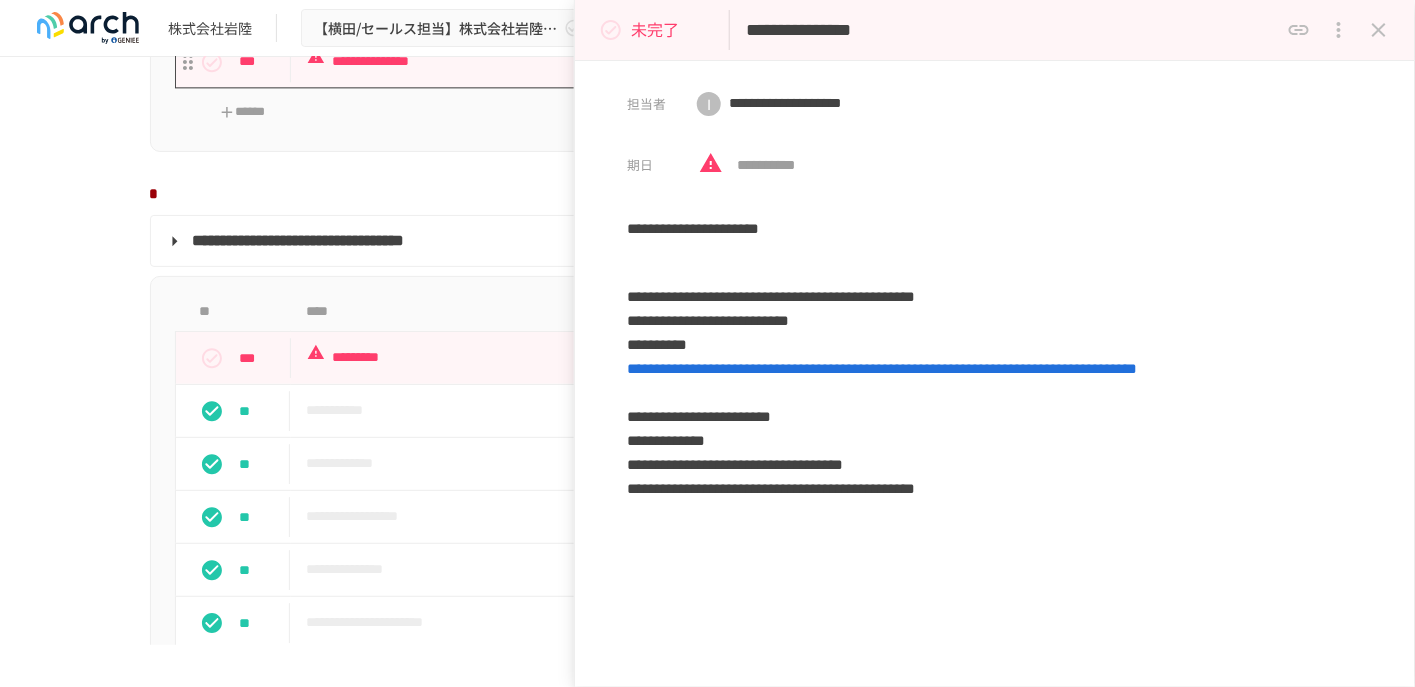 scroll, scrollTop: 1700, scrollLeft: 0, axis: vertical 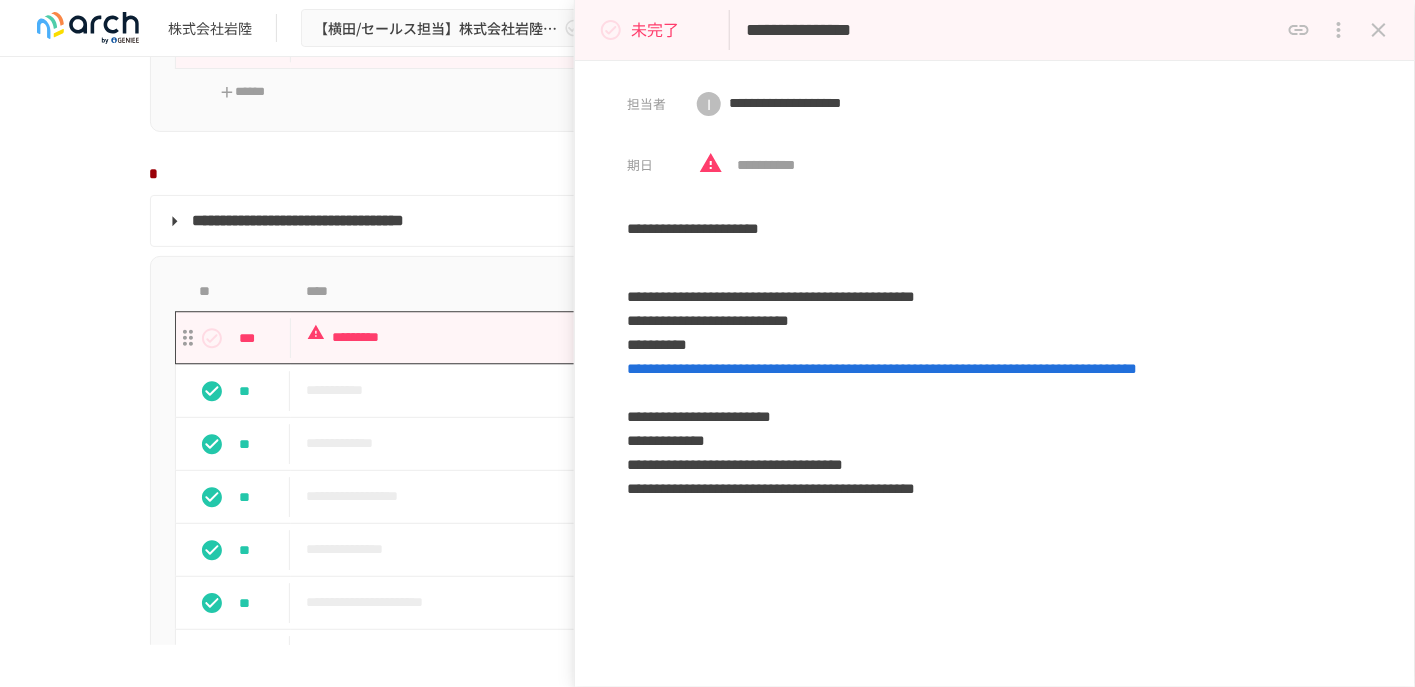 click on "*********" at bounding box center (666, 337) 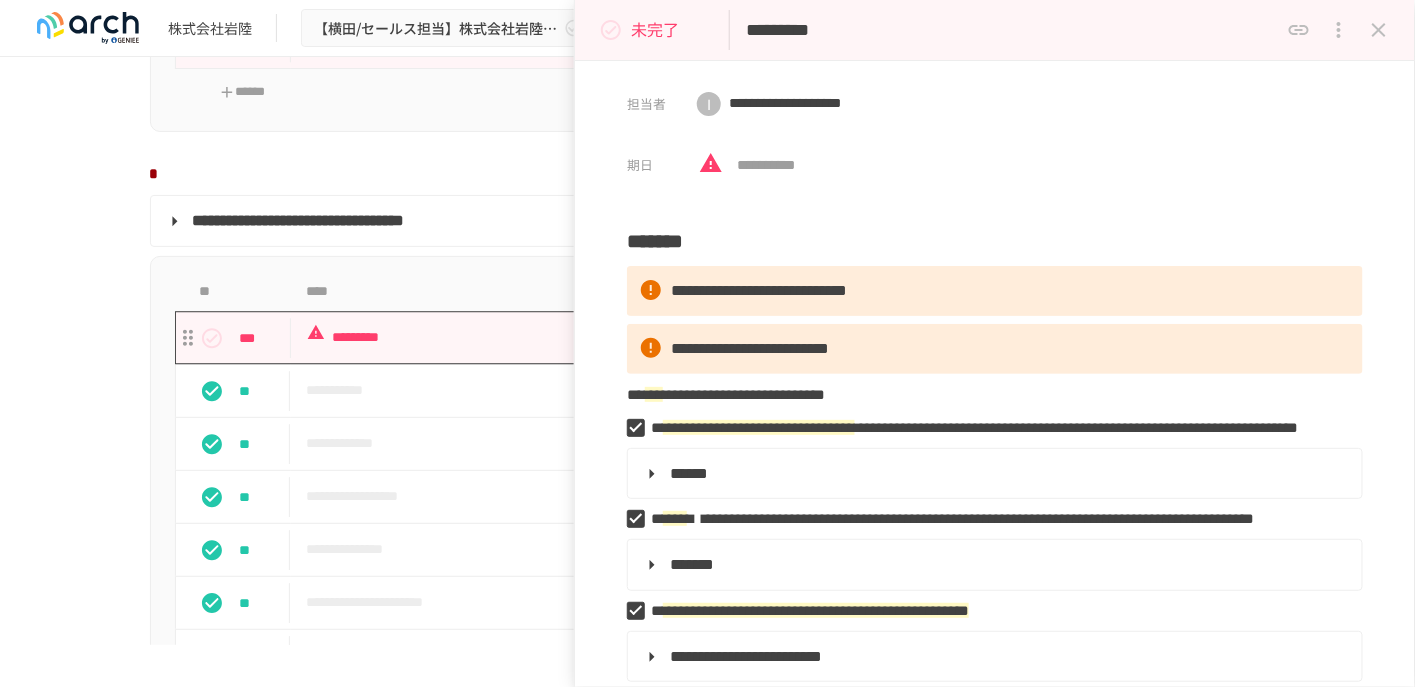 click on "*********" at bounding box center (666, 337) 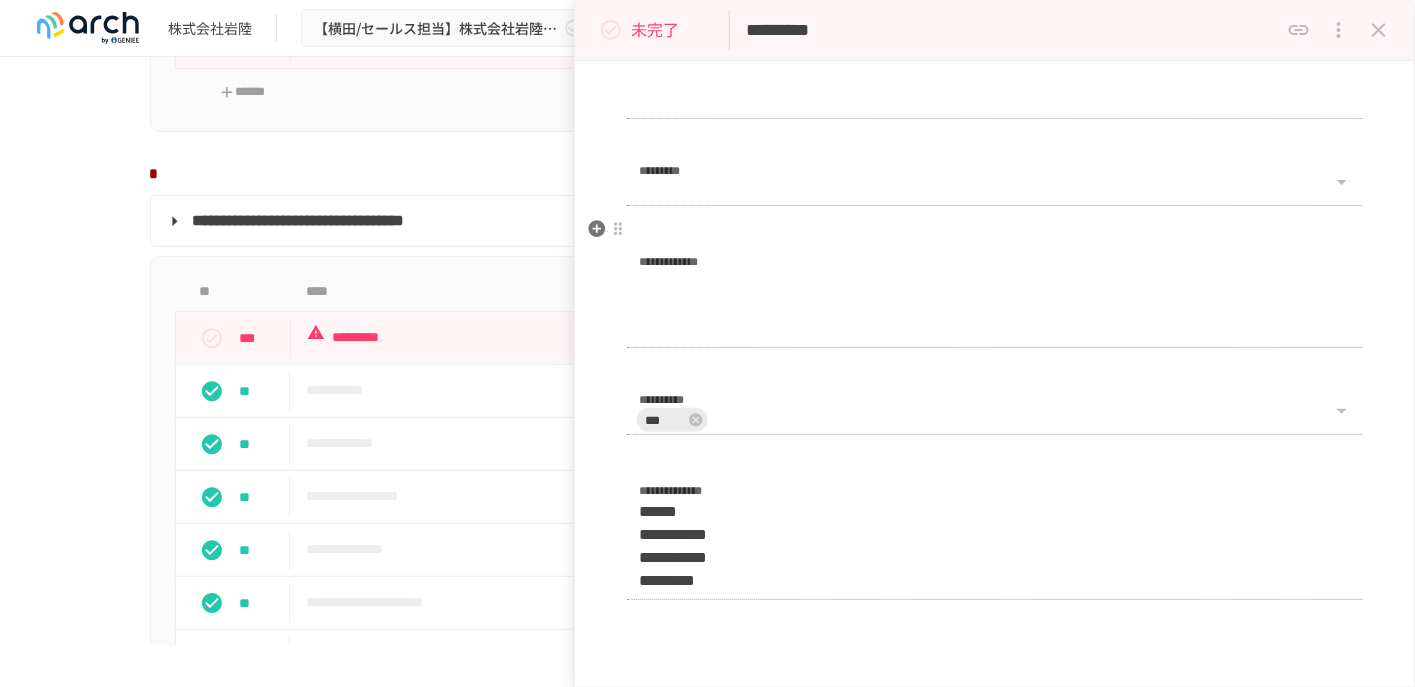 scroll, scrollTop: 2300, scrollLeft: 0, axis: vertical 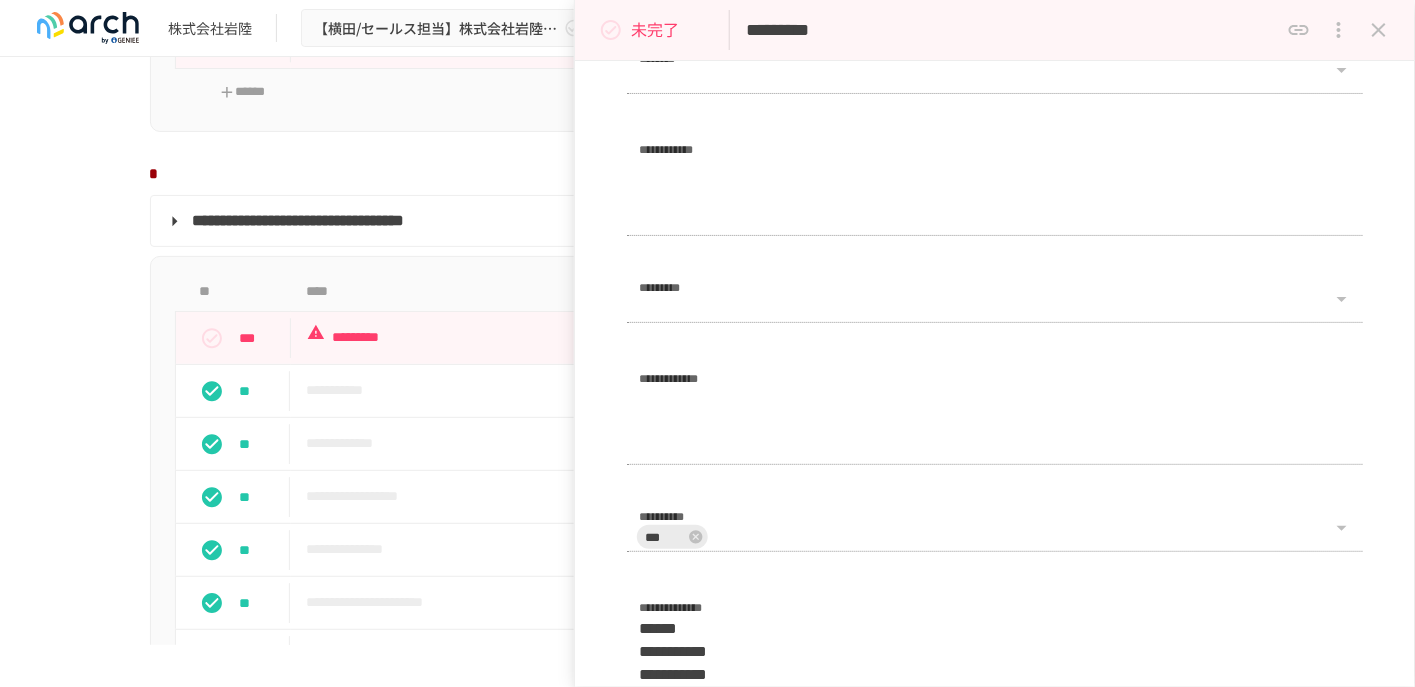 click on "****" at bounding box center [666, 292] 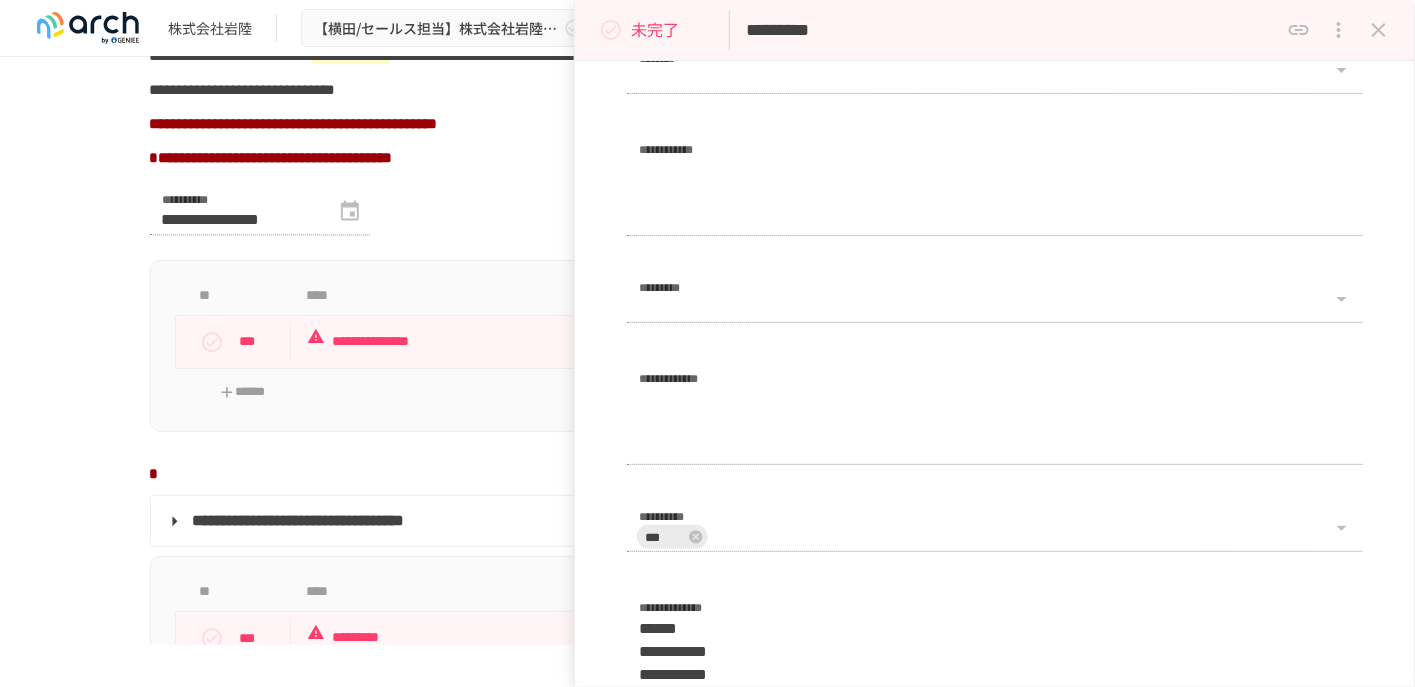 scroll, scrollTop: 1300, scrollLeft: 0, axis: vertical 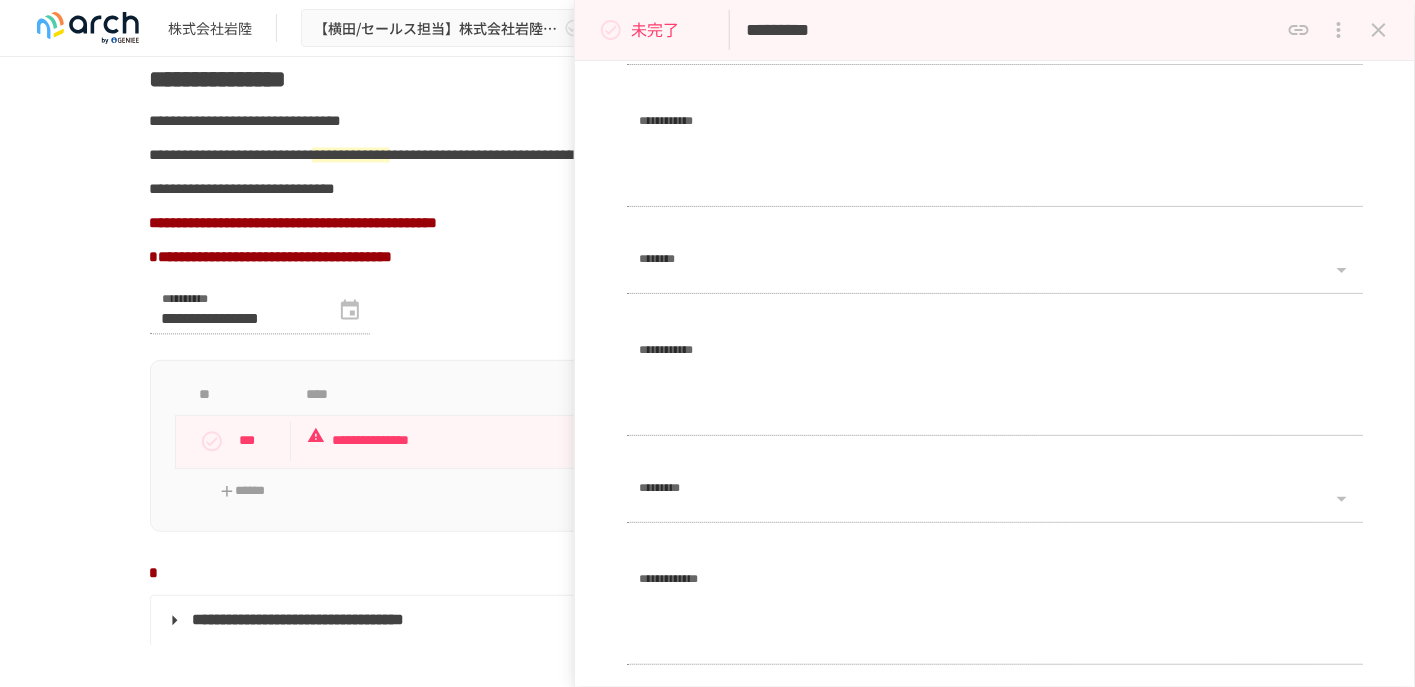 click on "**********" at bounding box center [707, 351] 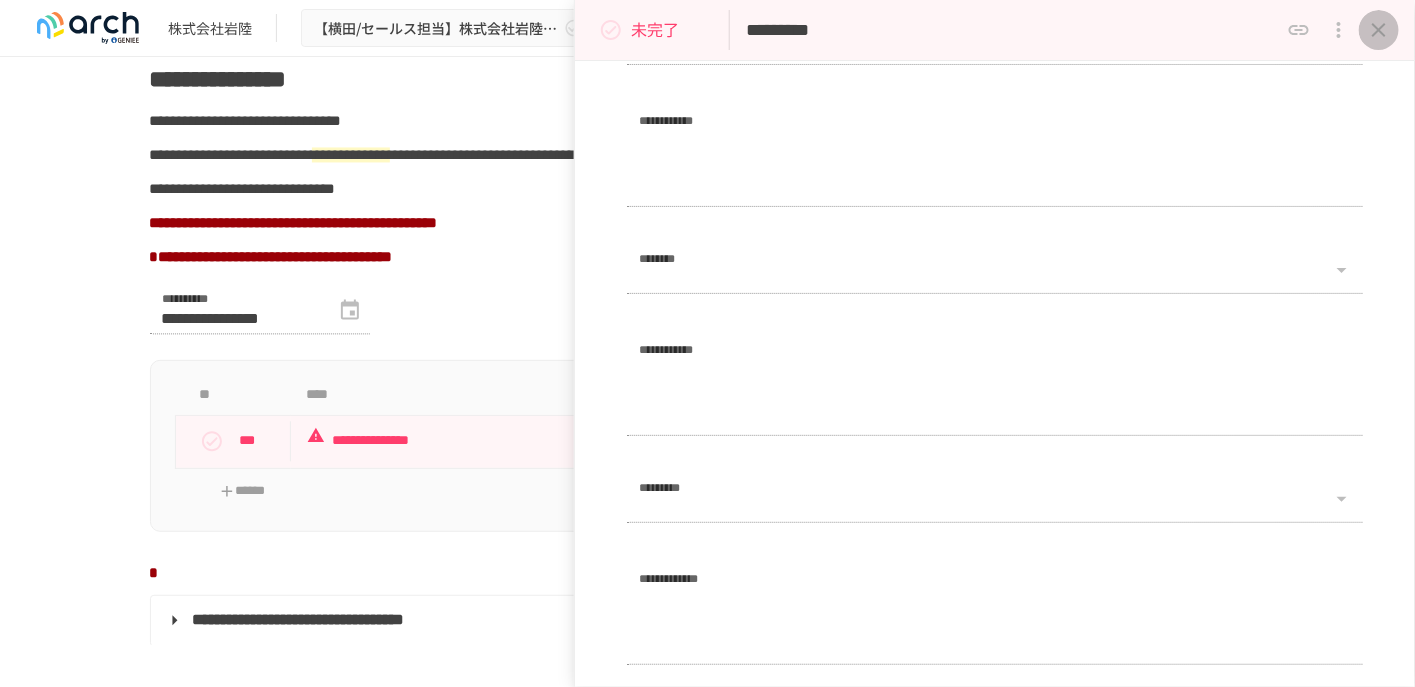 click 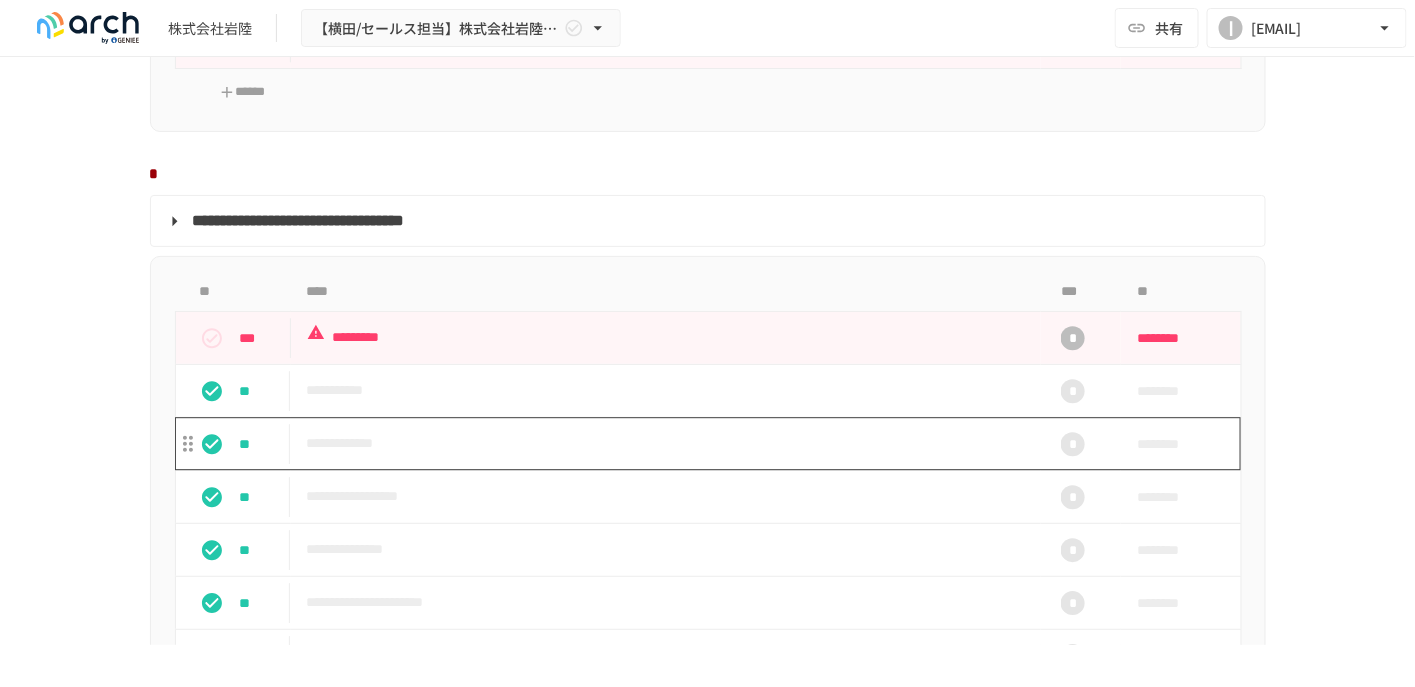scroll, scrollTop: 1800, scrollLeft: 0, axis: vertical 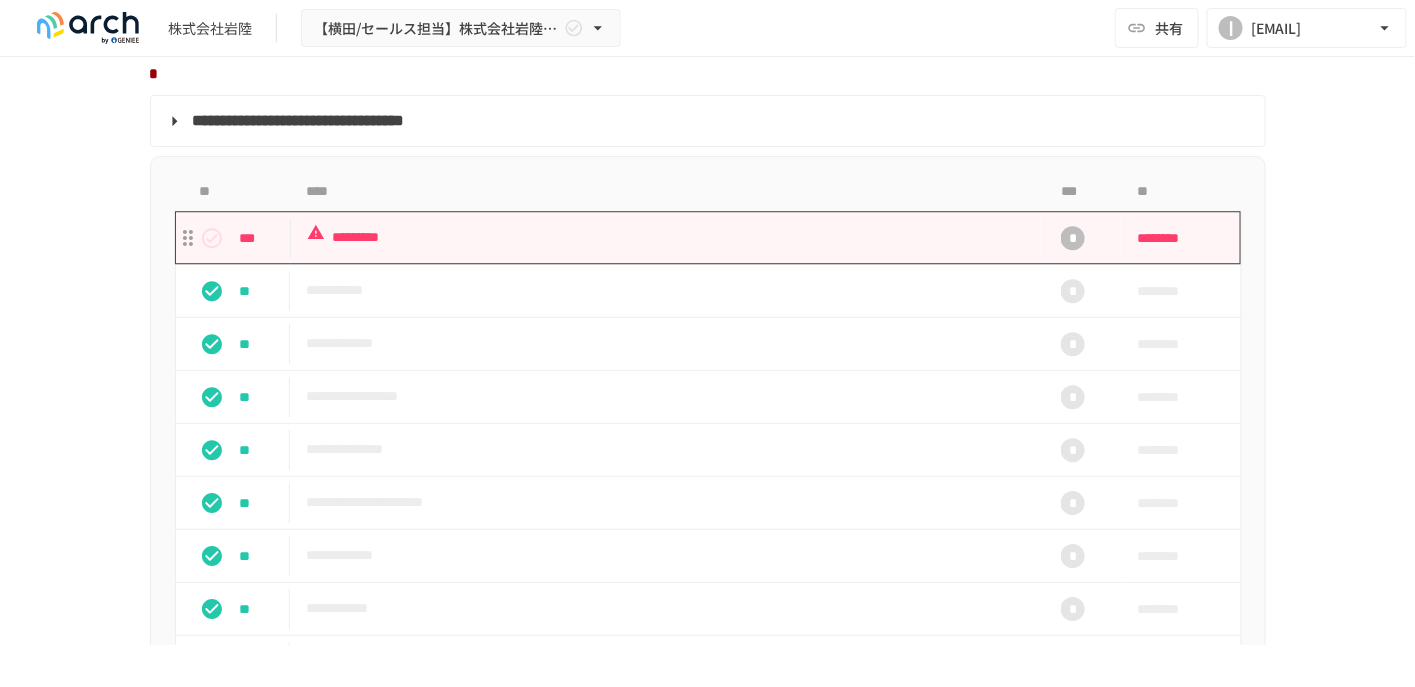 click on "*********" at bounding box center (666, 237) 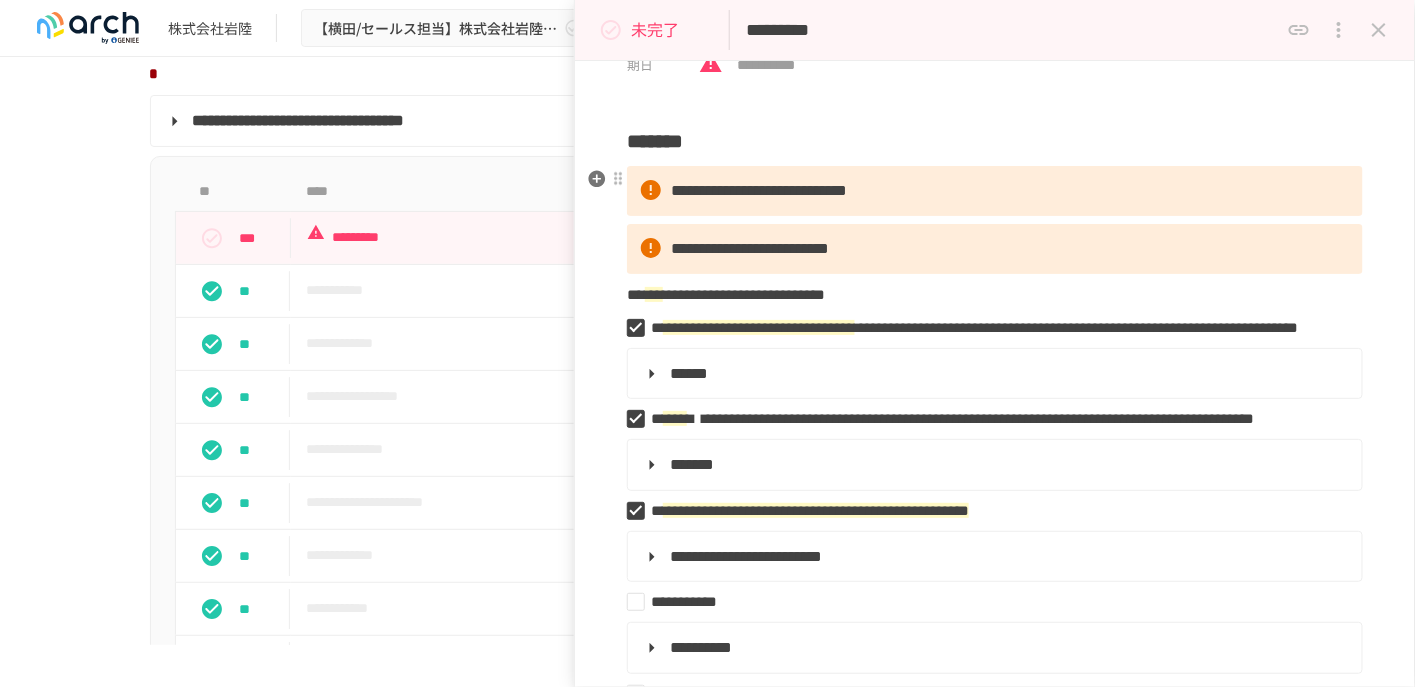 scroll, scrollTop: 300, scrollLeft: 0, axis: vertical 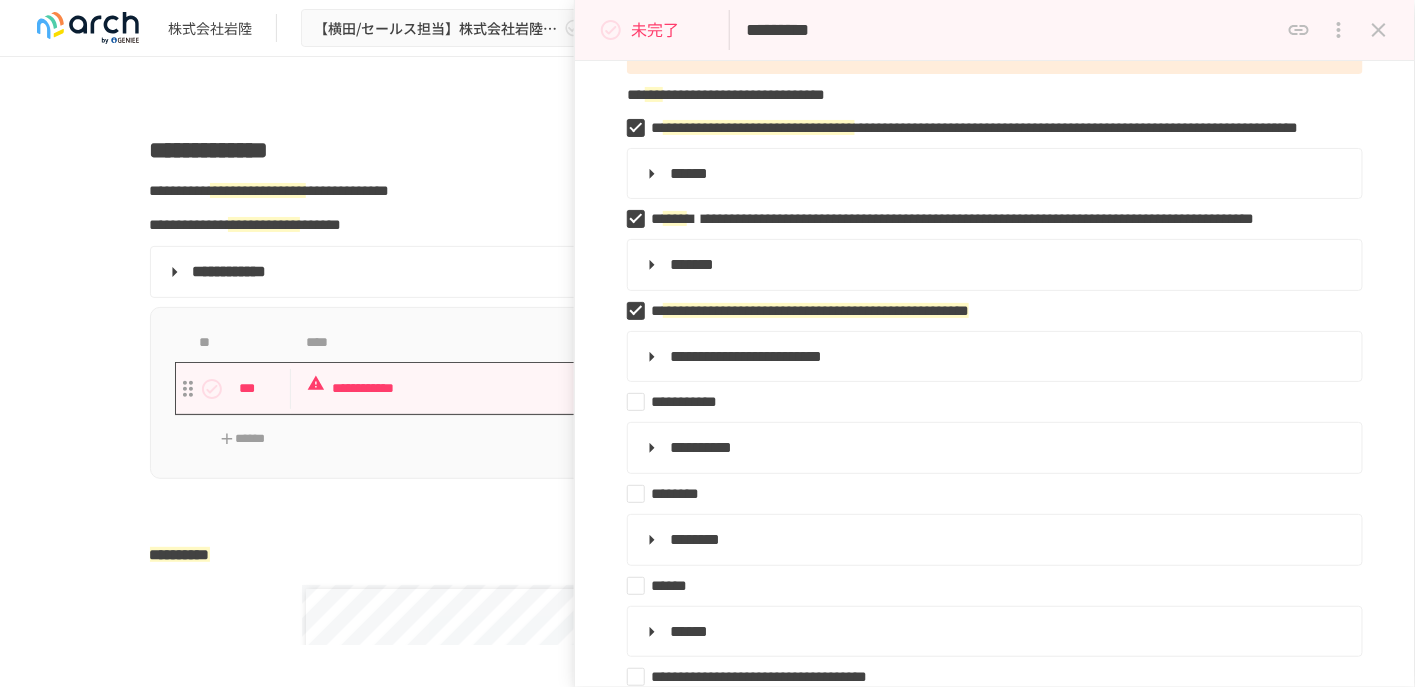 click on "**********" at bounding box center (666, 388) 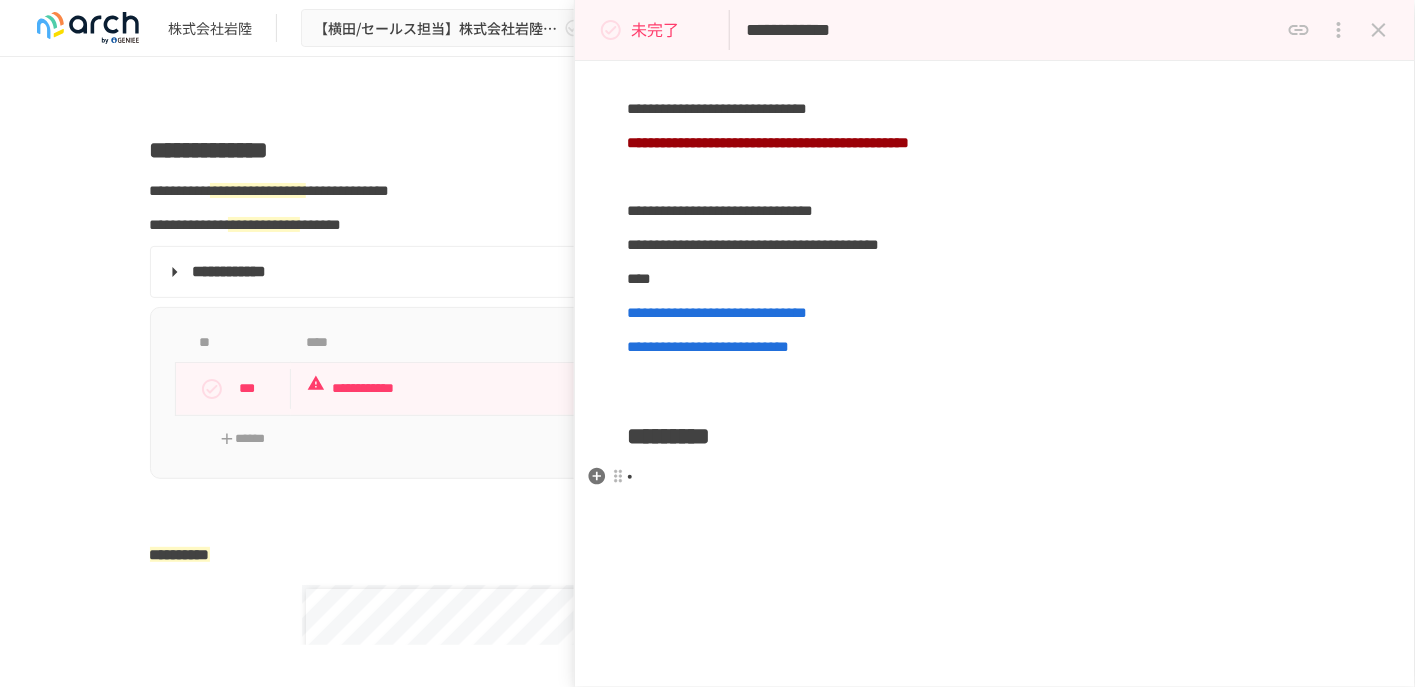 scroll, scrollTop: 20, scrollLeft: 0, axis: vertical 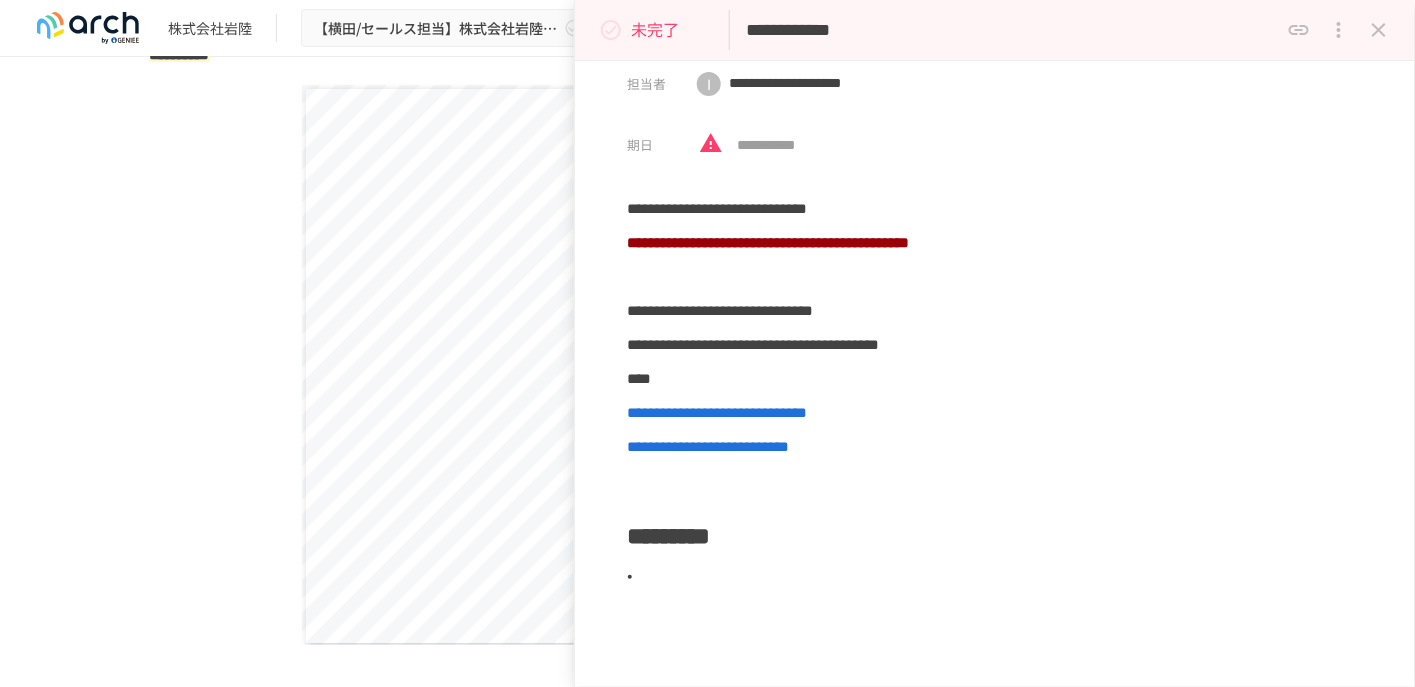 click on "**********" at bounding box center [708, 390] 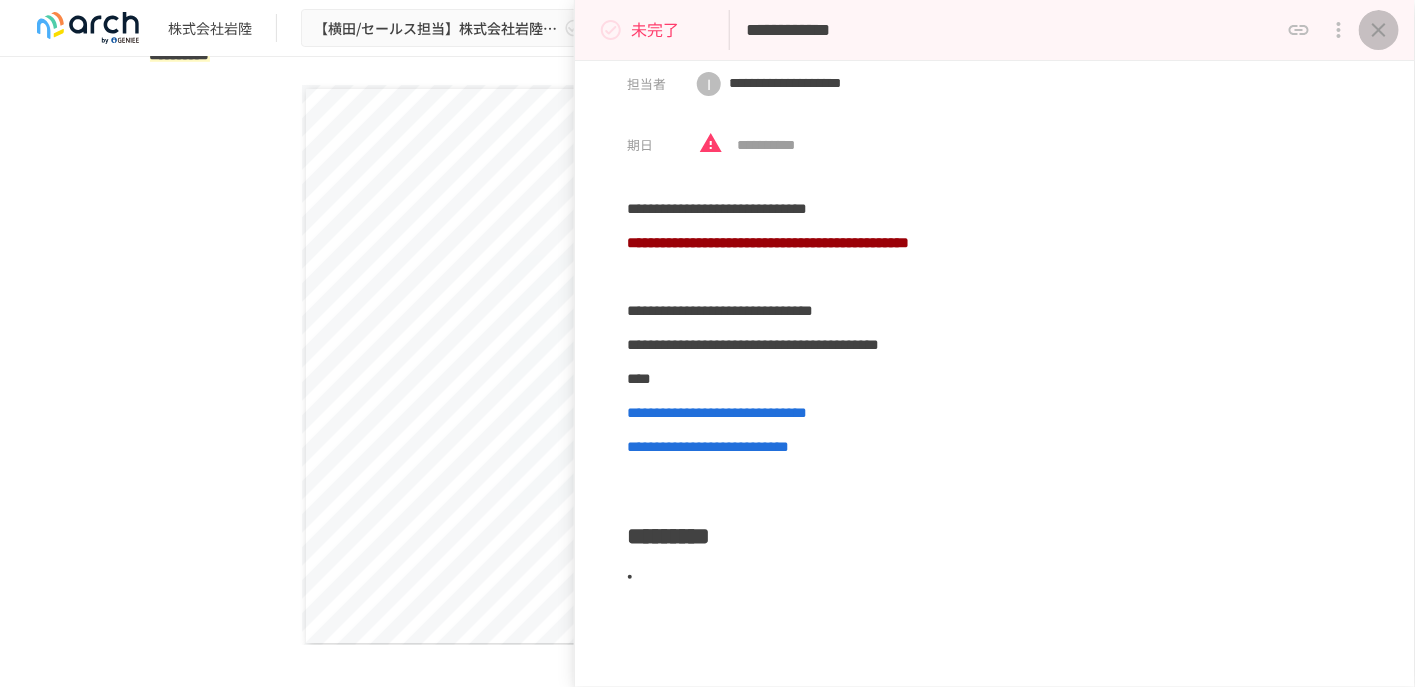 click 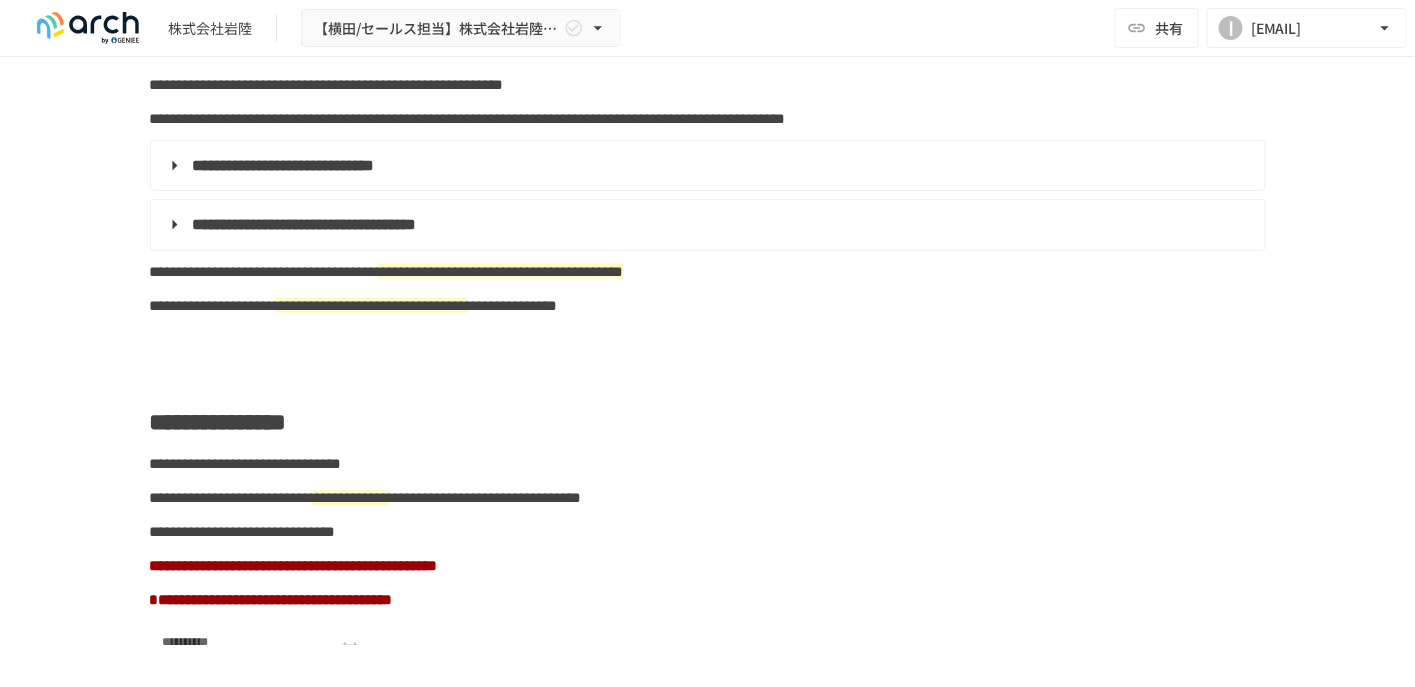 scroll, scrollTop: 1000, scrollLeft: 0, axis: vertical 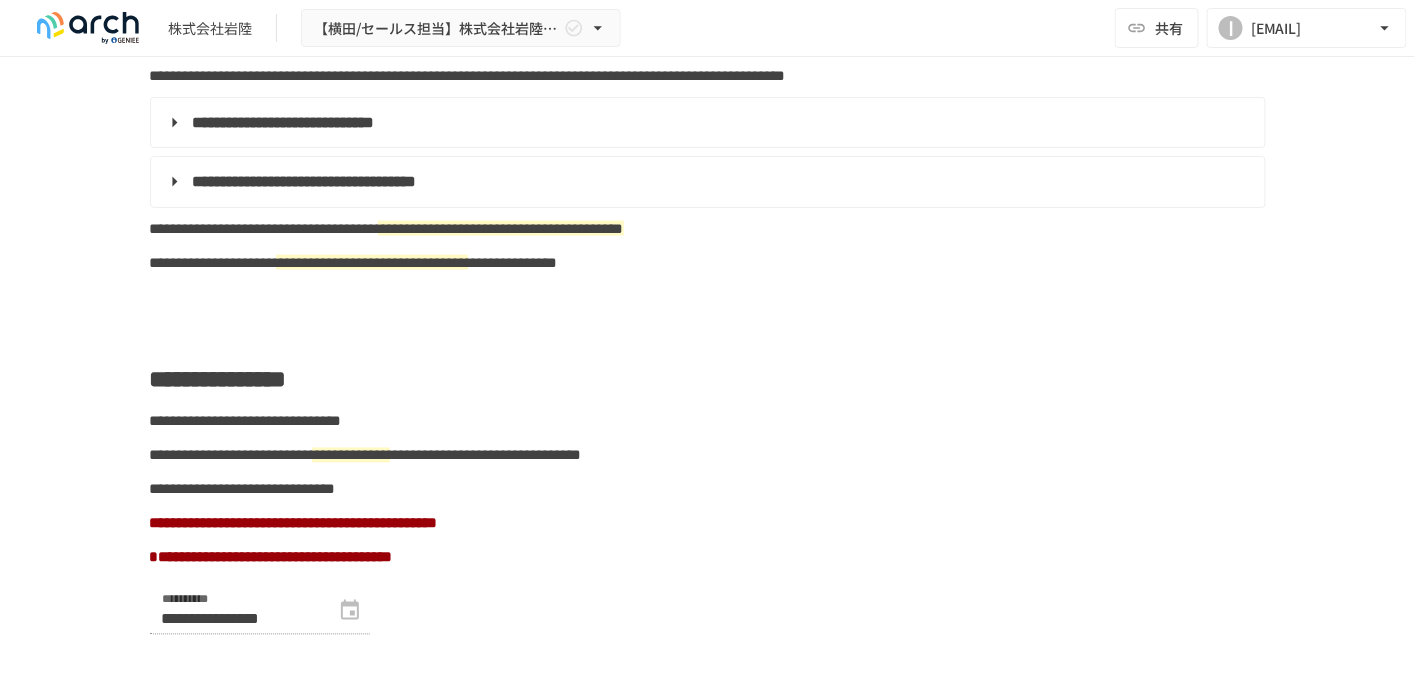 click on "**********" at bounding box center (706, 123) 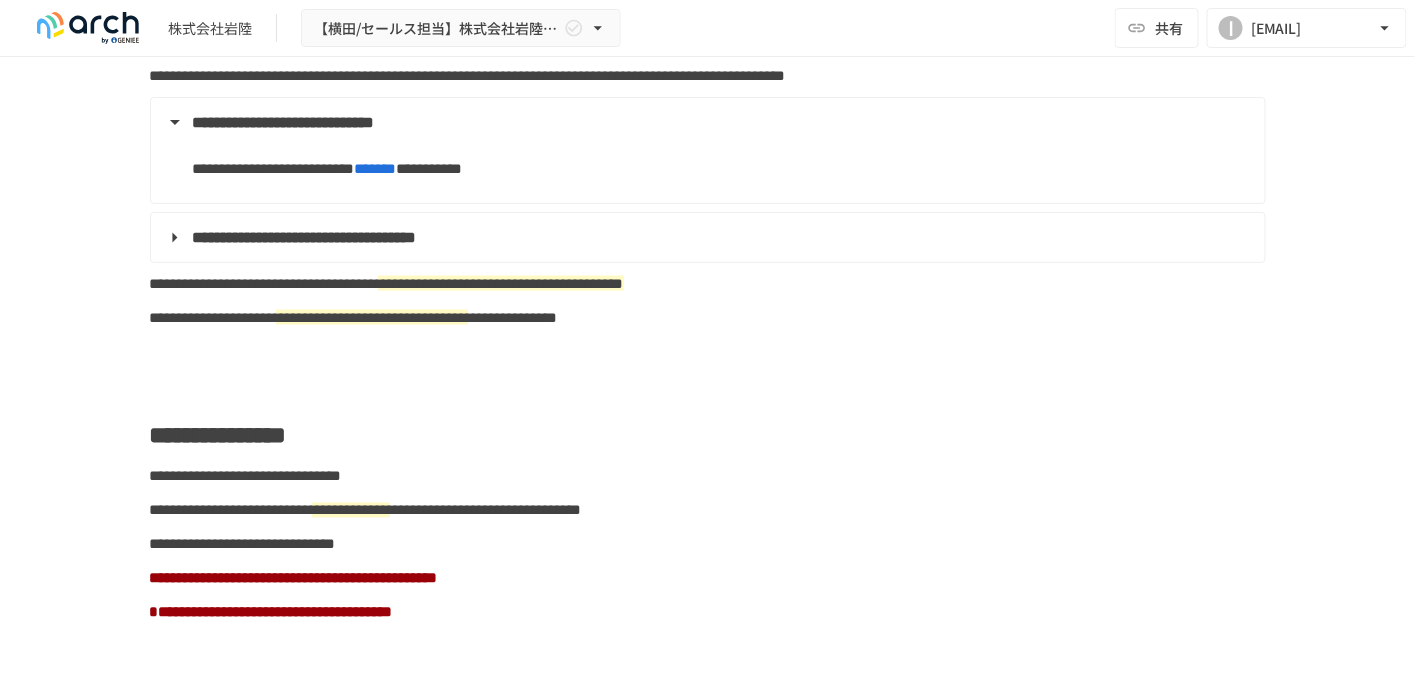 click on "**********" at bounding box center [708, 150] 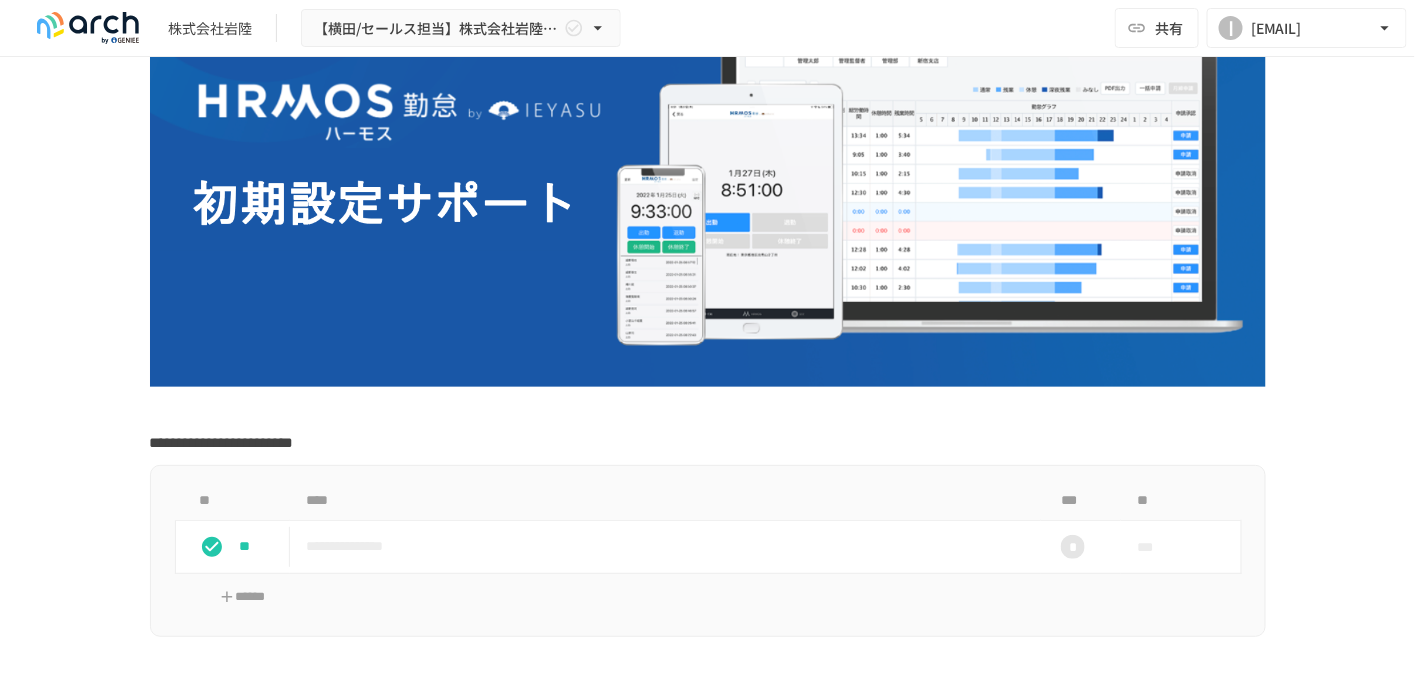 scroll, scrollTop: 0, scrollLeft: 0, axis: both 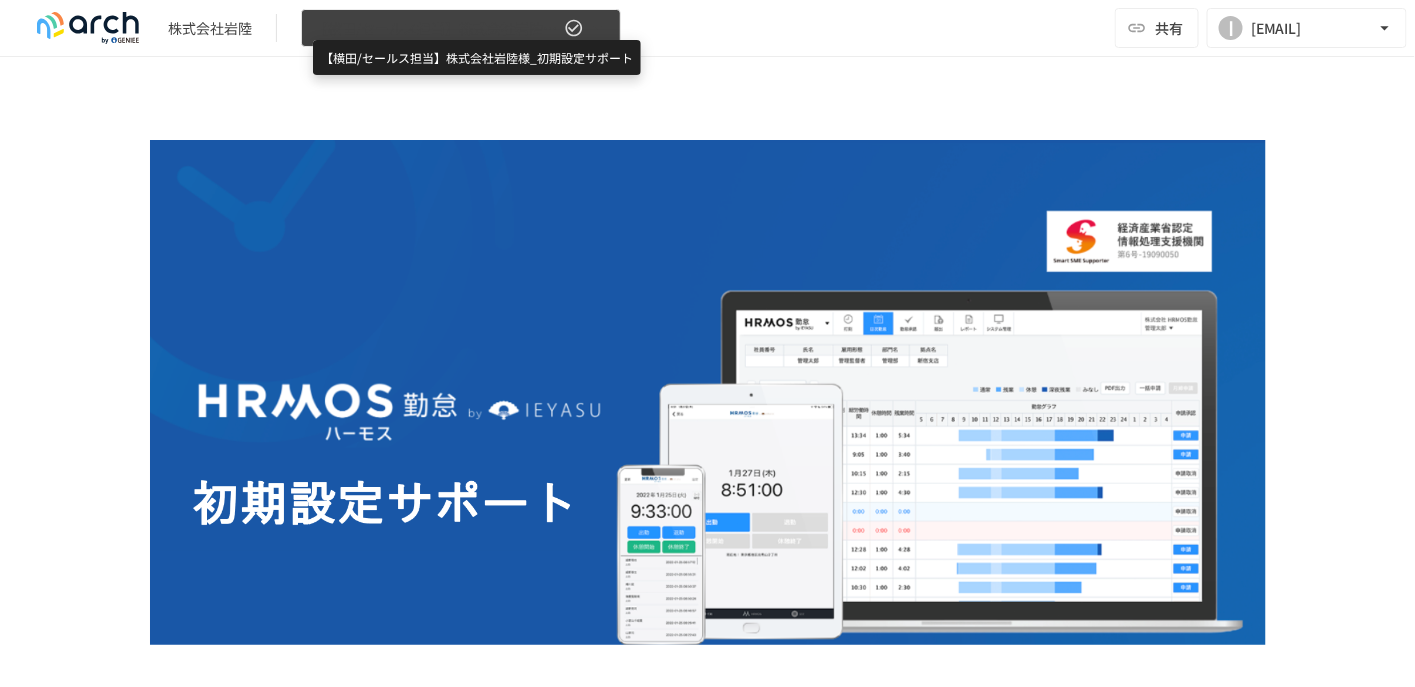 click on "【横田/セールス担当】株式会社岩陸様_初期設定サポート" at bounding box center [437, 28] 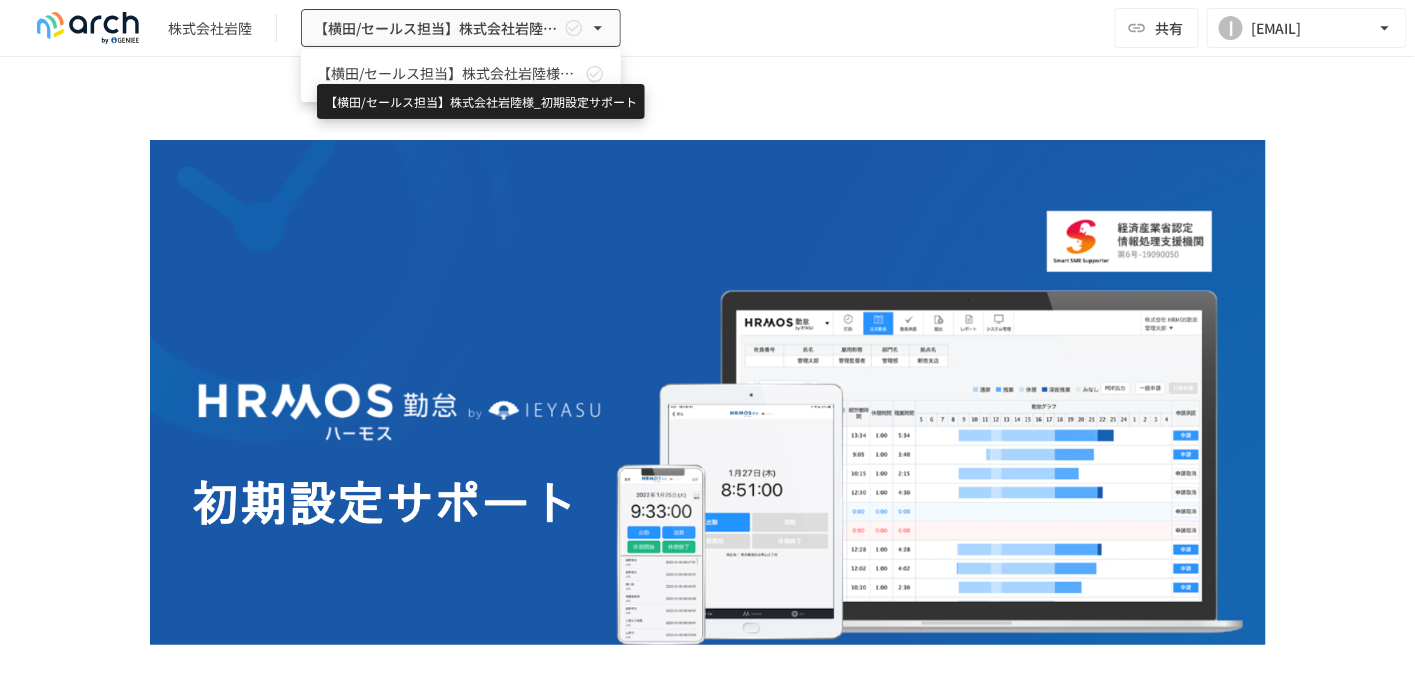click on "【横田/セールス担当】株式会社岩陸様_初期設定サポート" at bounding box center (449, 73) 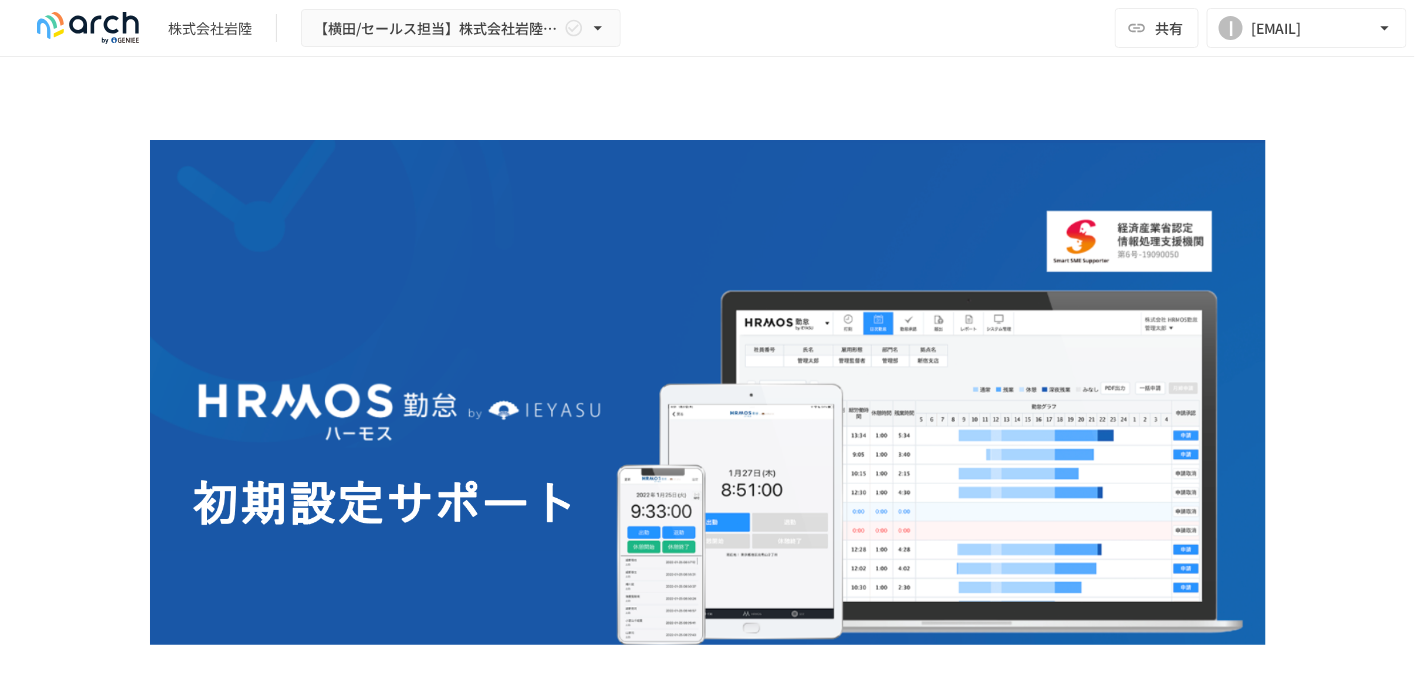 click on "株式会社岩陸" at bounding box center (210, 28) 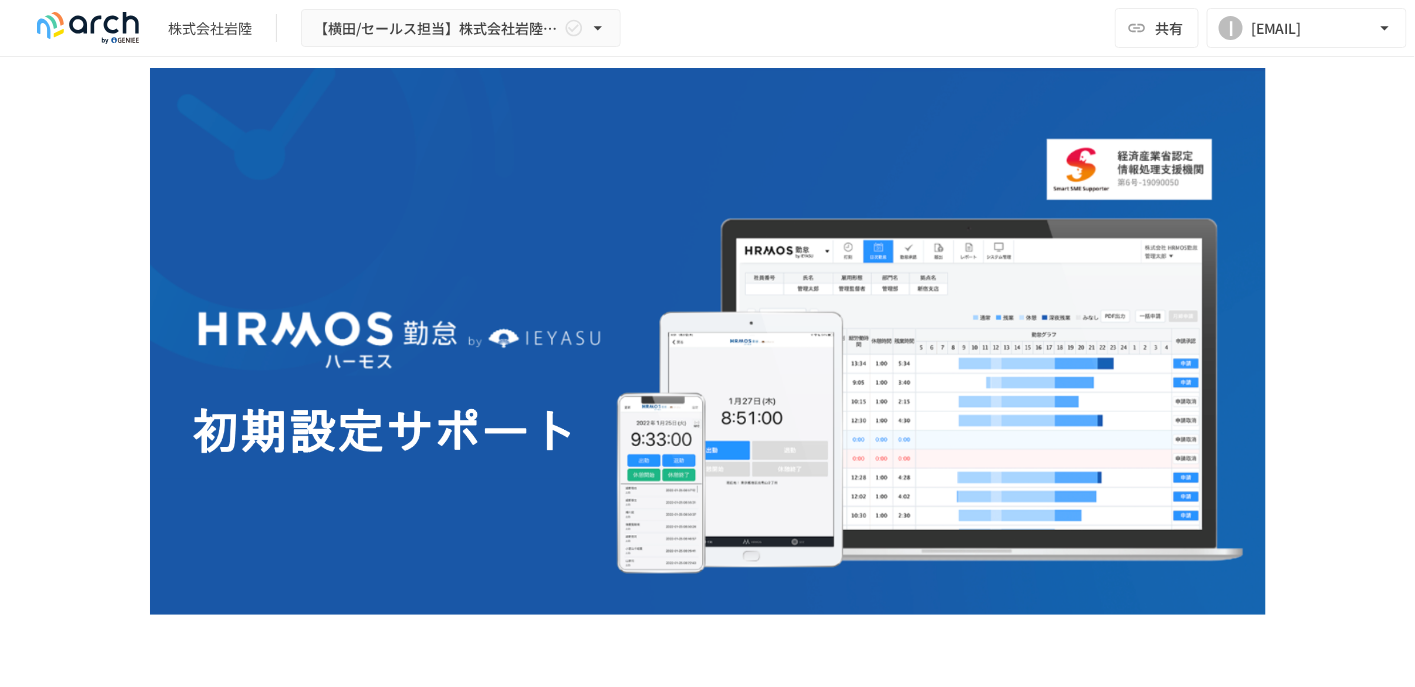 scroll, scrollTop: 0, scrollLeft: 0, axis: both 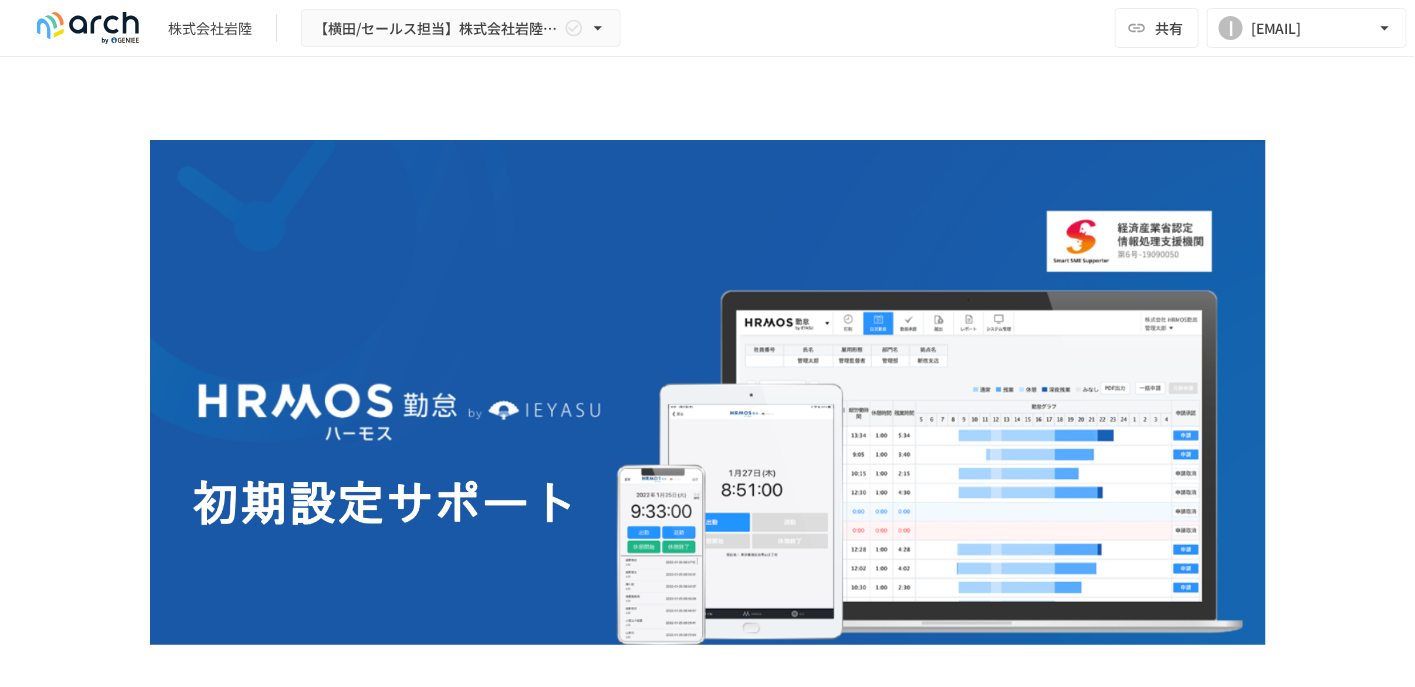click on "株式会社岩陸" at bounding box center [210, 28] 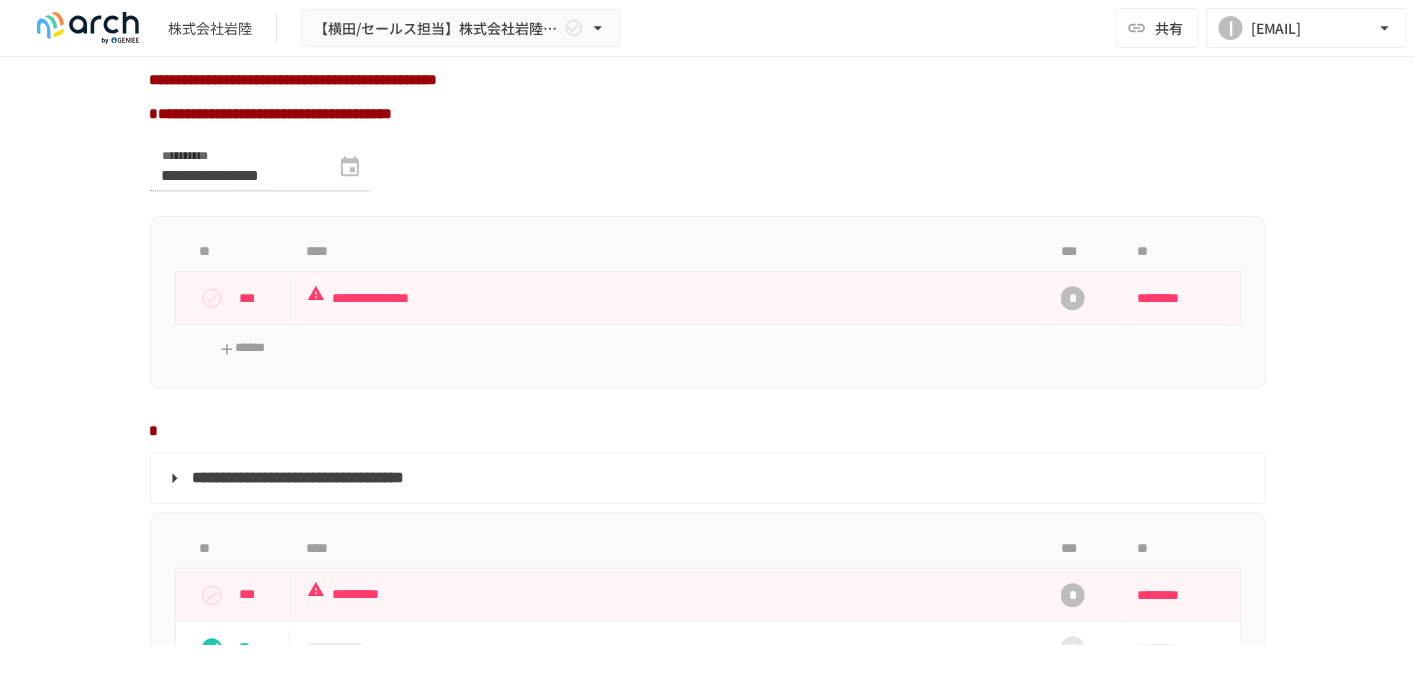 scroll, scrollTop: 1500, scrollLeft: 0, axis: vertical 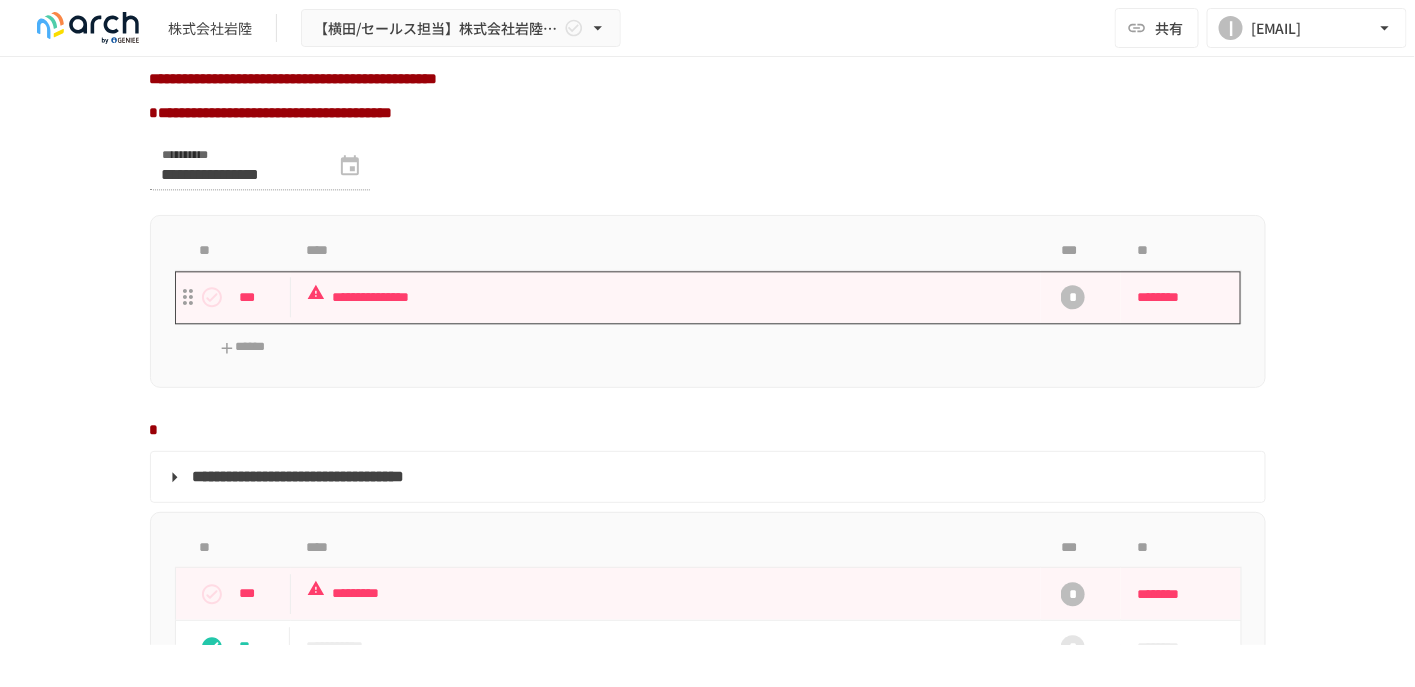 click on "**********" at bounding box center (666, 297) 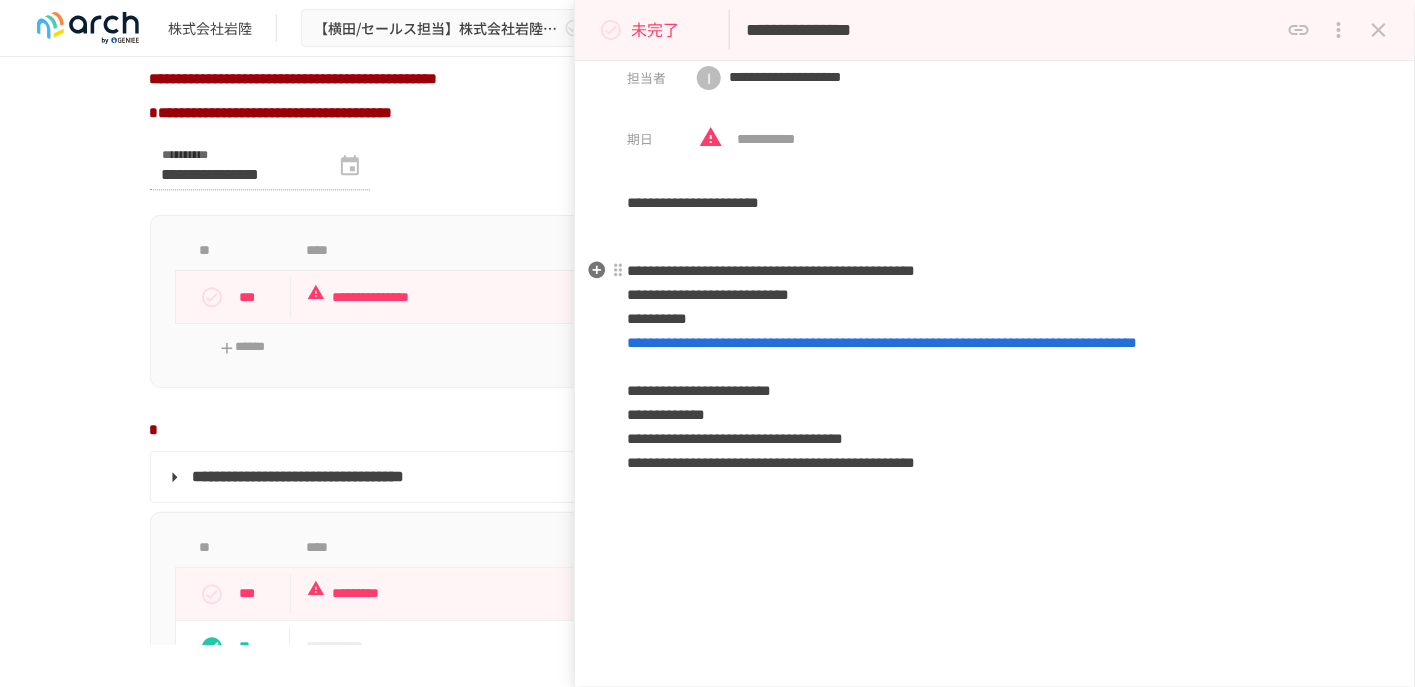 scroll, scrollTop: 0, scrollLeft: 0, axis: both 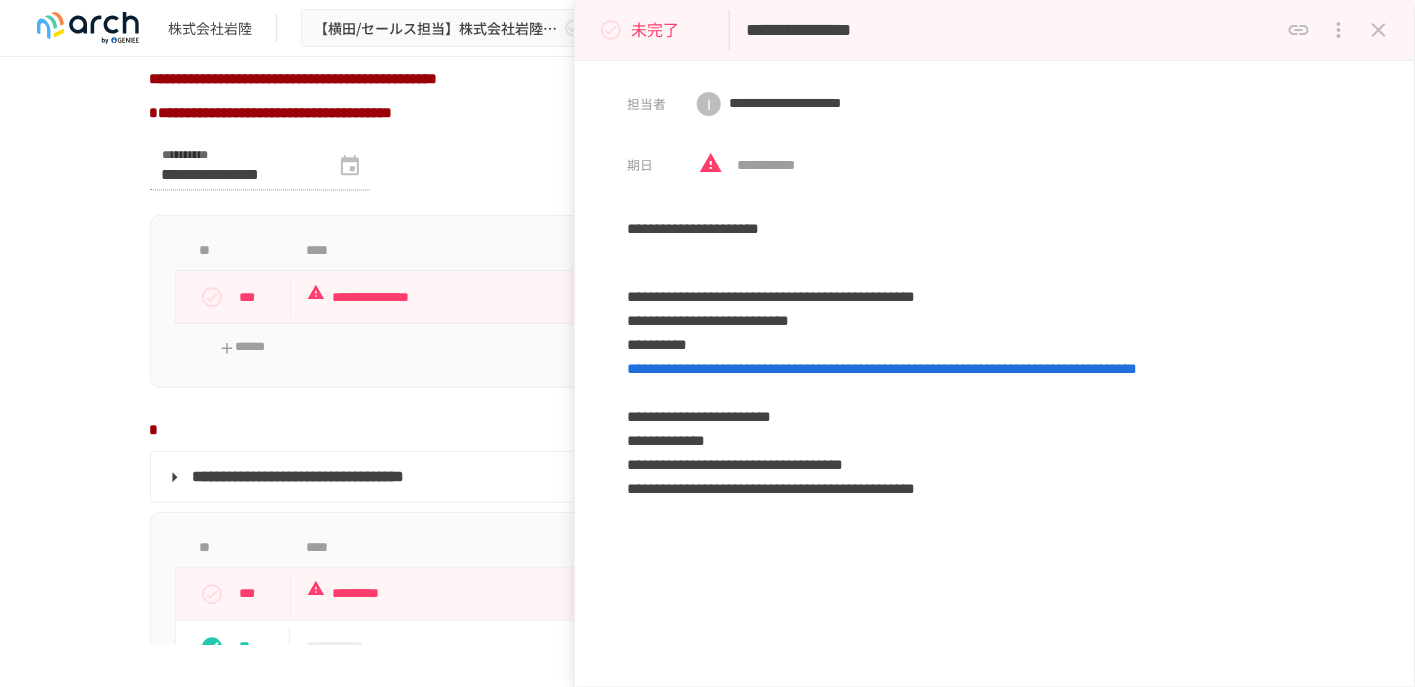 click at bounding box center [708, 430] 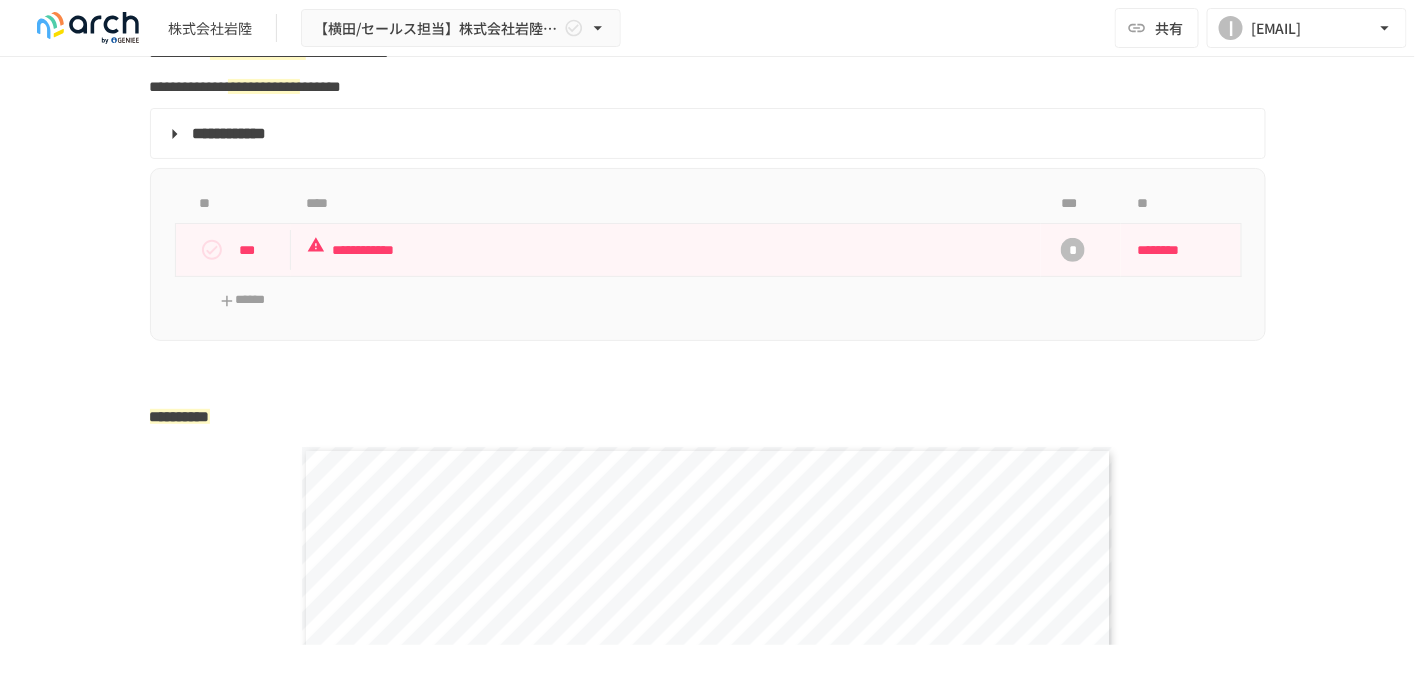 scroll, scrollTop: 2700, scrollLeft: 0, axis: vertical 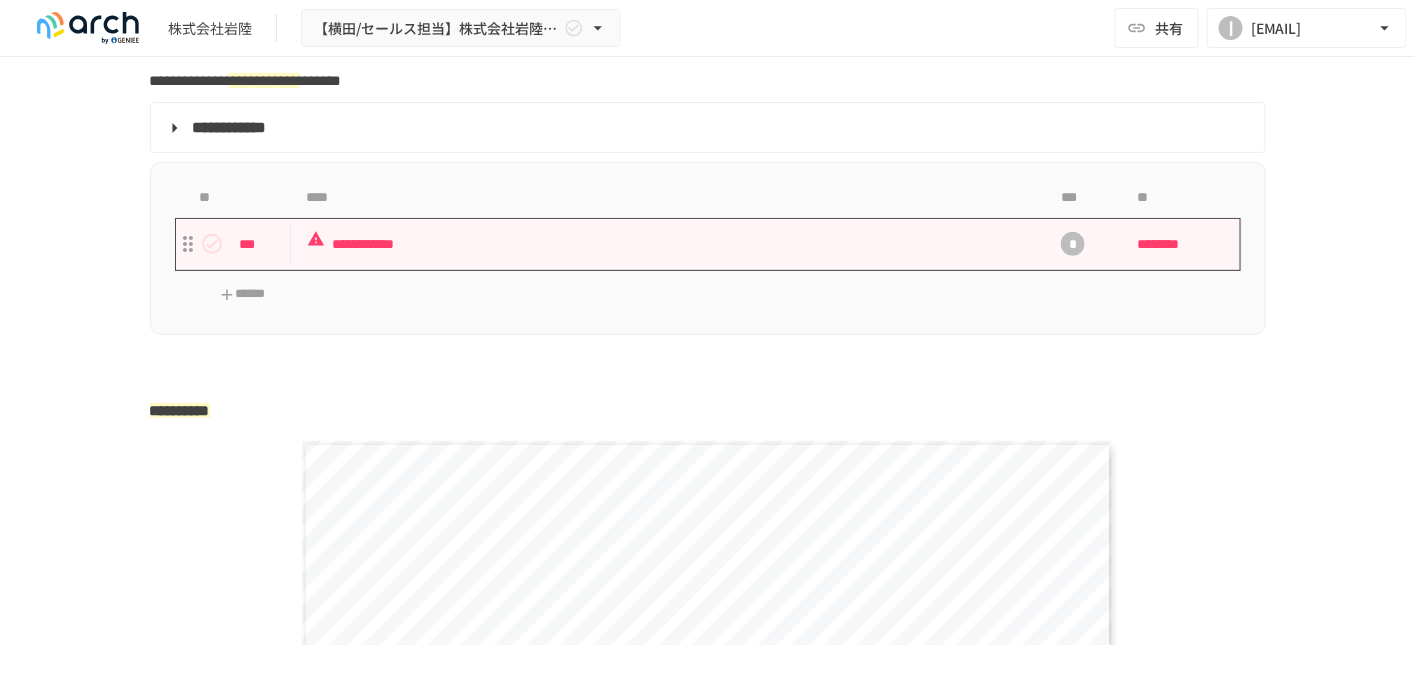 click on "**********" at bounding box center [666, 244] 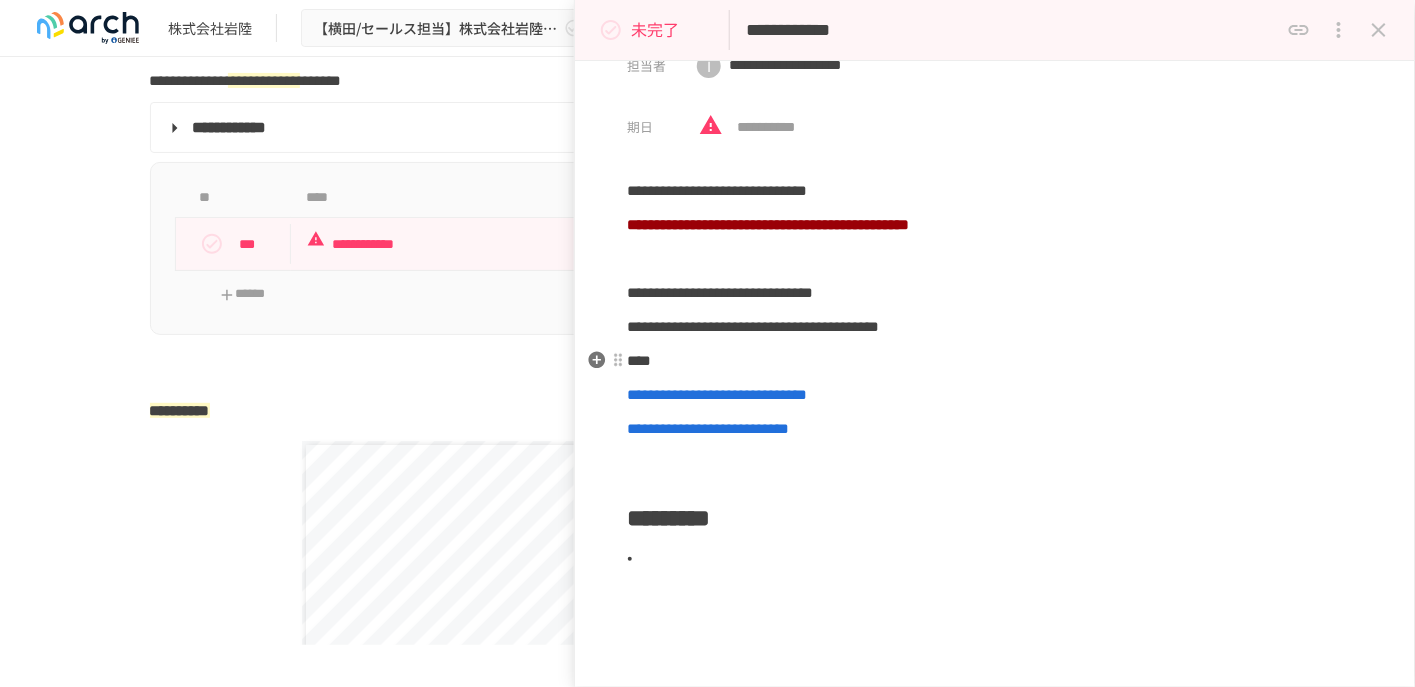 scroll, scrollTop: 20, scrollLeft: 0, axis: vertical 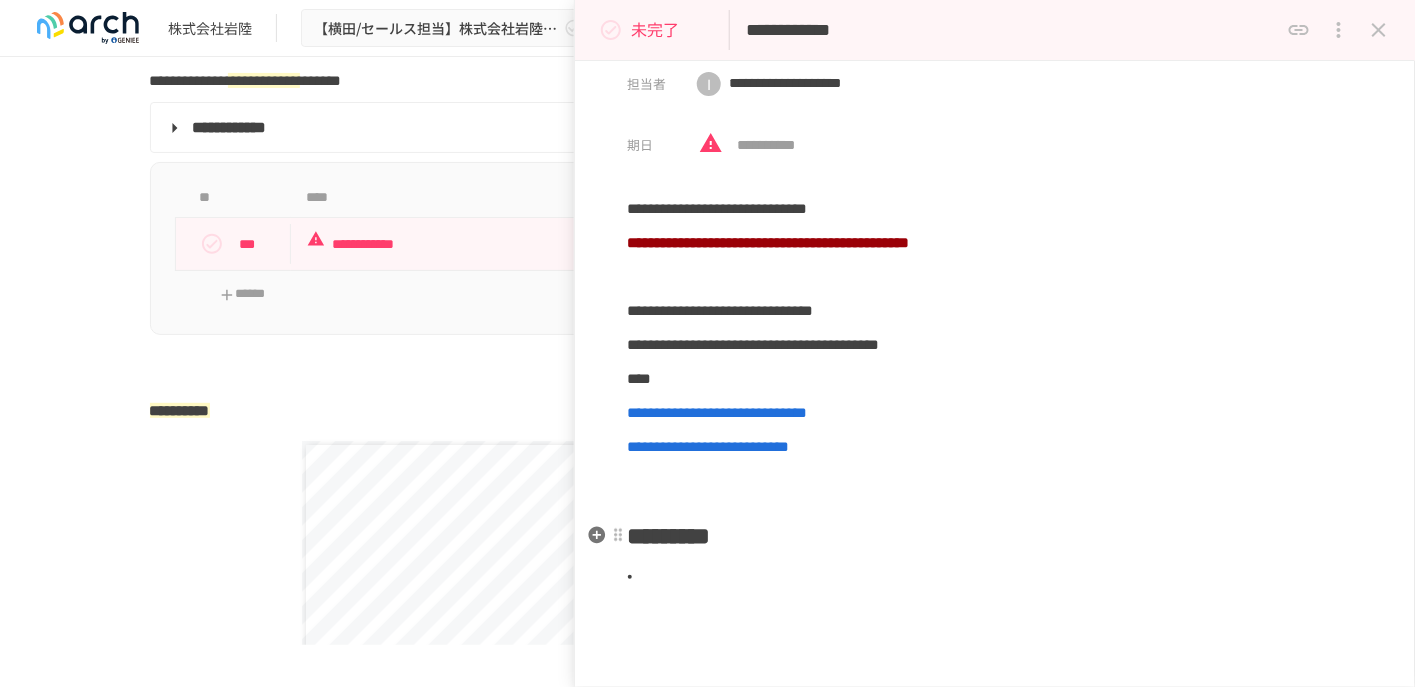 click on "*********" at bounding box center [995, 536] 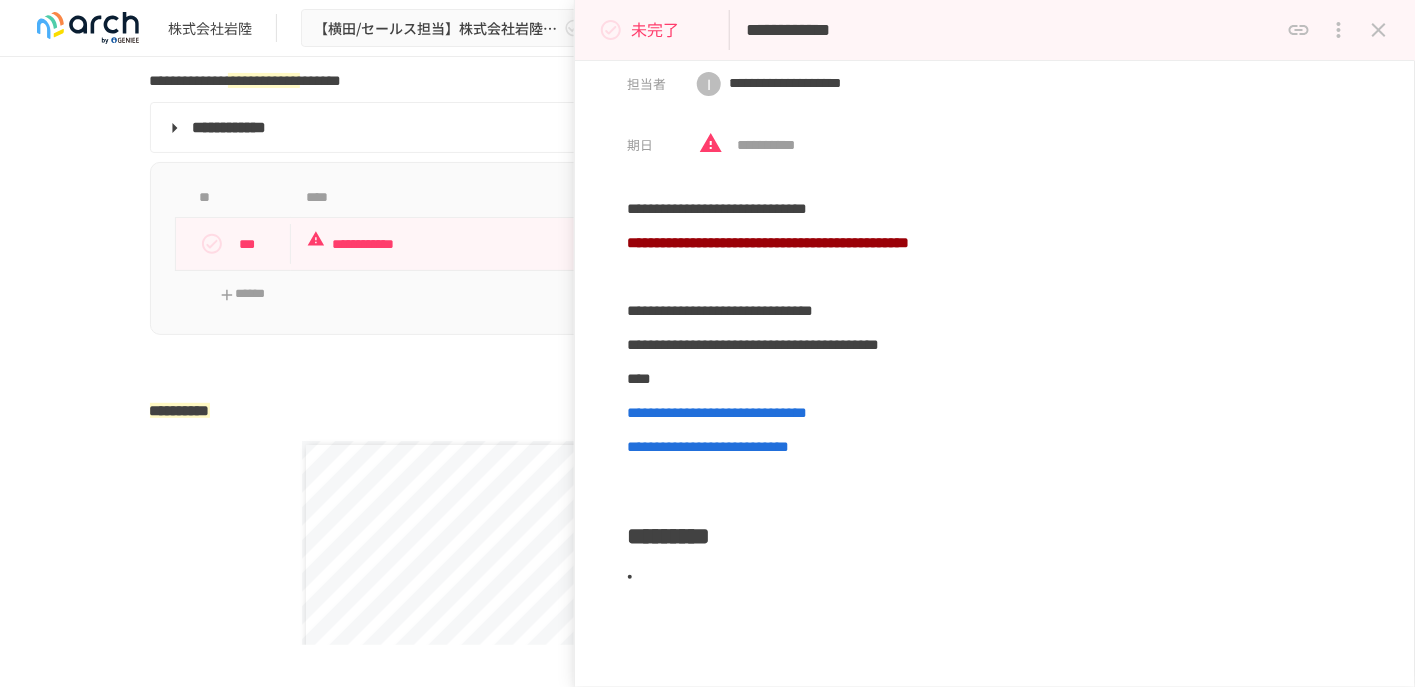 click on "**********" at bounding box center [708, 746] 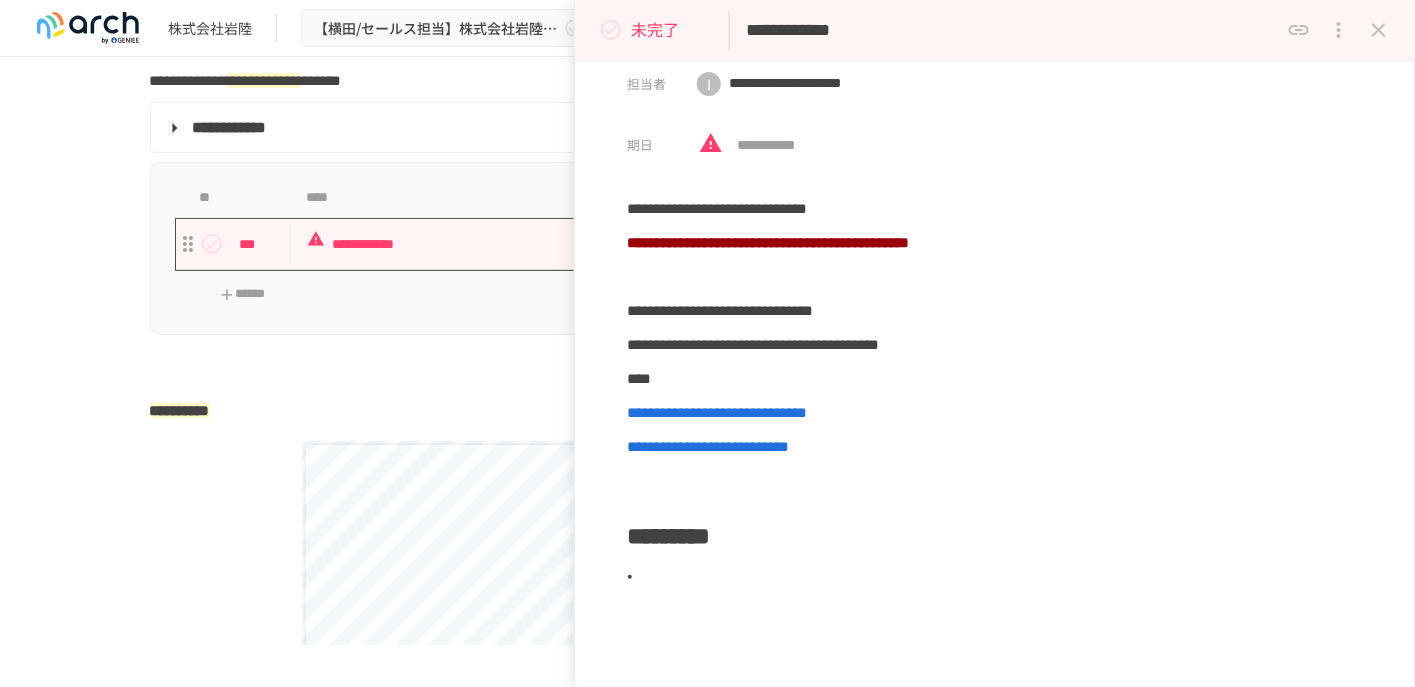 click on "**********" at bounding box center [666, 244] 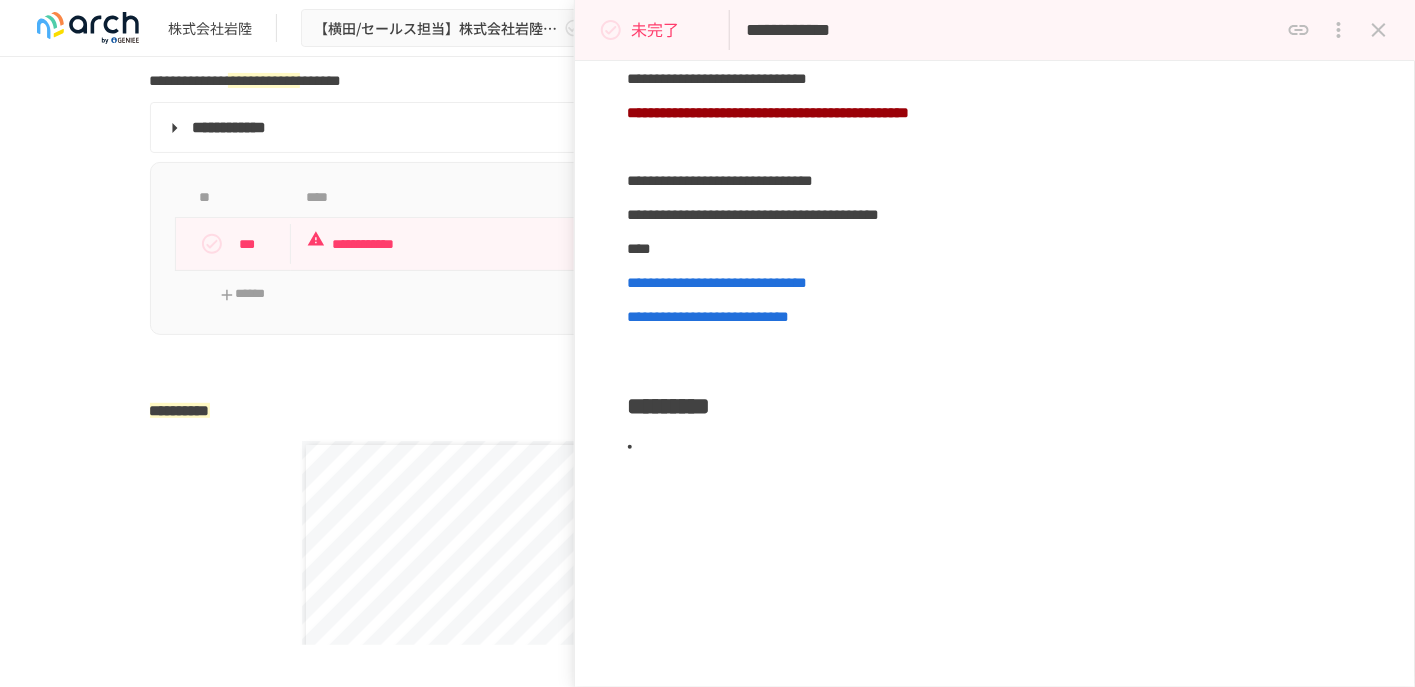 scroll, scrollTop: 0, scrollLeft: 0, axis: both 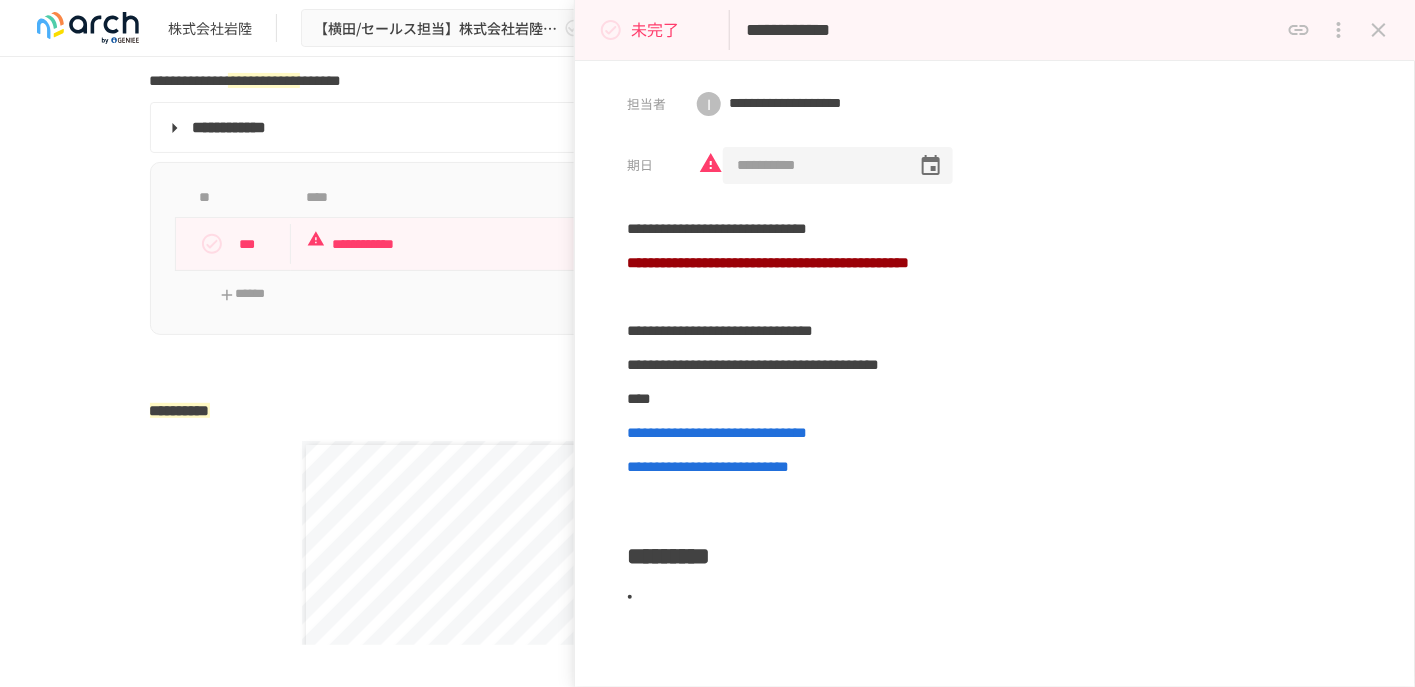 click on "**********" at bounding box center [813, 166] 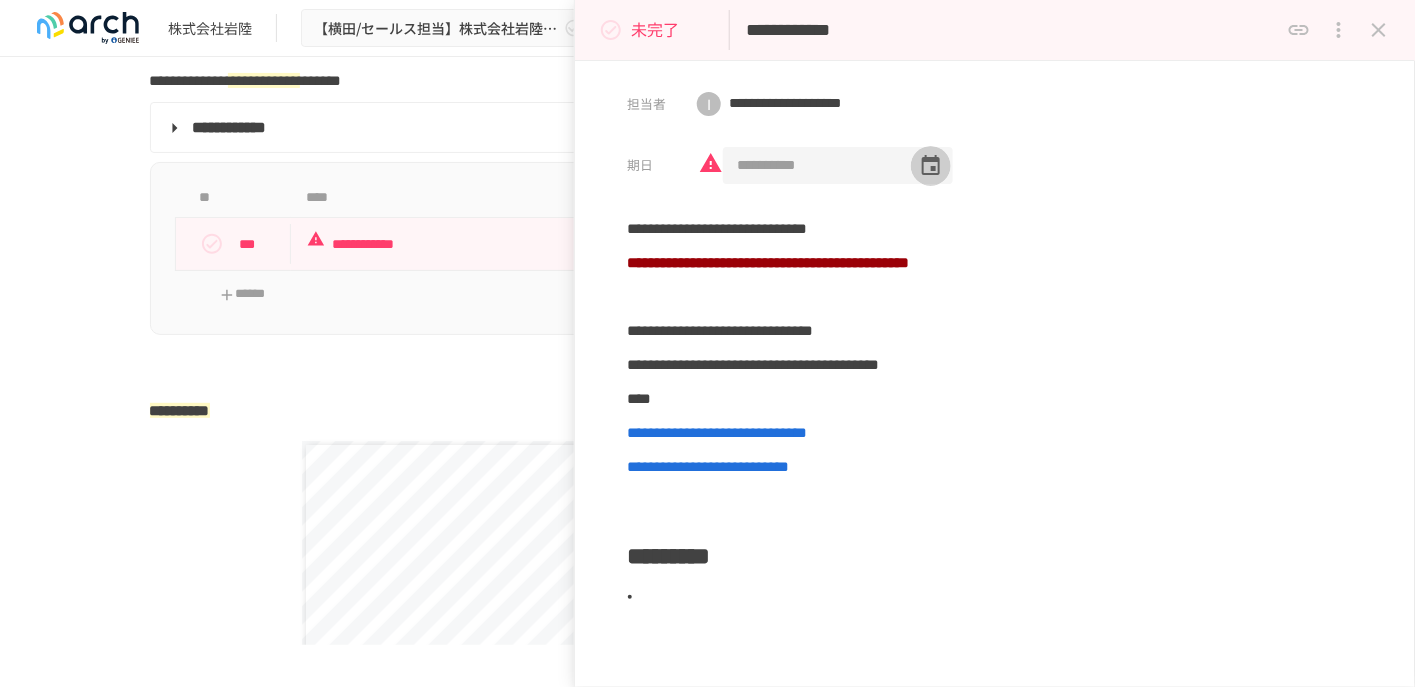 click 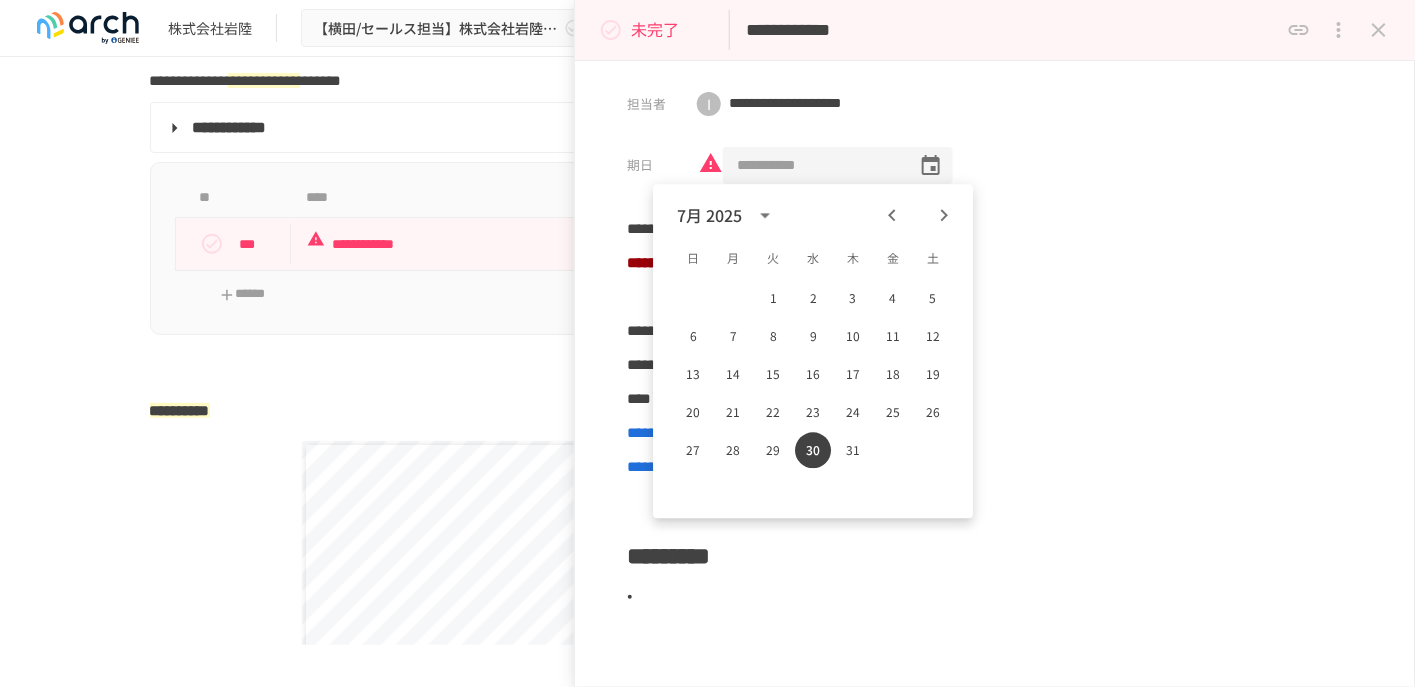 click at bounding box center (708, 377) 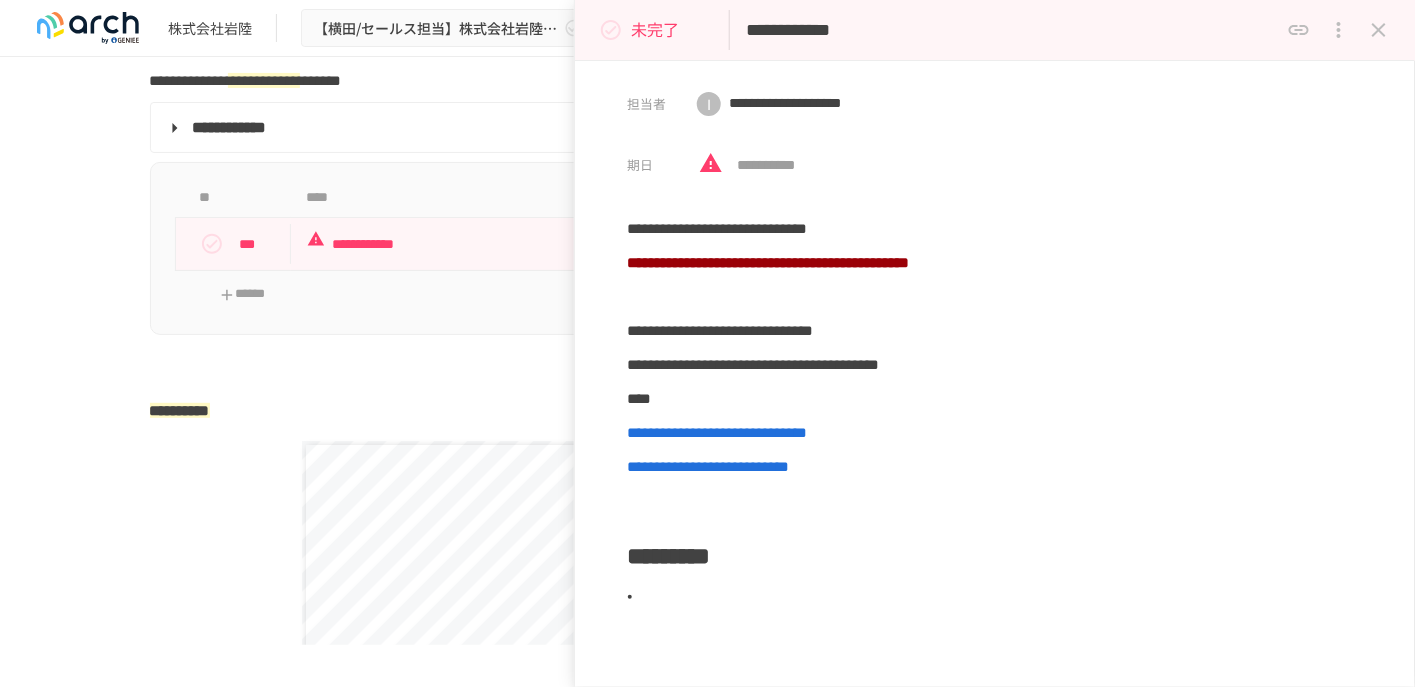 click at bounding box center (708, 377) 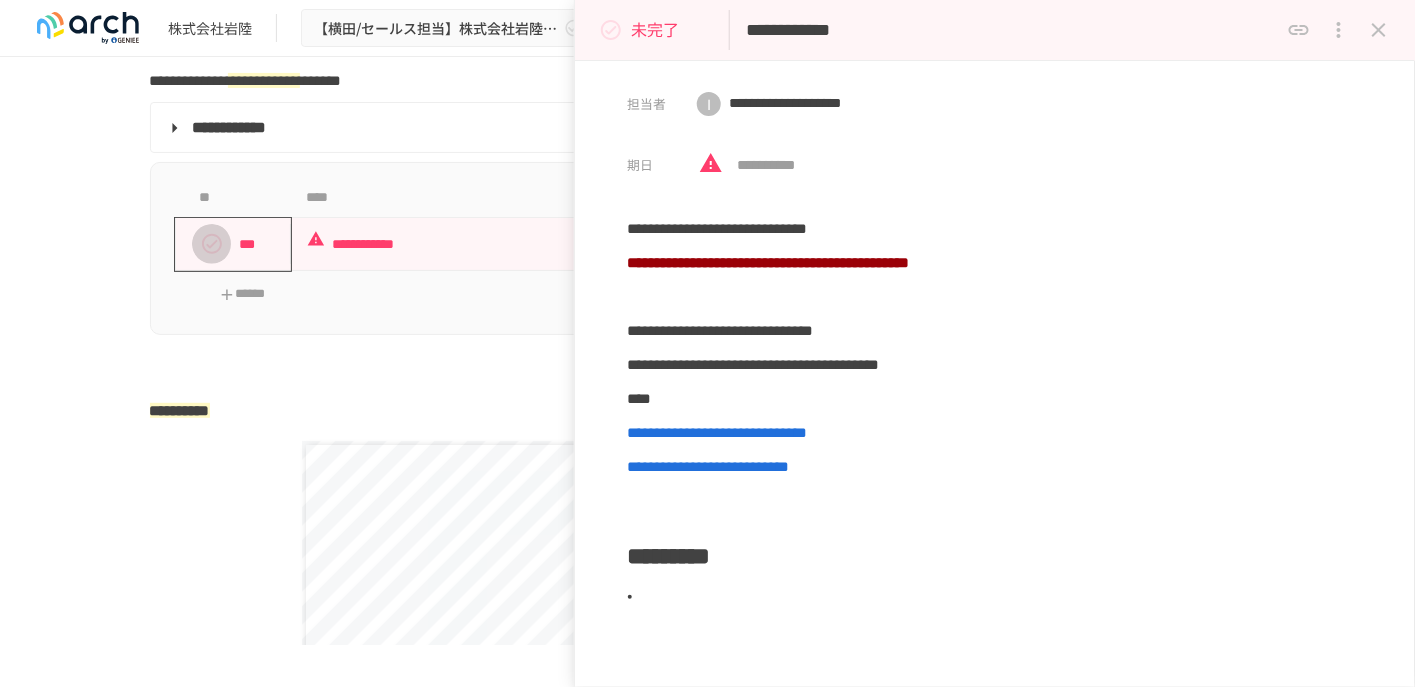 click 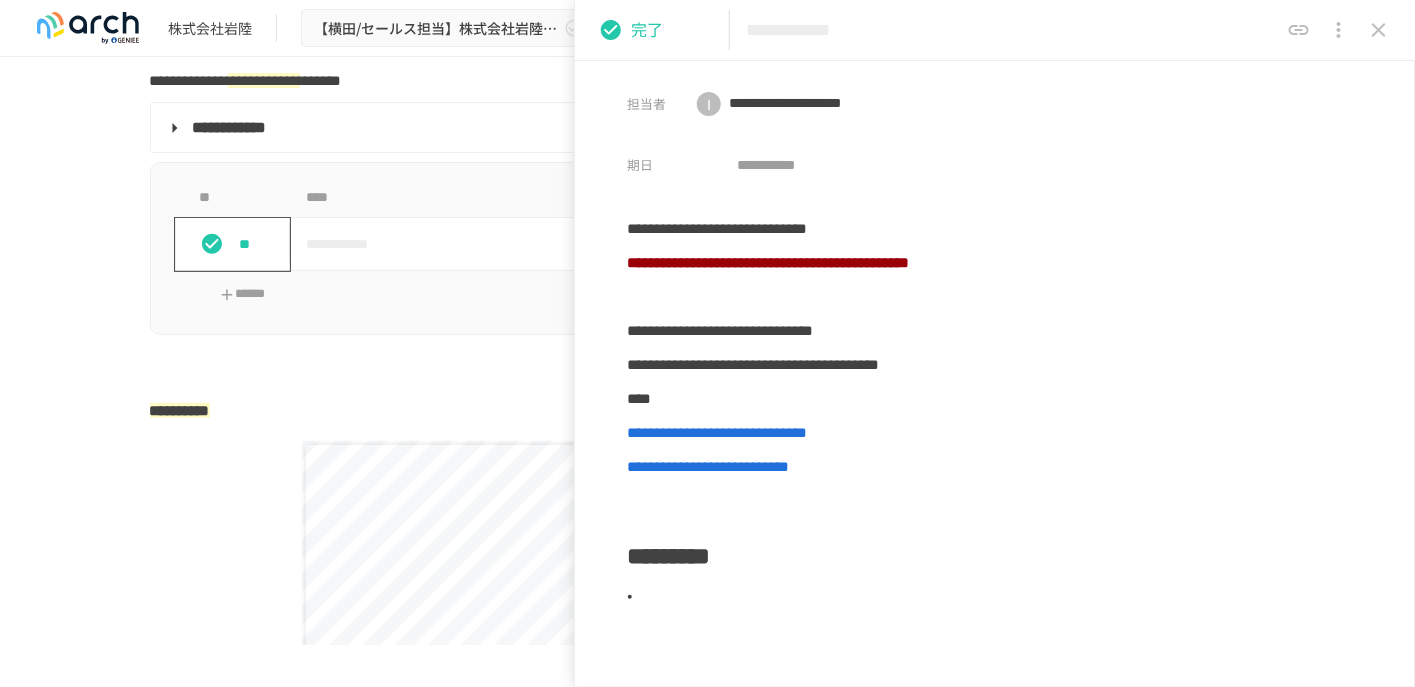 click 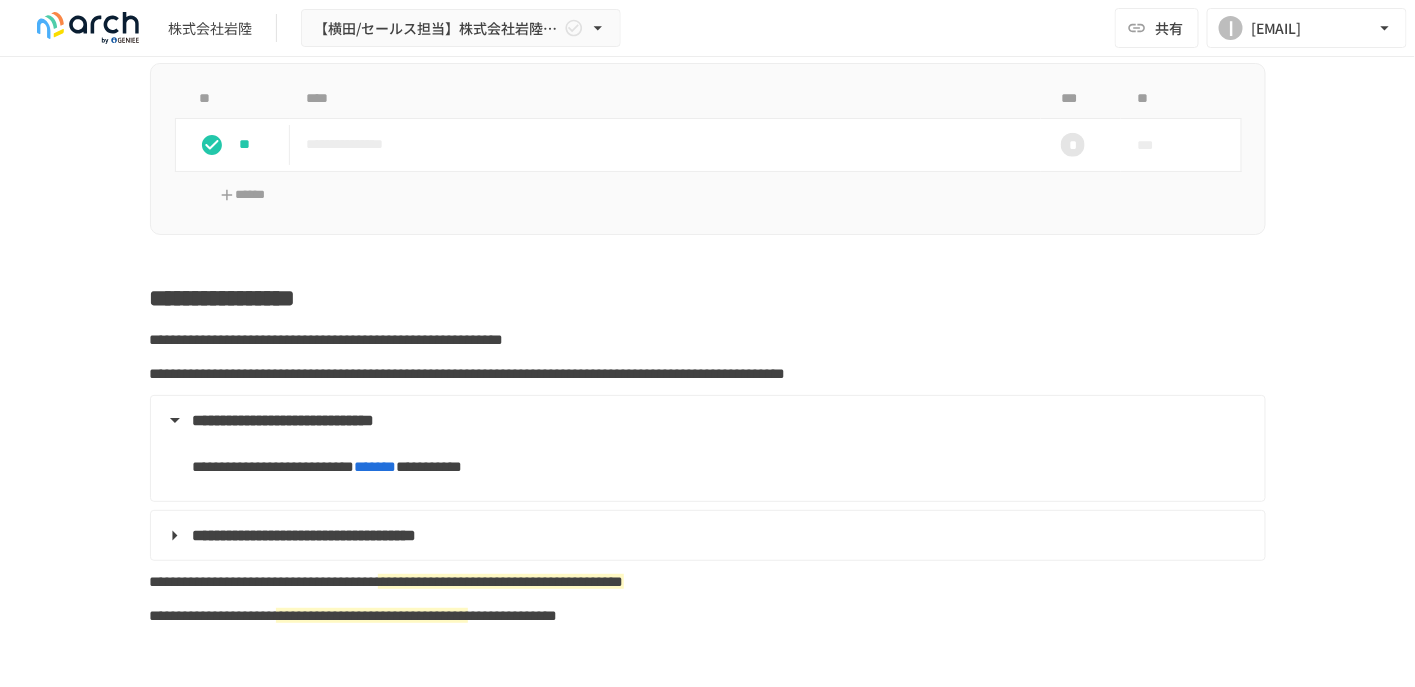 scroll, scrollTop: 700, scrollLeft: 0, axis: vertical 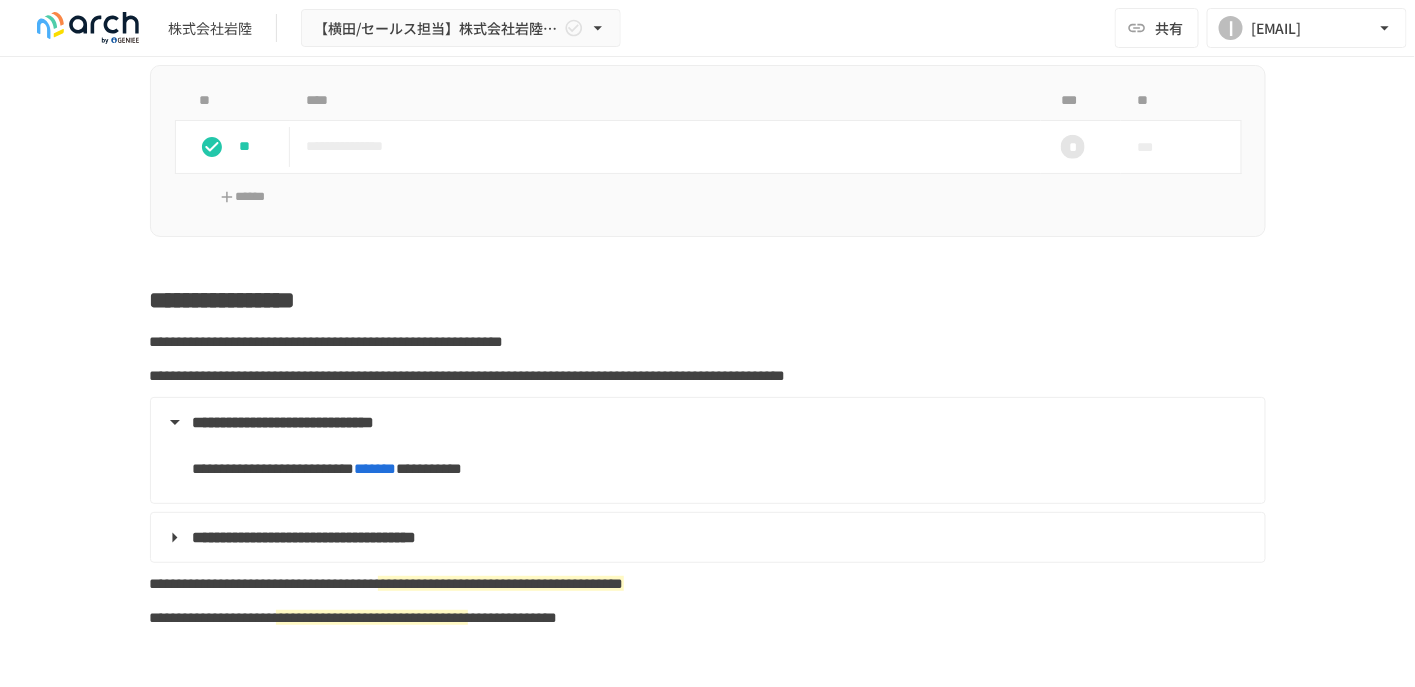 click on "**********" at bounding box center [706, 538] 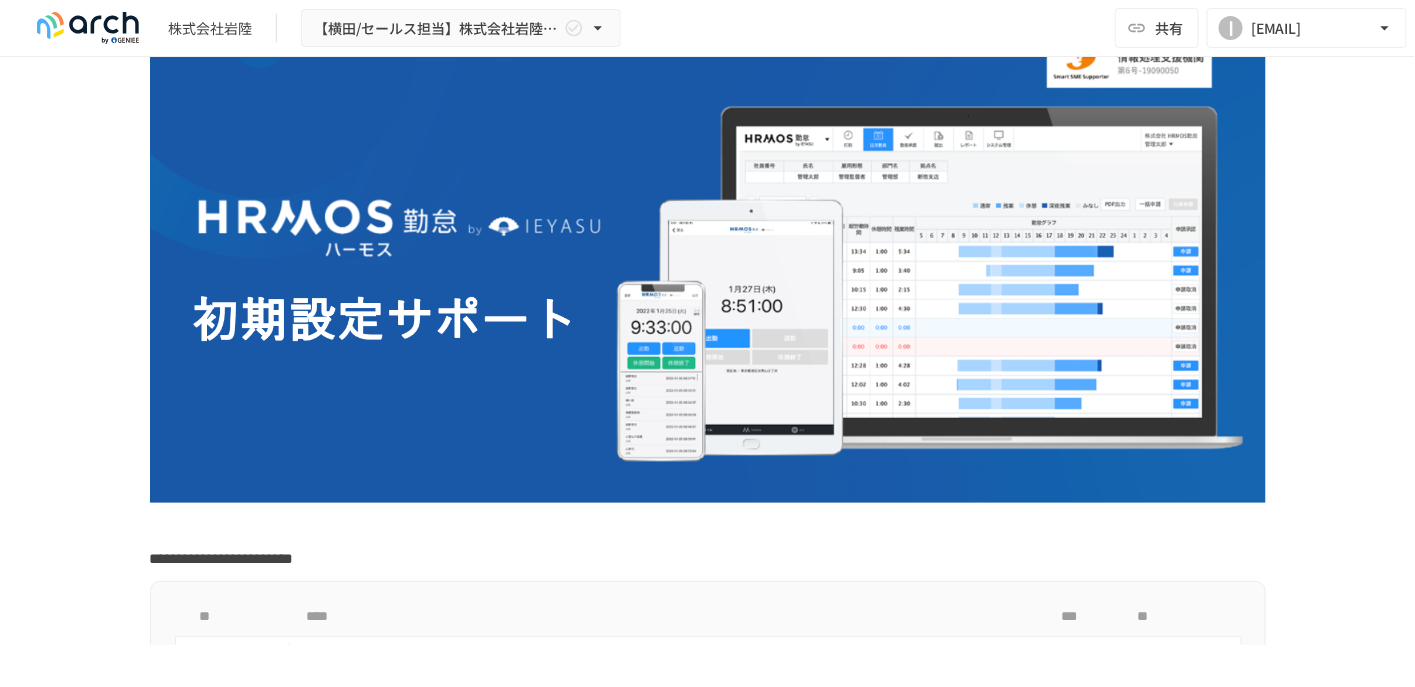 scroll, scrollTop: 0, scrollLeft: 0, axis: both 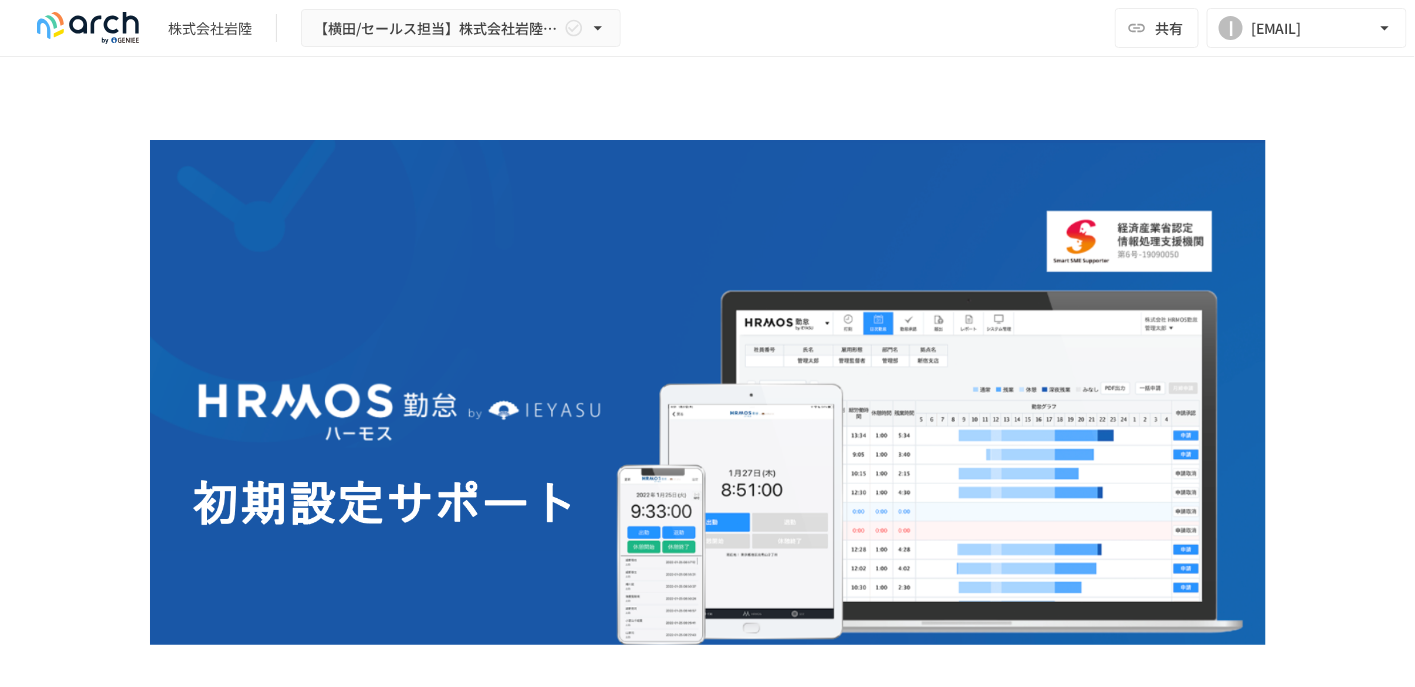 click on "[COMPANY] [LAST_NAME]/[DEPARTMENT] [COMPANY]様_初期設定サポート" at bounding box center [322, 28] 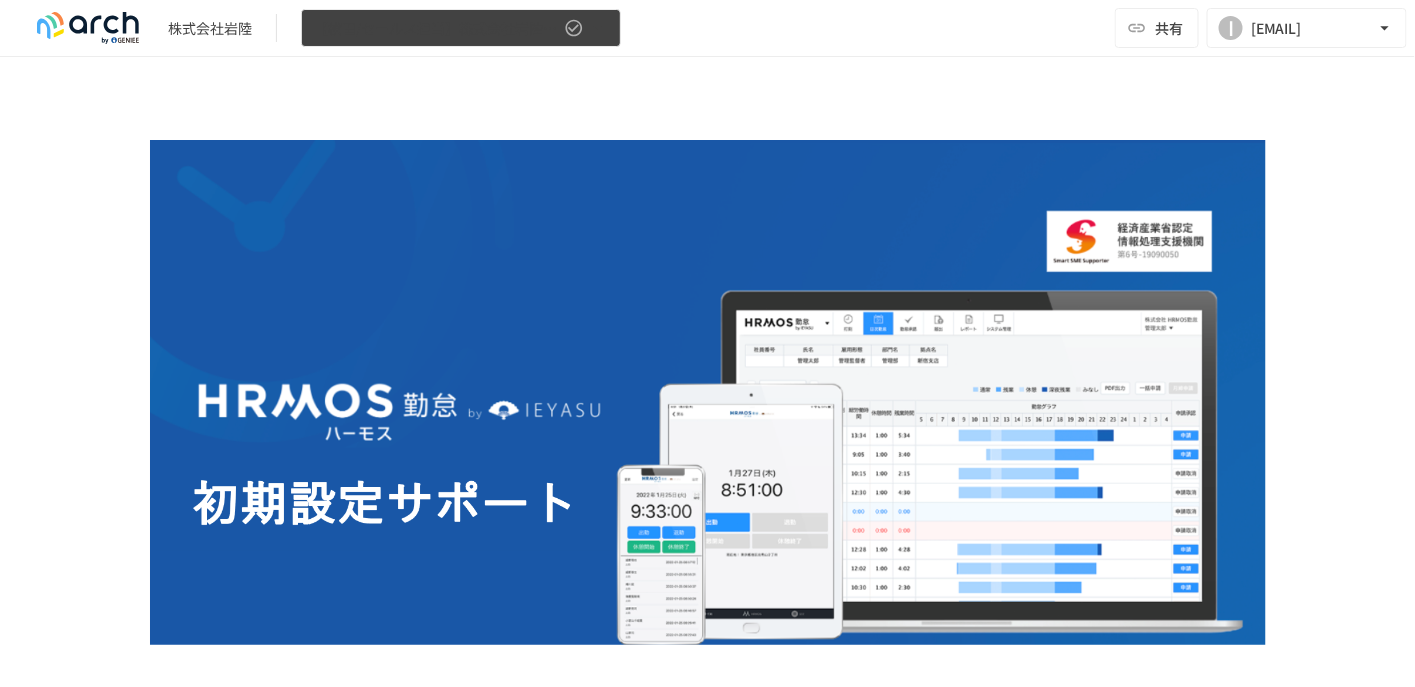 click 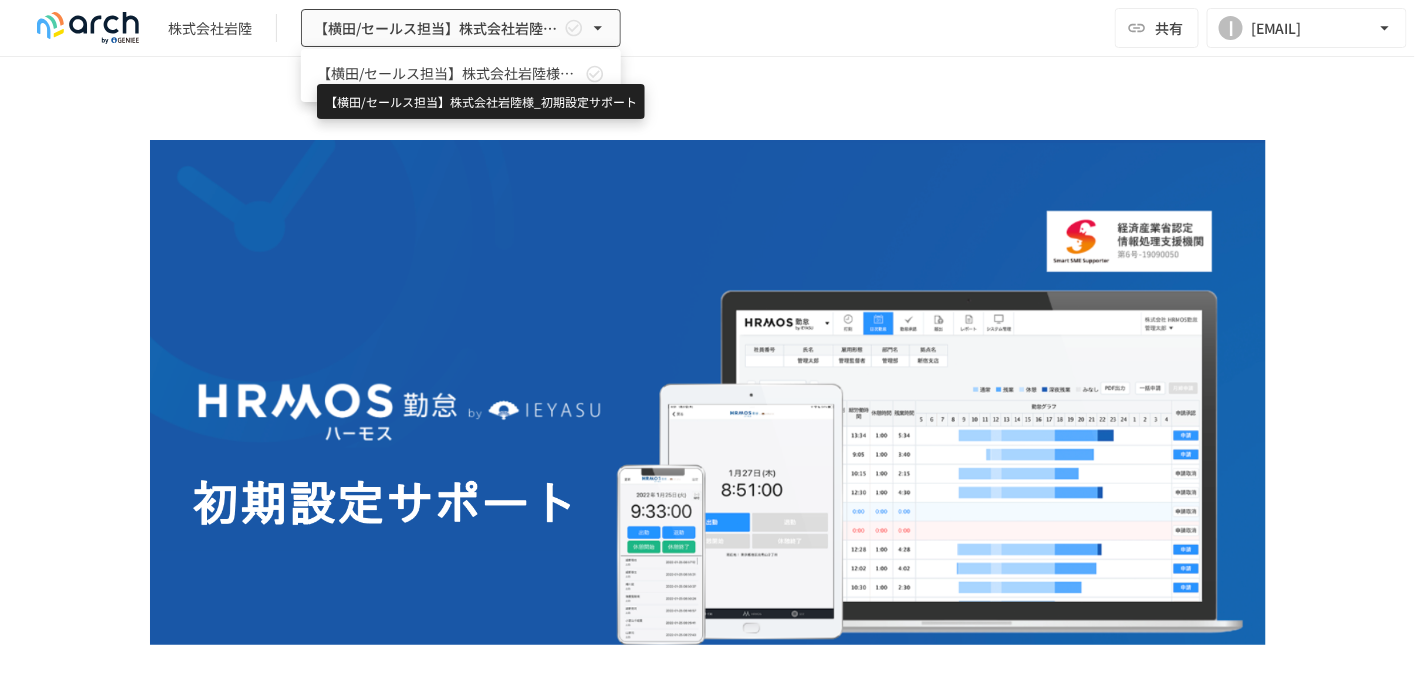 click on "【横田/セールス担当】株式会社岩陸様_初期設定サポート" at bounding box center [449, 73] 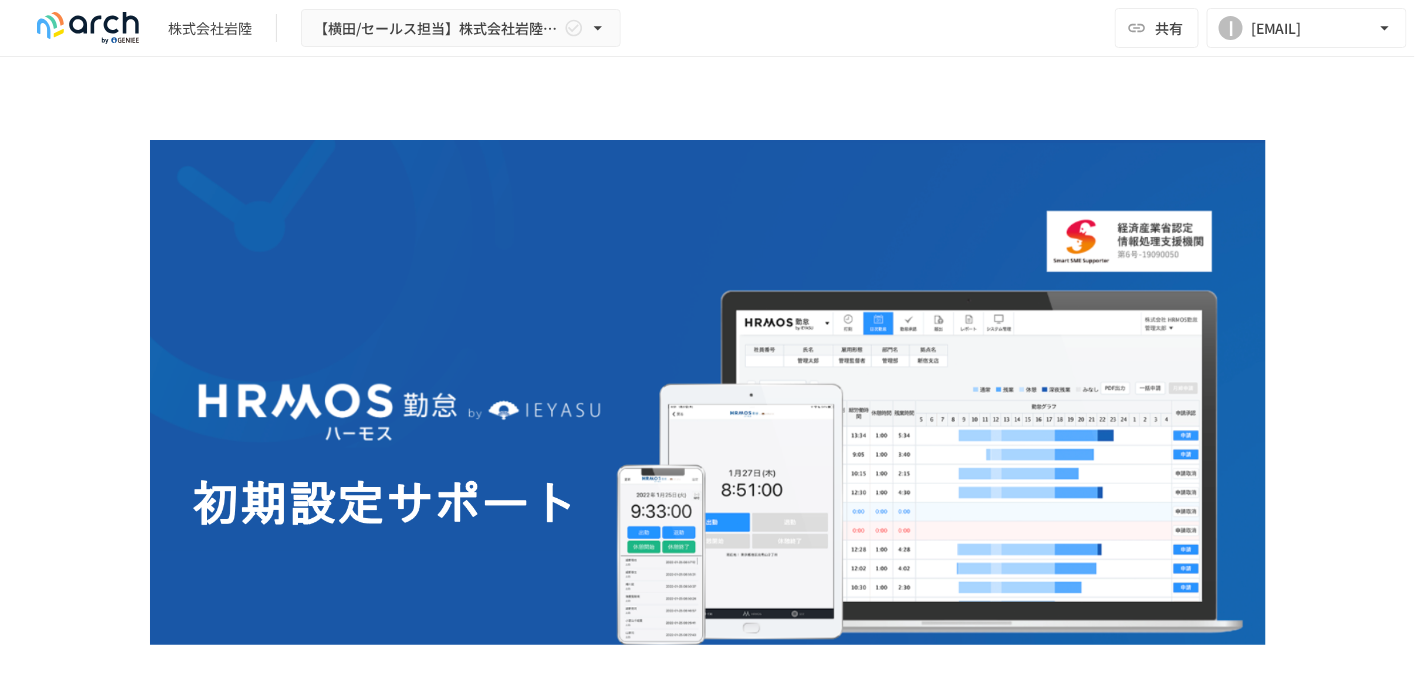 click on "**********" at bounding box center [708, 4240] 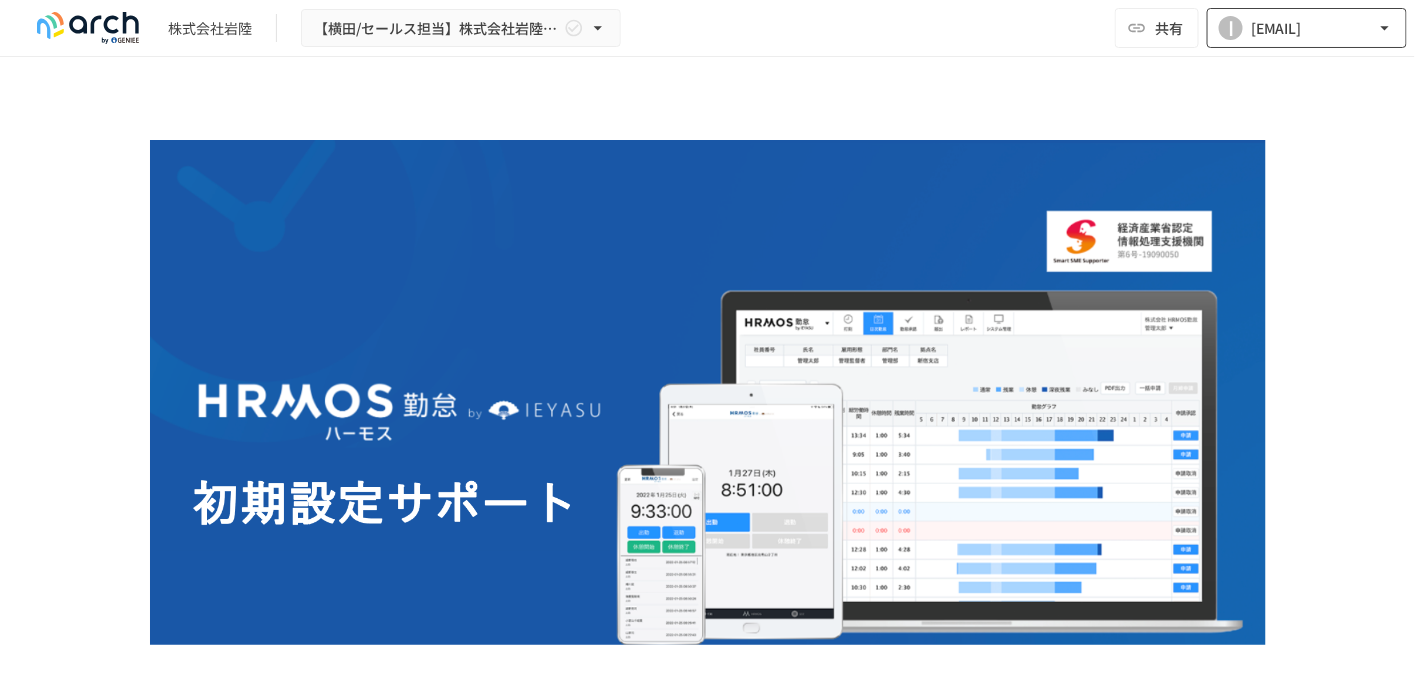 click on "I" at bounding box center [1231, 28] 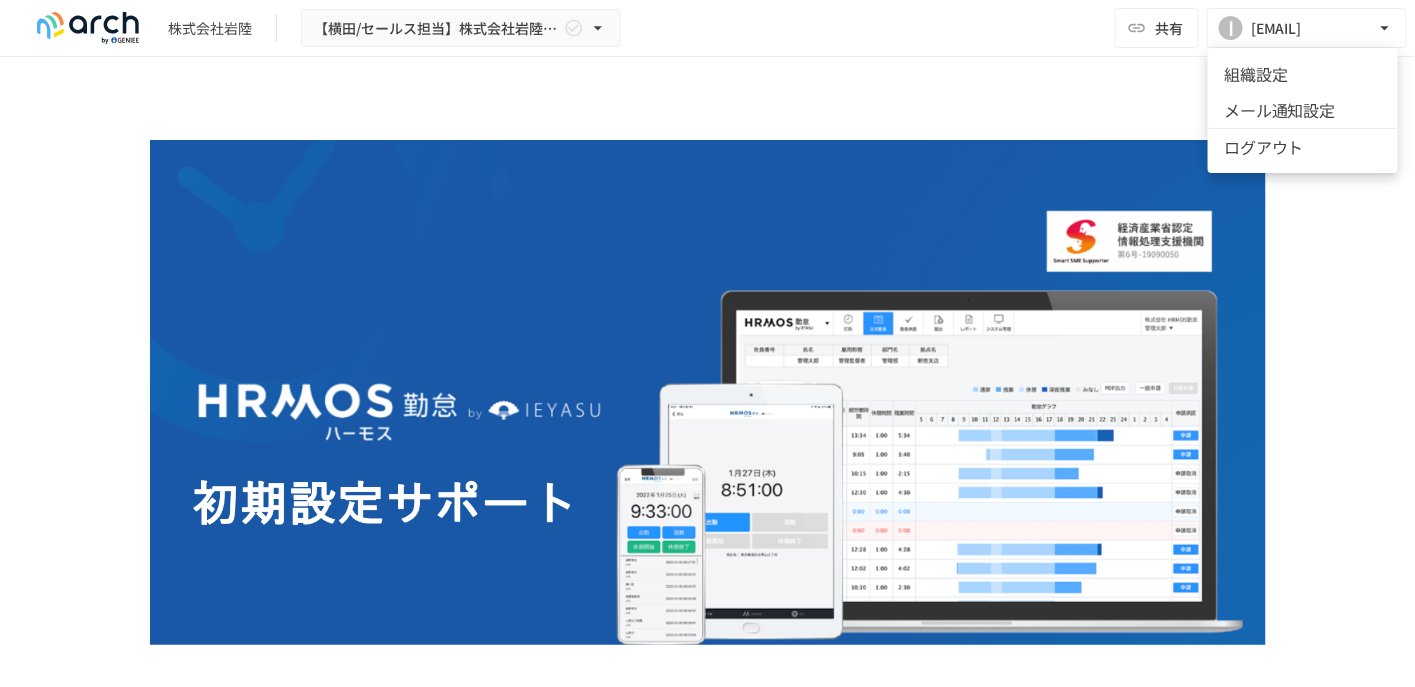 click at bounding box center (707, 343) 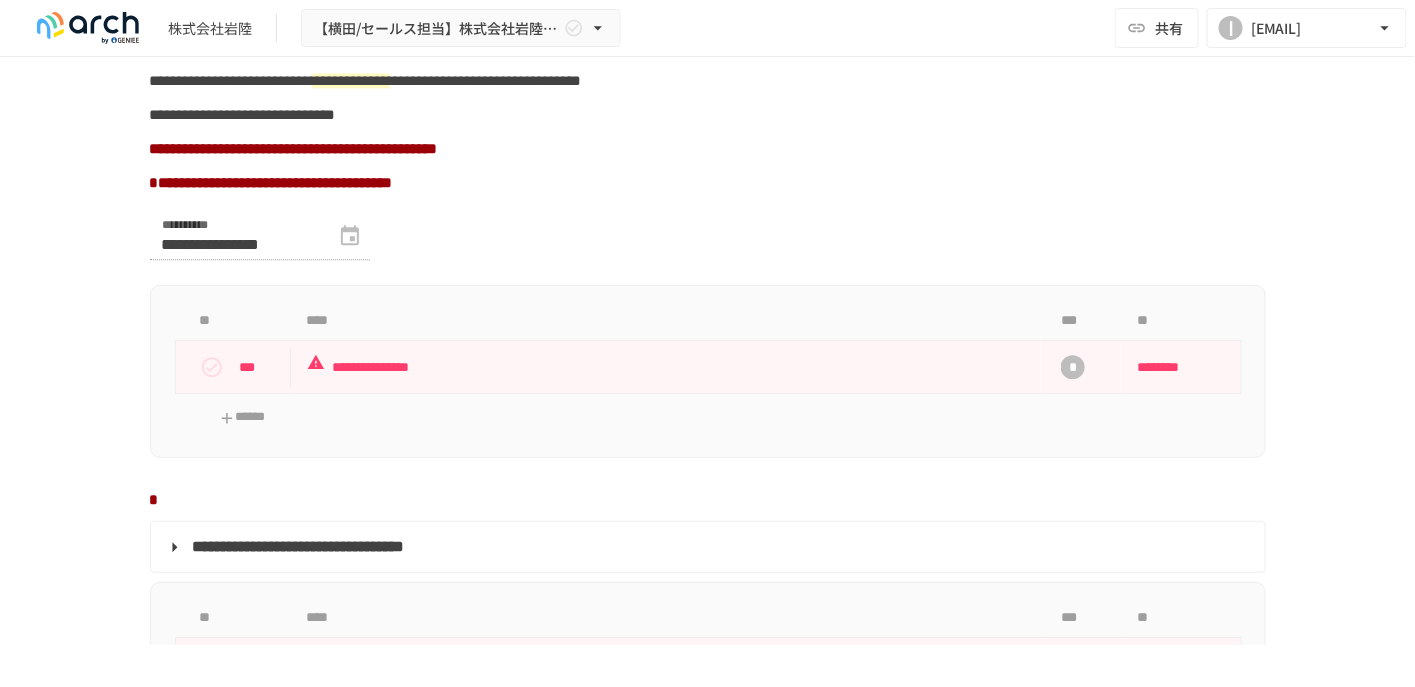 scroll, scrollTop: 1600, scrollLeft: 0, axis: vertical 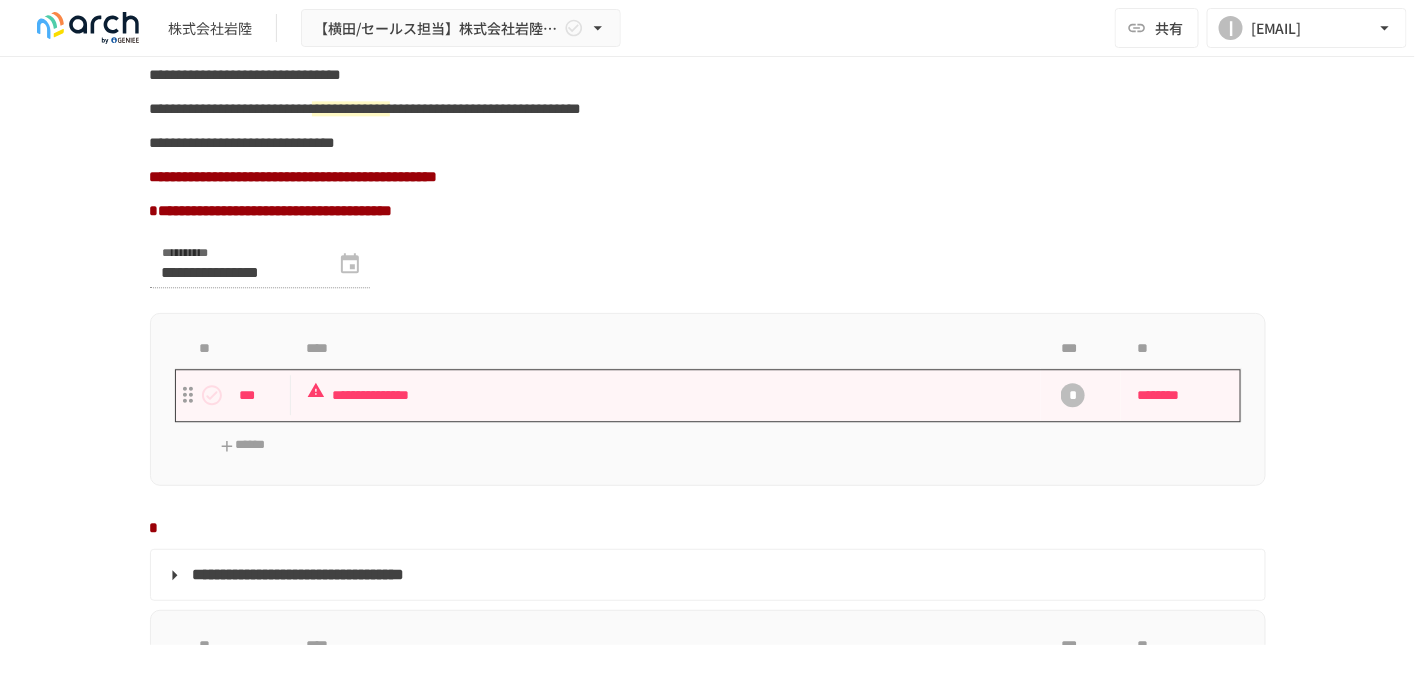 click on "**********" at bounding box center [666, 395] 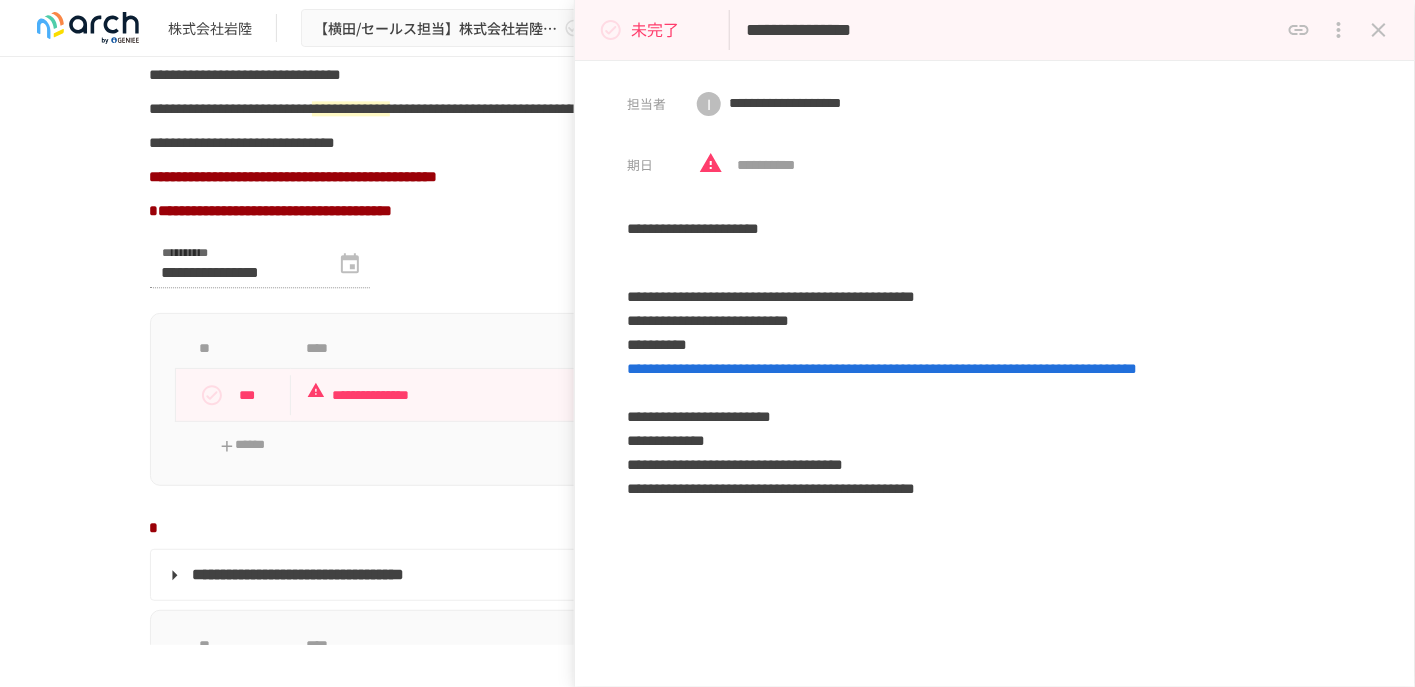 click on "**********" at bounding box center [708, 399] 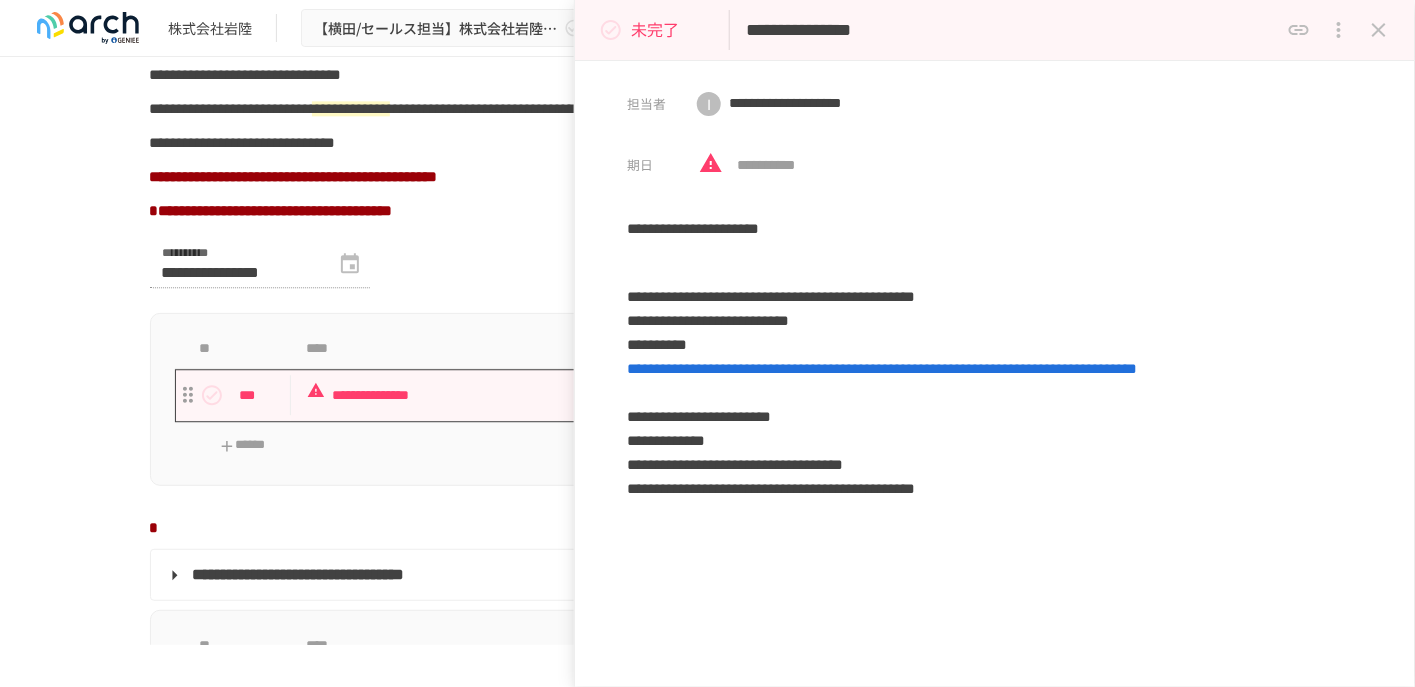 click on "**********" at bounding box center [666, 395] 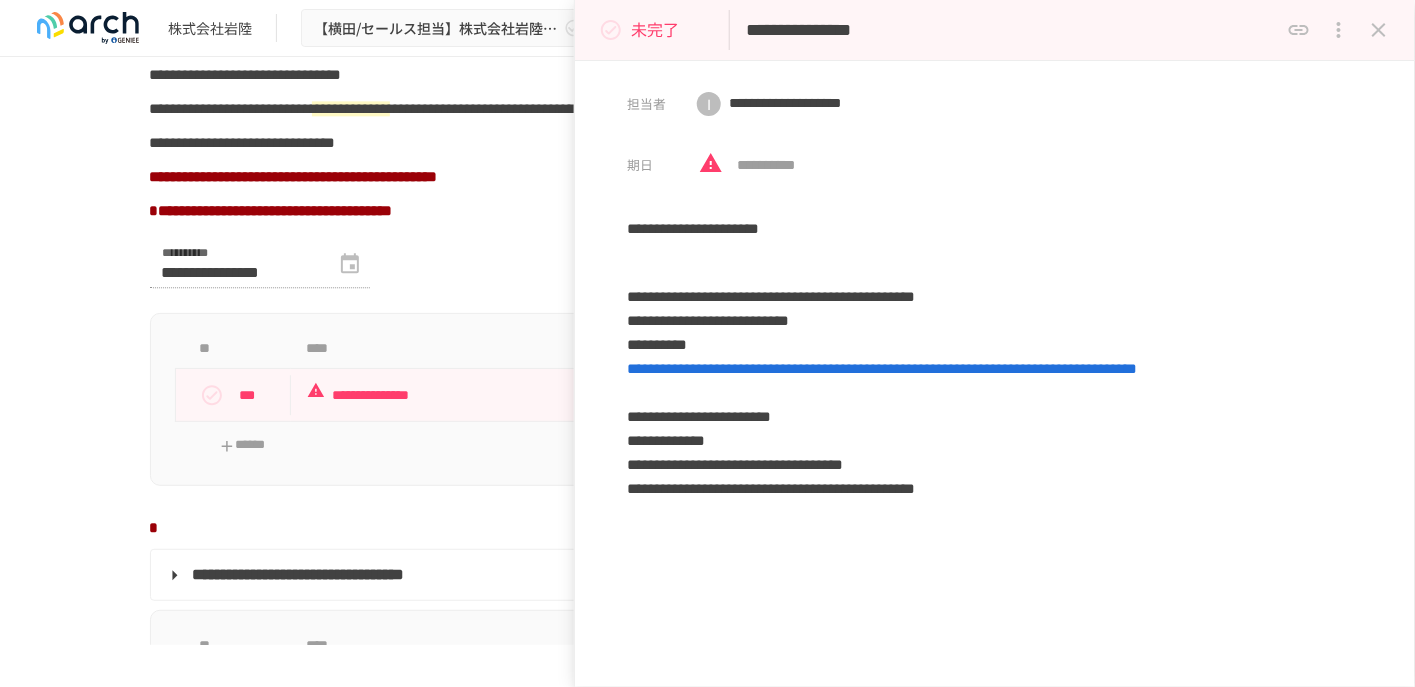 click on "**********" at bounding box center [708, 2510] 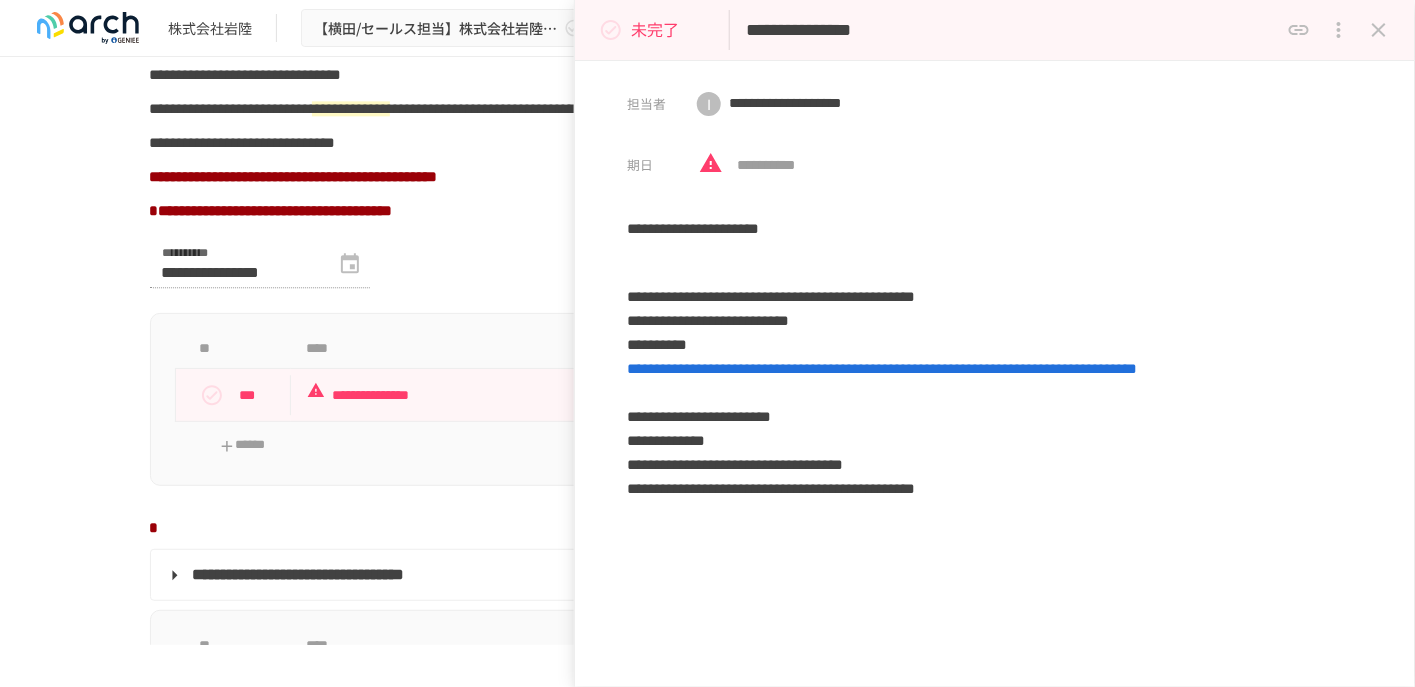 click on "**********" at bounding box center (708, 399) 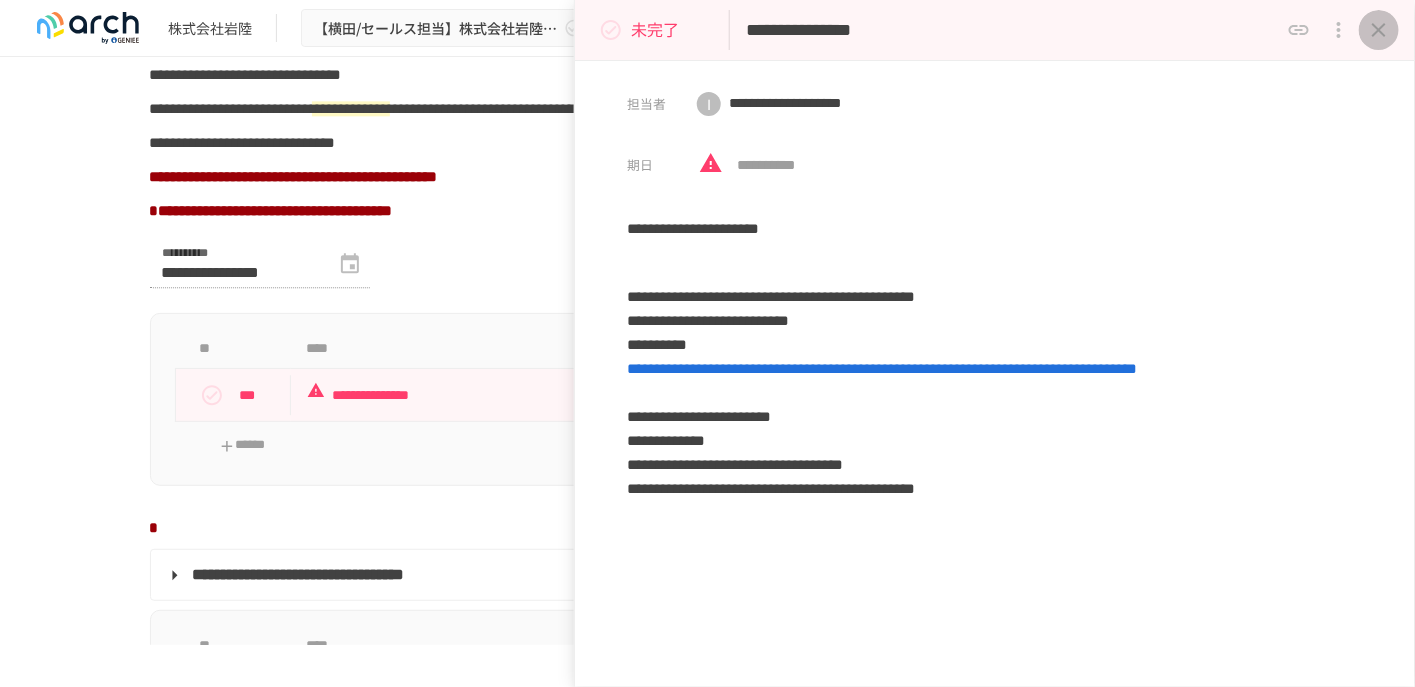 click 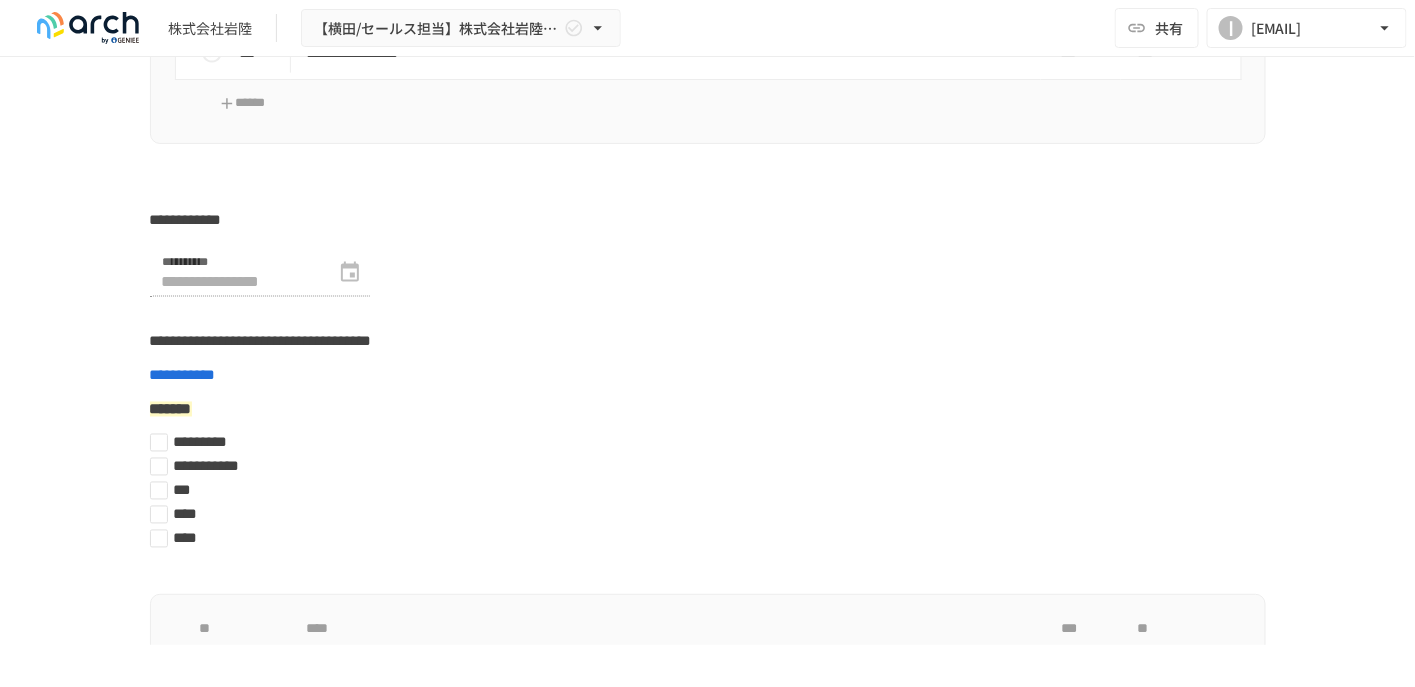 scroll, scrollTop: 6100, scrollLeft: 0, axis: vertical 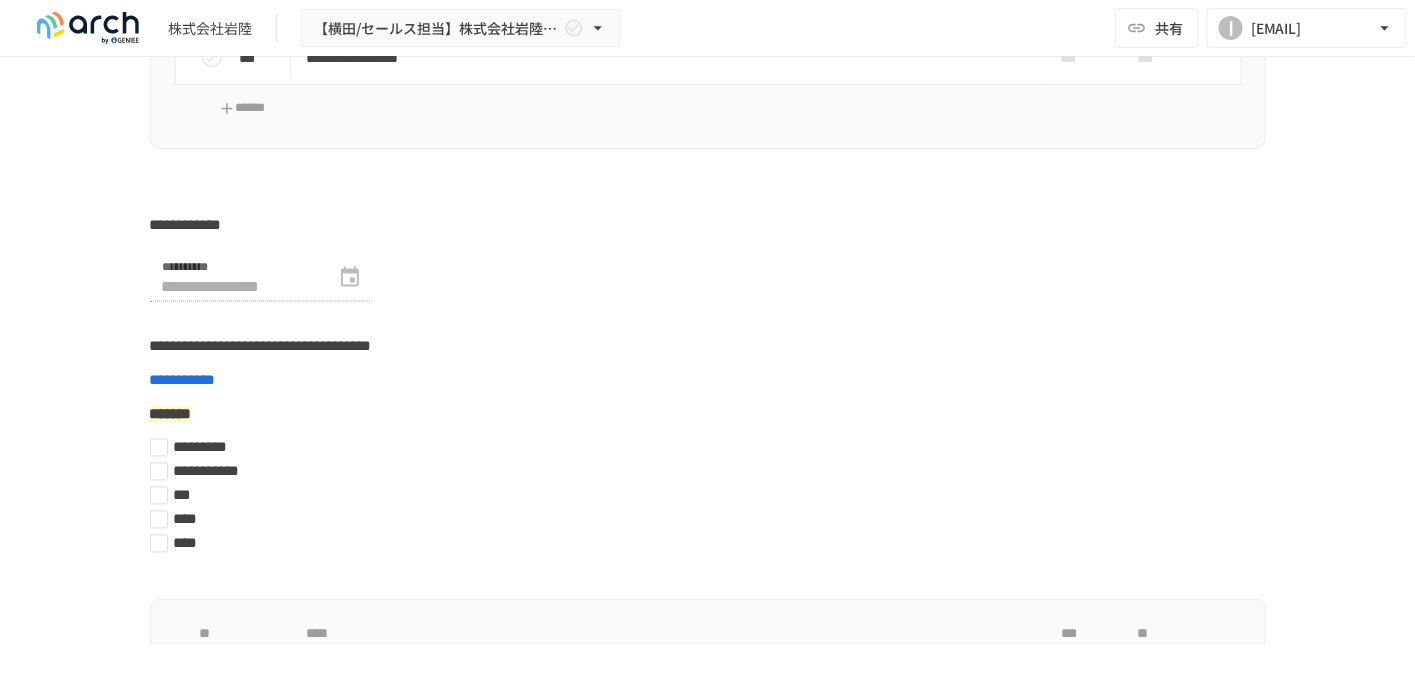 click on "**********" at bounding box center [183, 380] 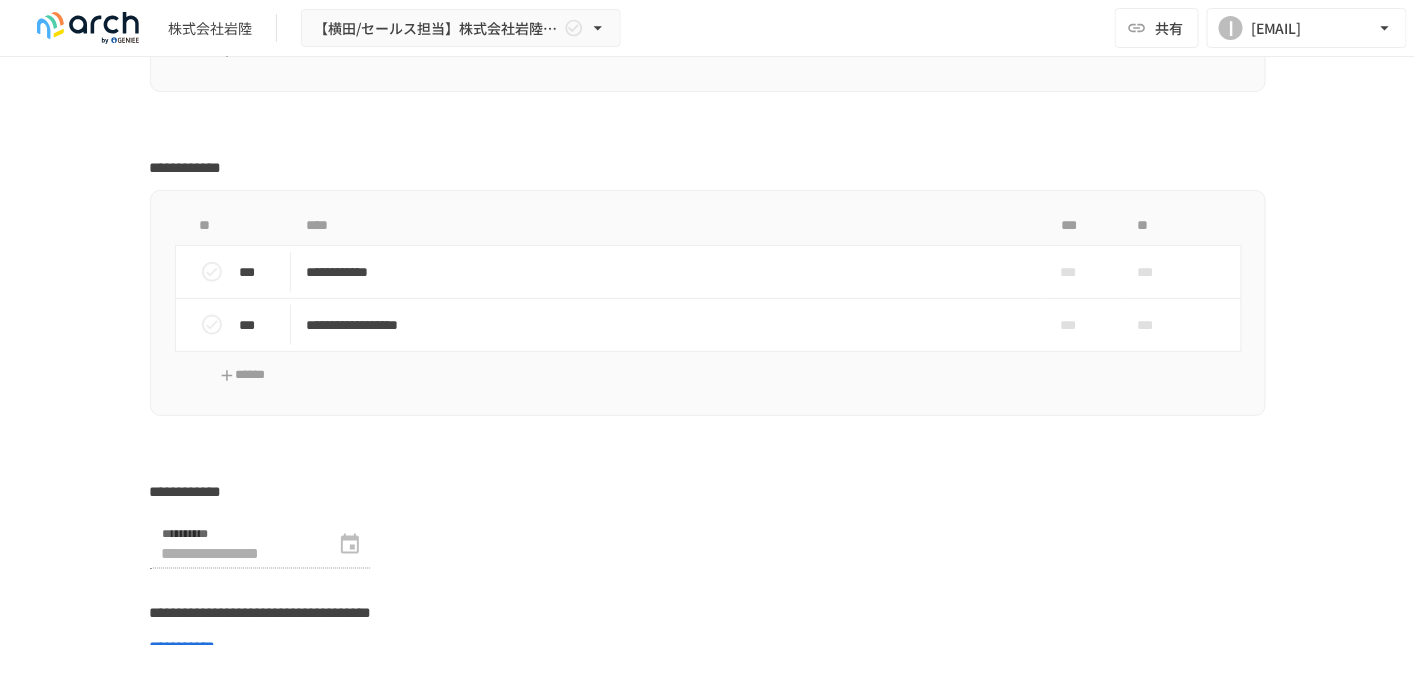 scroll, scrollTop: 5800, scrollLeft: 0, axis: vertical 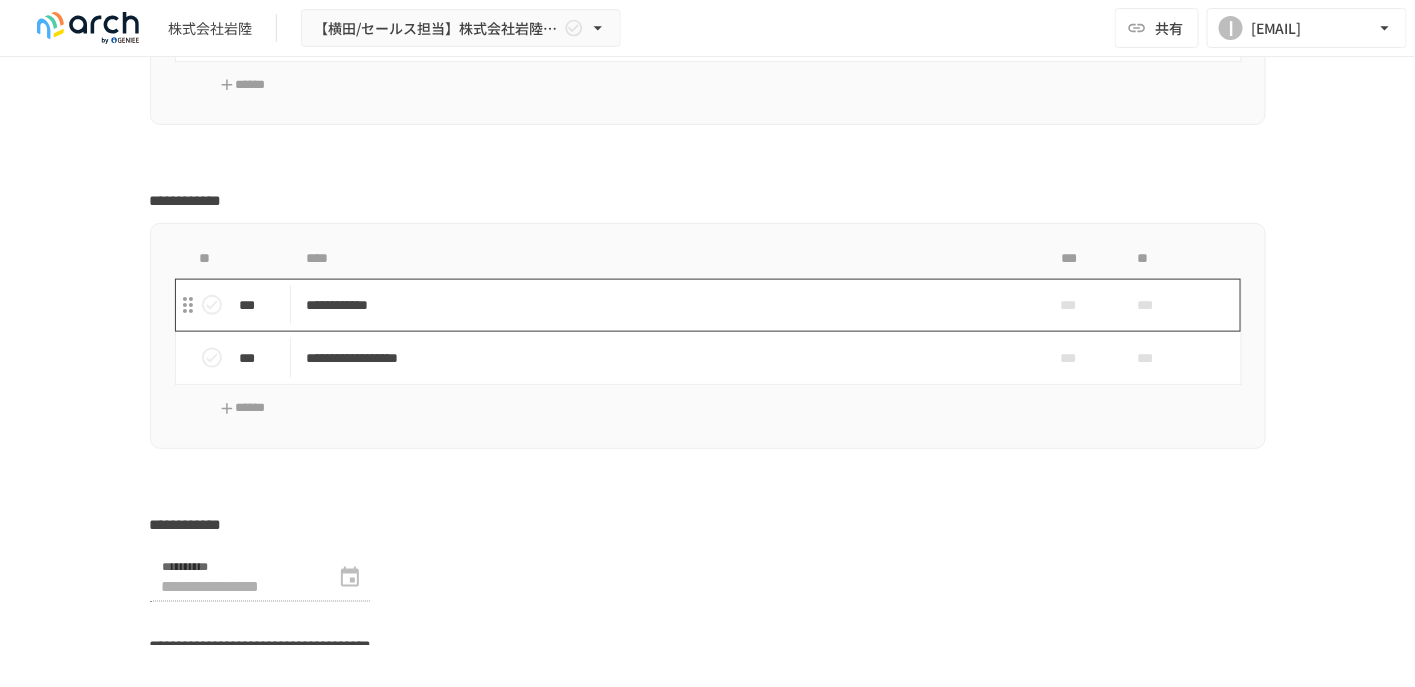 click on "**********" at bounding box center [666, 305] 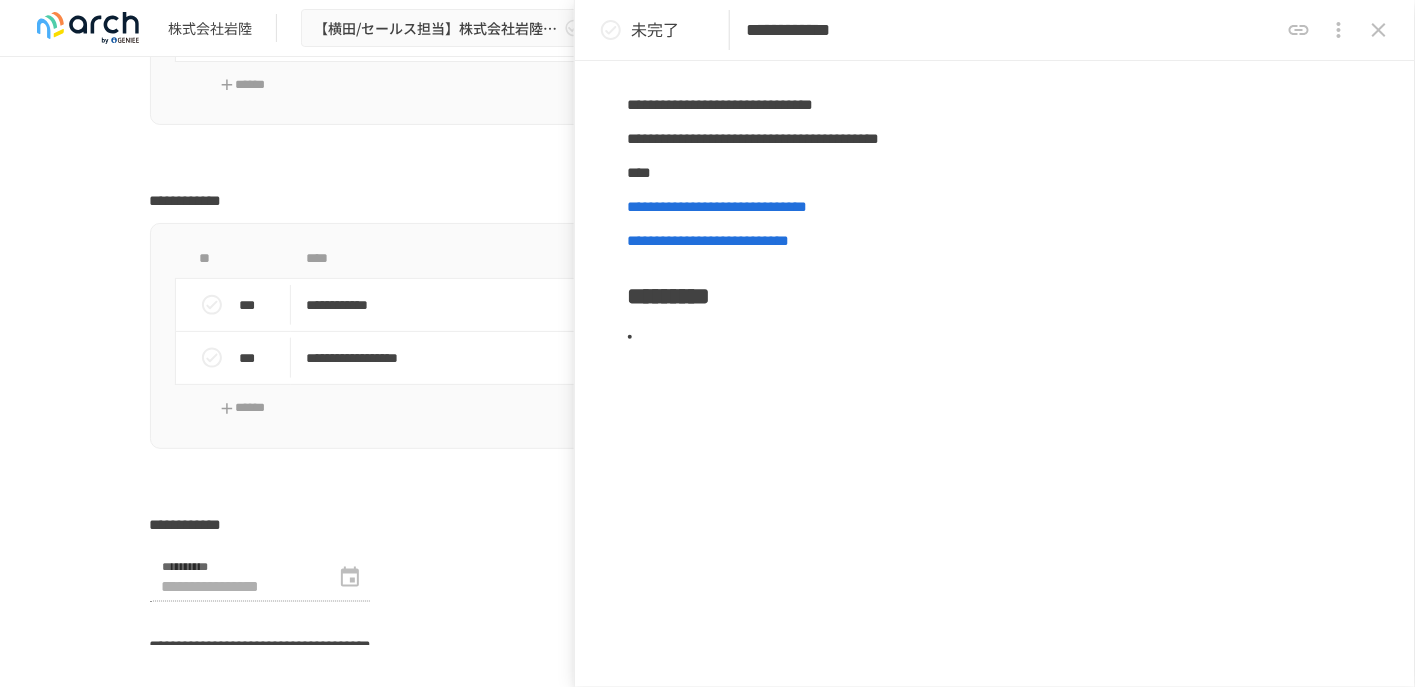 scroll, scrollTop: 228, scrollLeft: 0, axis: vertical 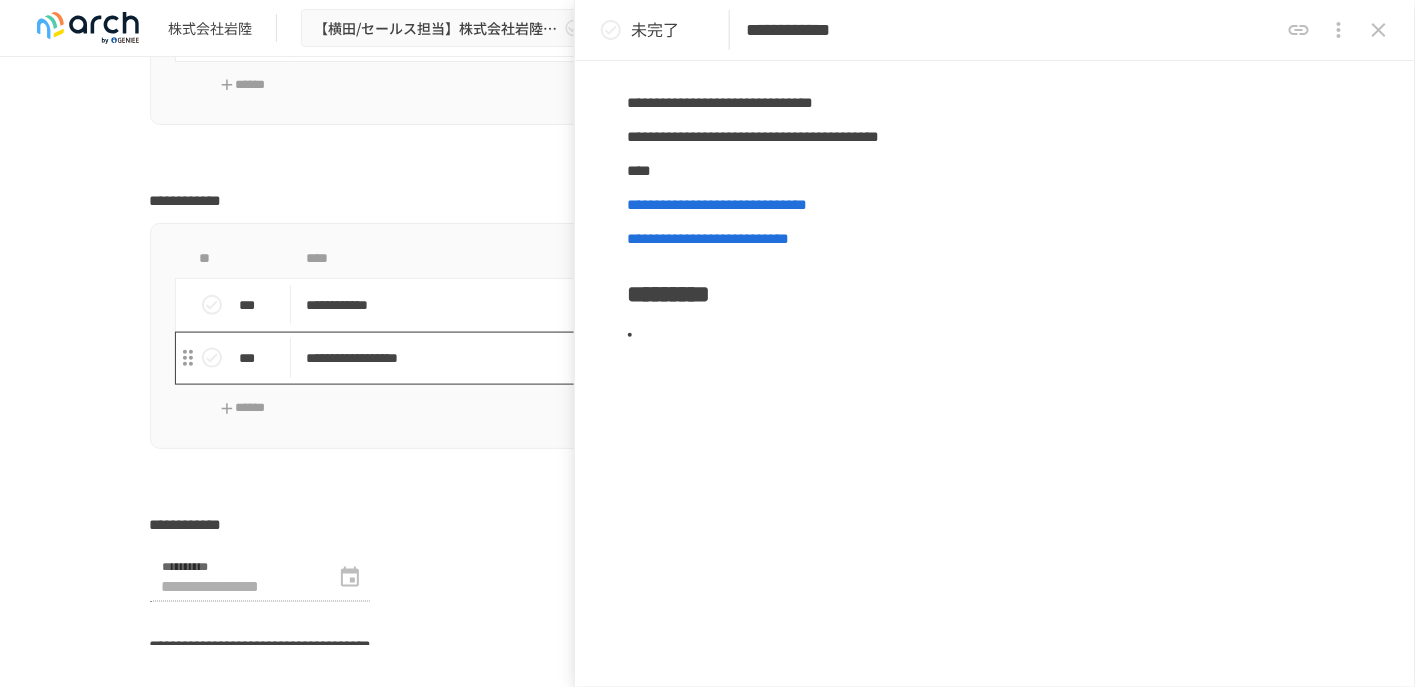 click on "**********" at bounding box center (666, 358) 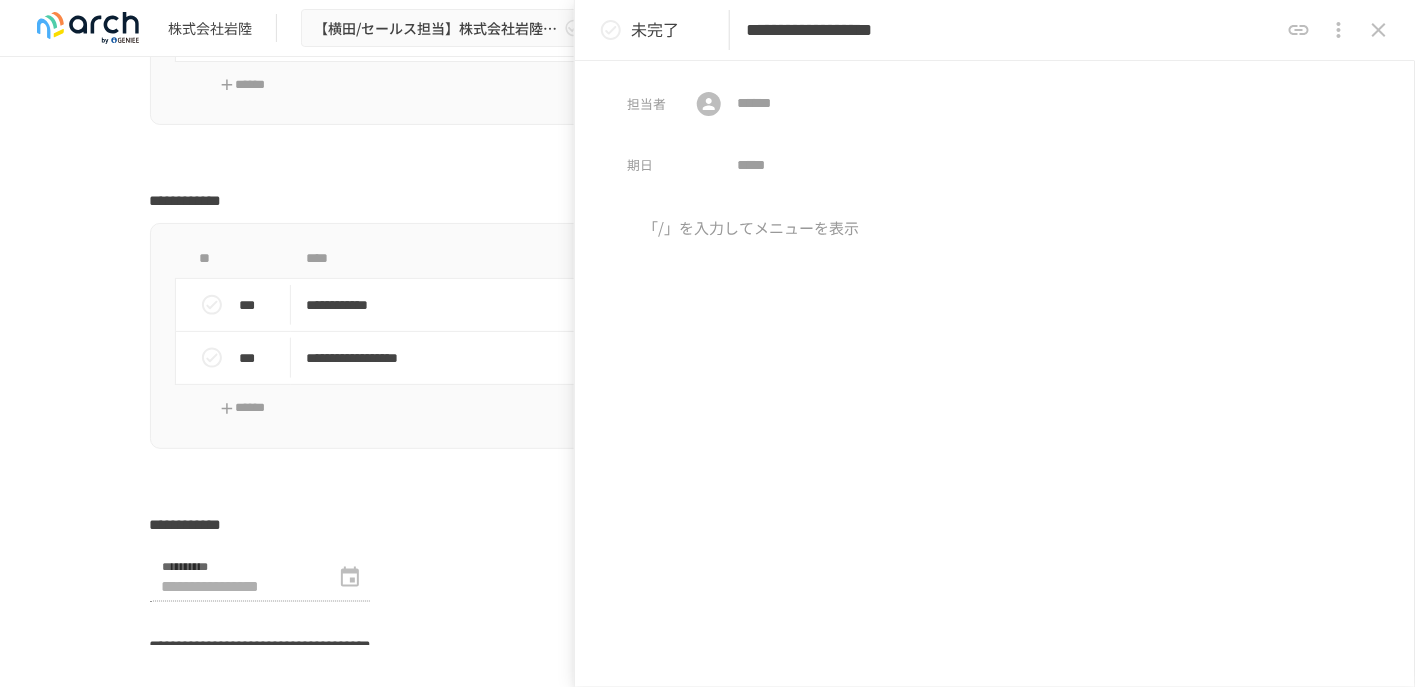click on "**********" at bounding box center (708, 346) 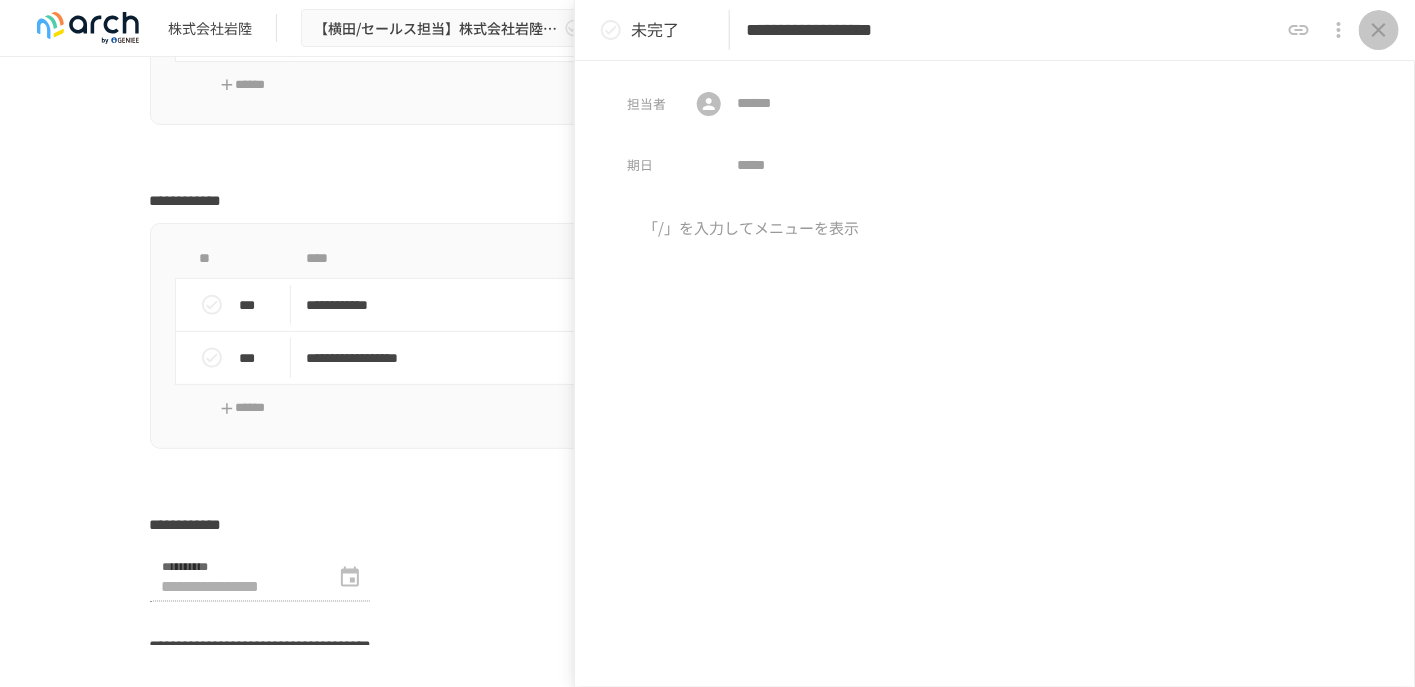 click 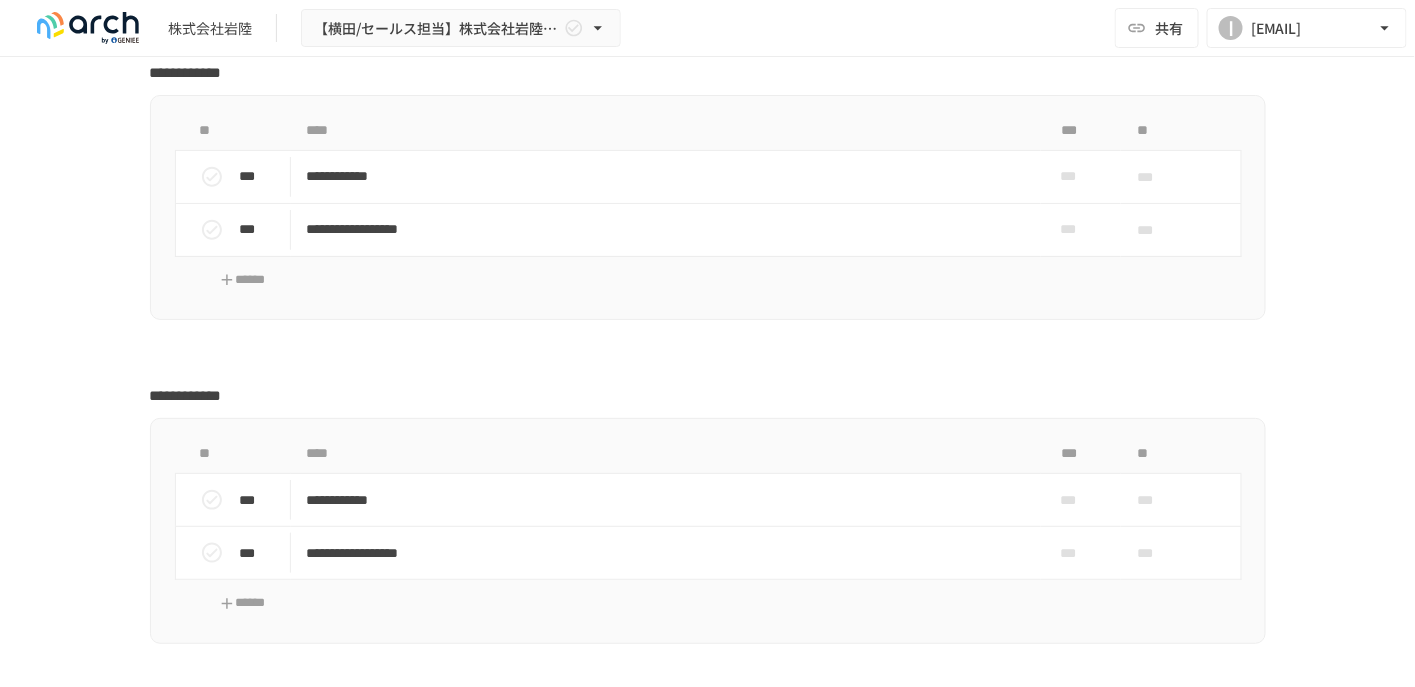 scroll, scrollTop: 5600, scrollLeft: 0, axis: vertical 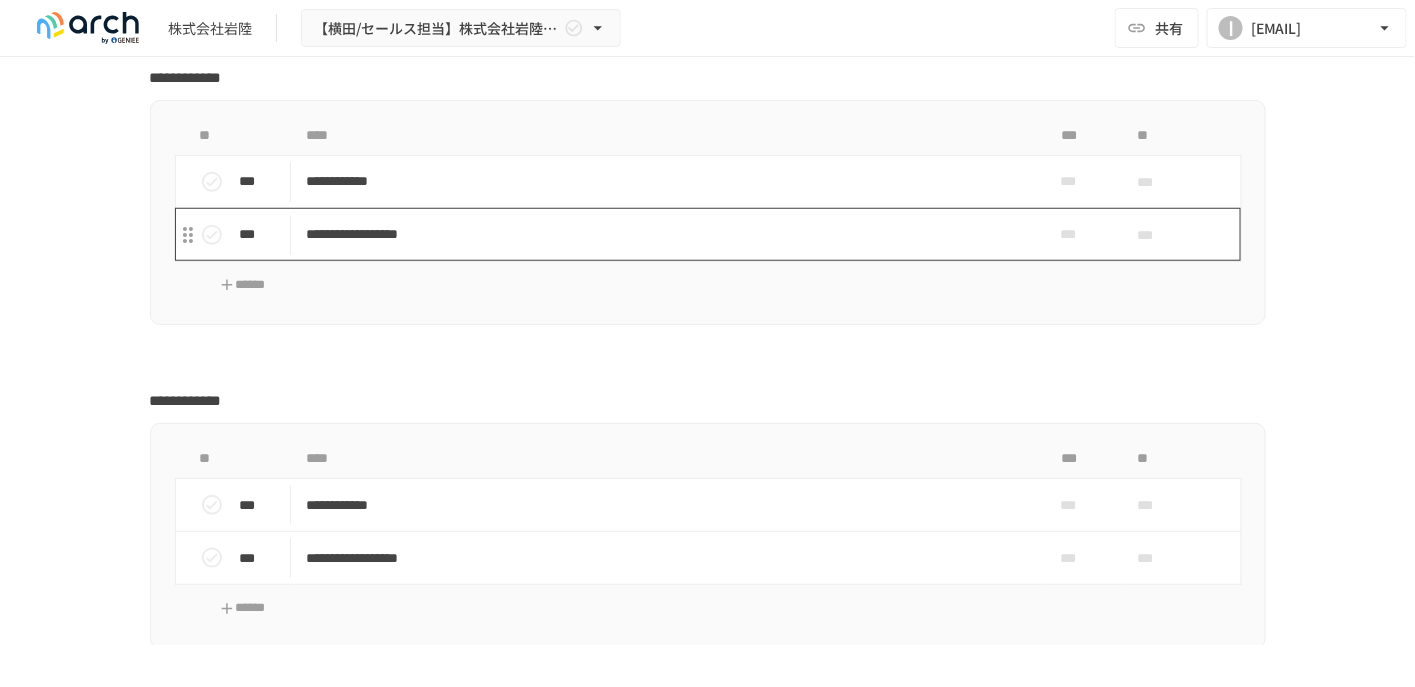 click on "**********" at bounding box center [666, 234] 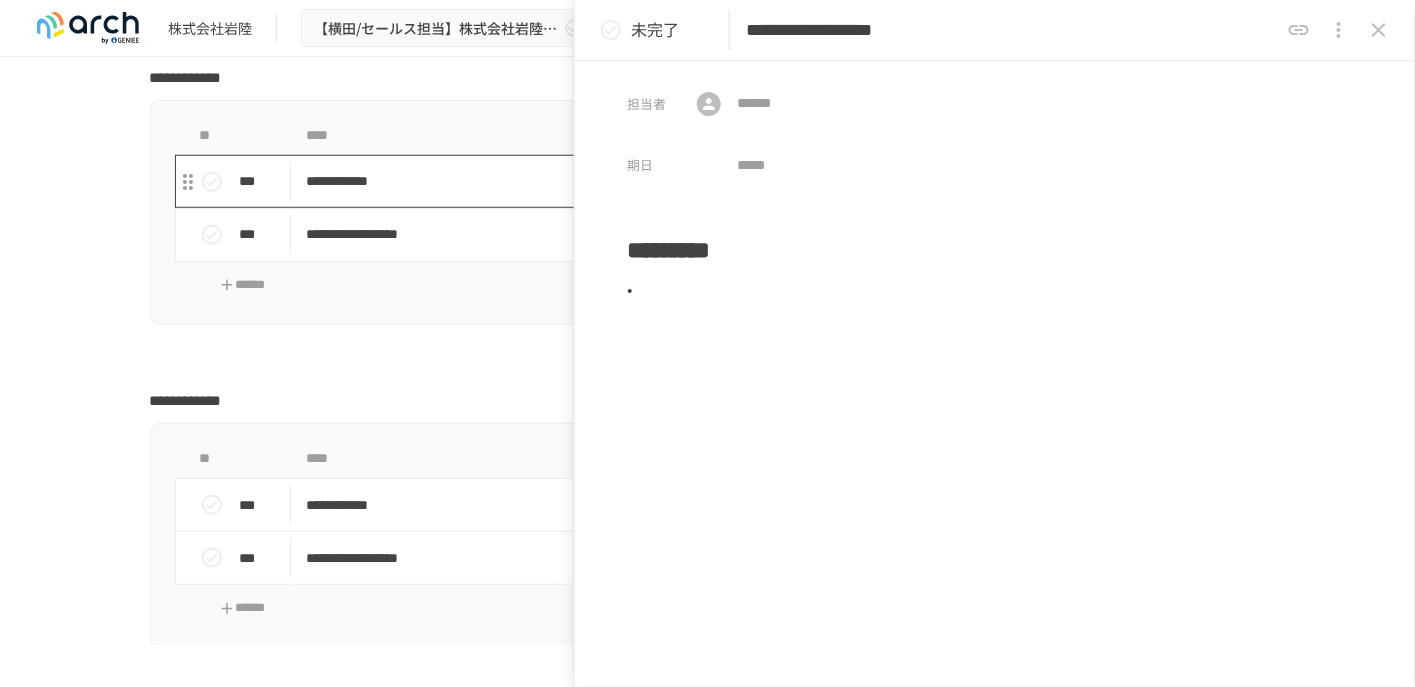 click on "**********" at bounding box center [666, 181] 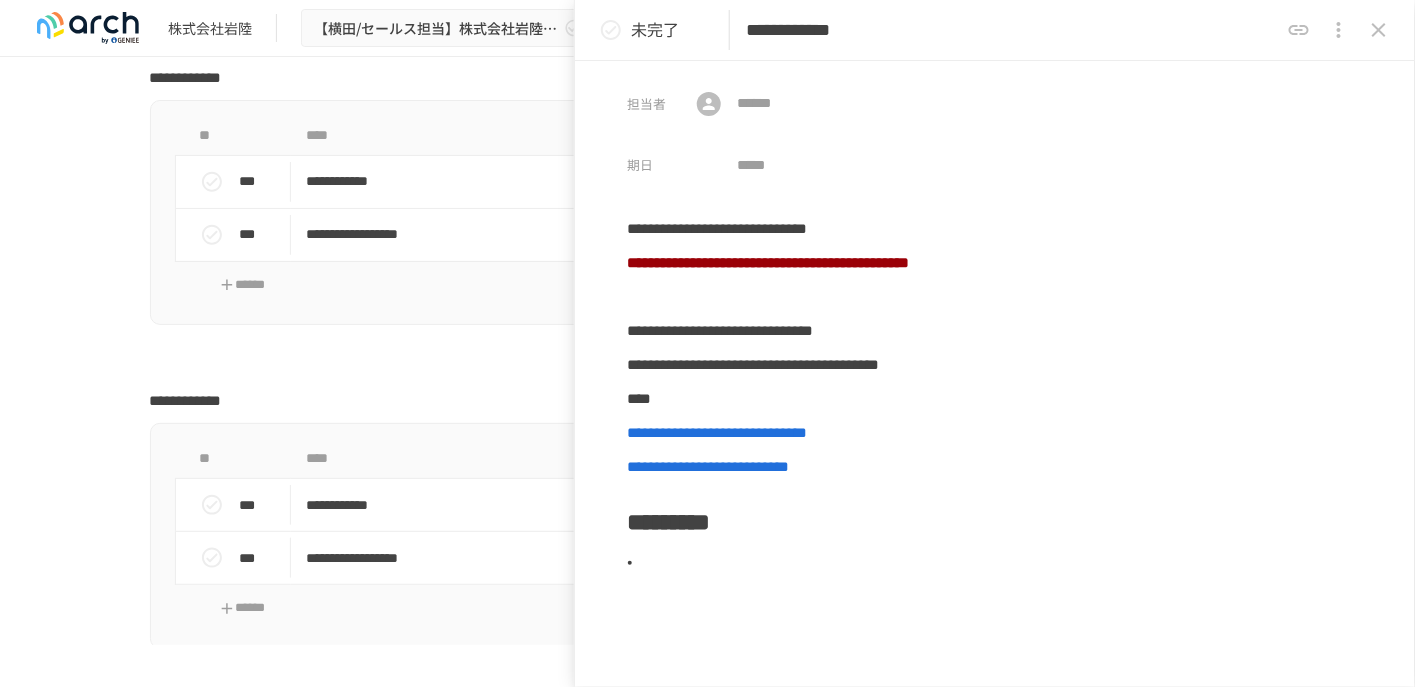 click 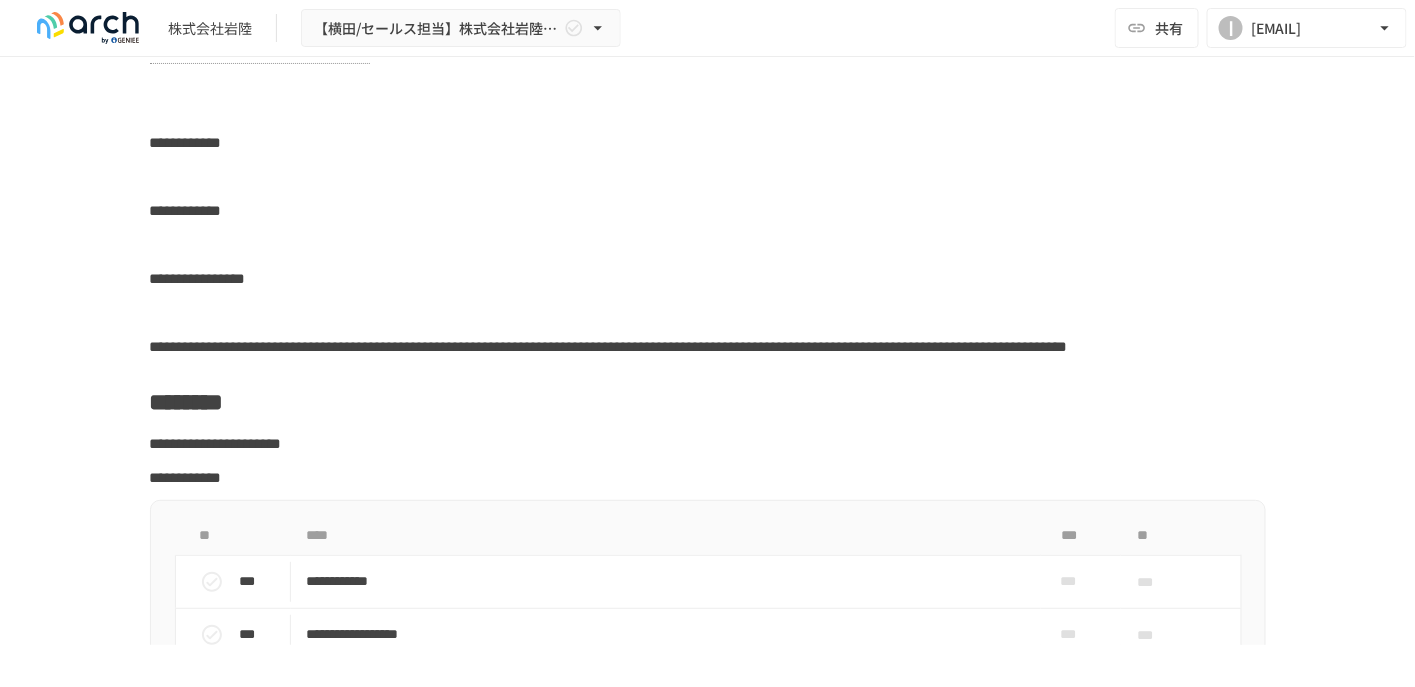 scroll, scrollTop: 5200, scrollLeft: 0, axis: vertical 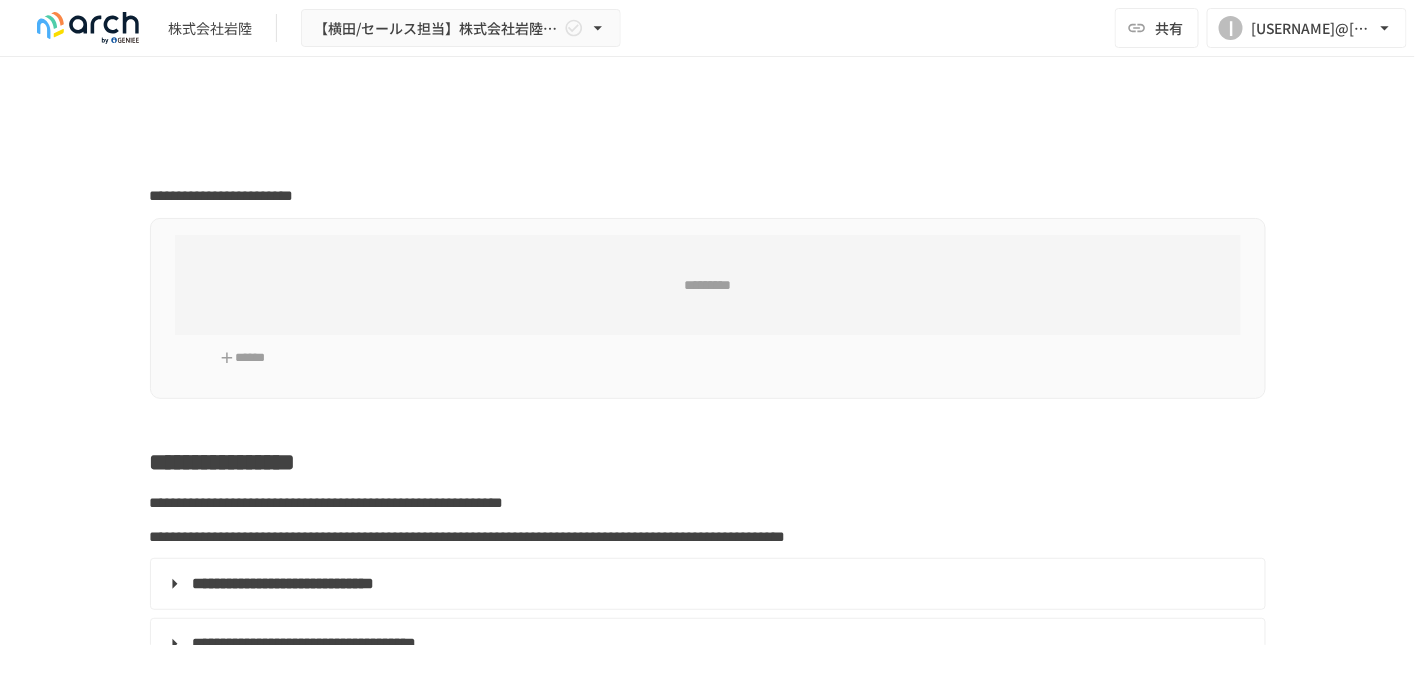 type on "**********" 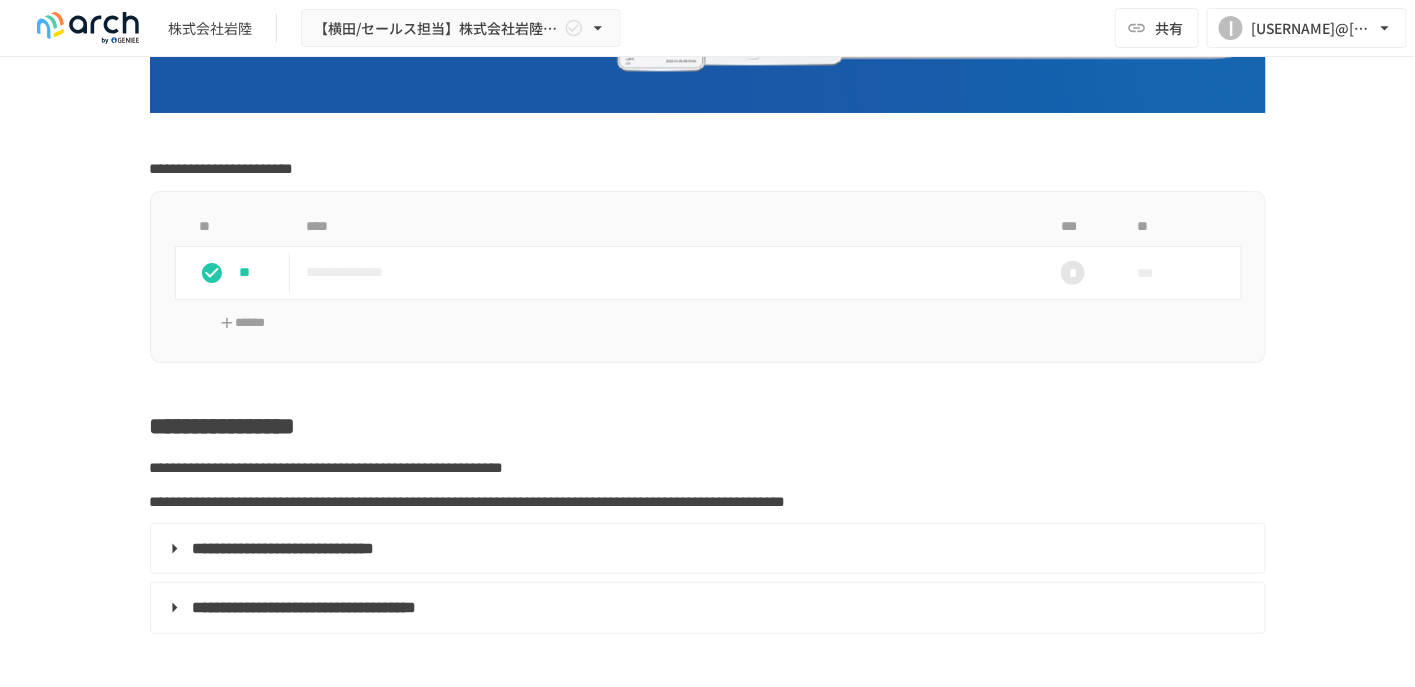 scroll, scrollTop: 700, scrollLeft: 0, axis: vertical 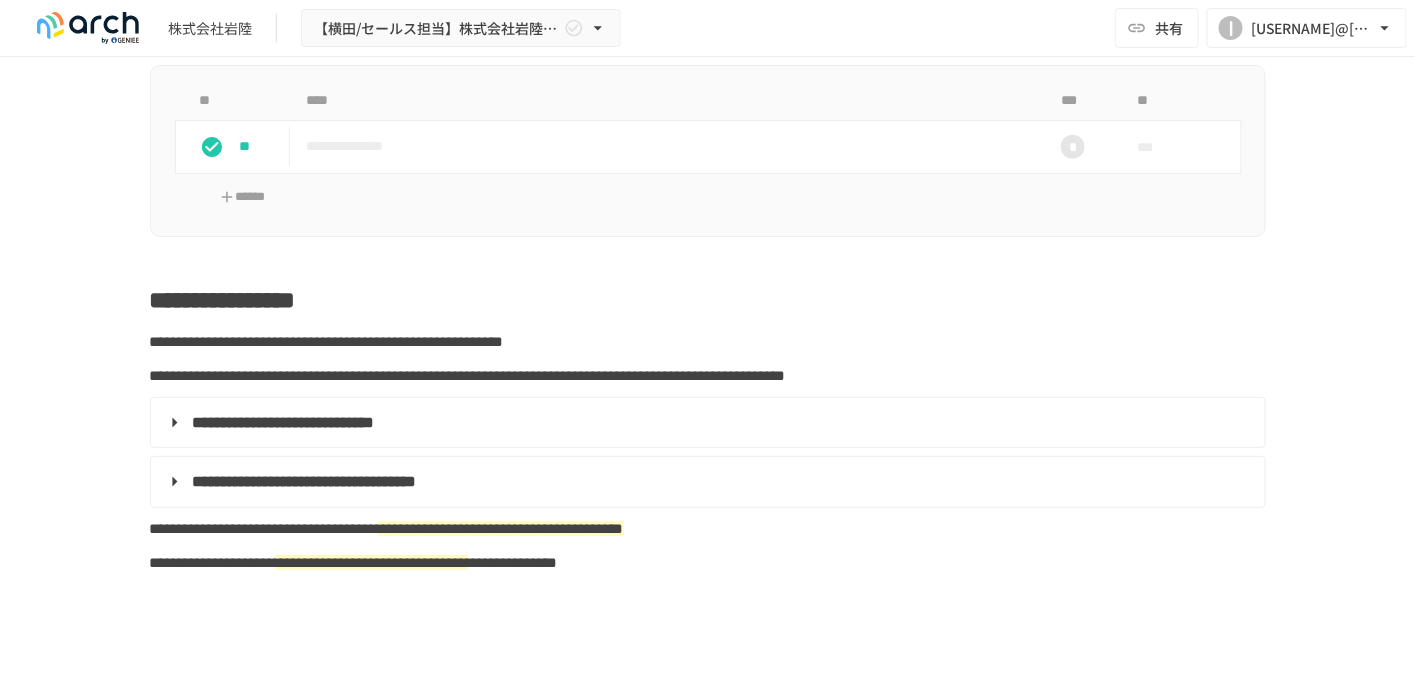 click on "**********" at bounding box center (708, 423) 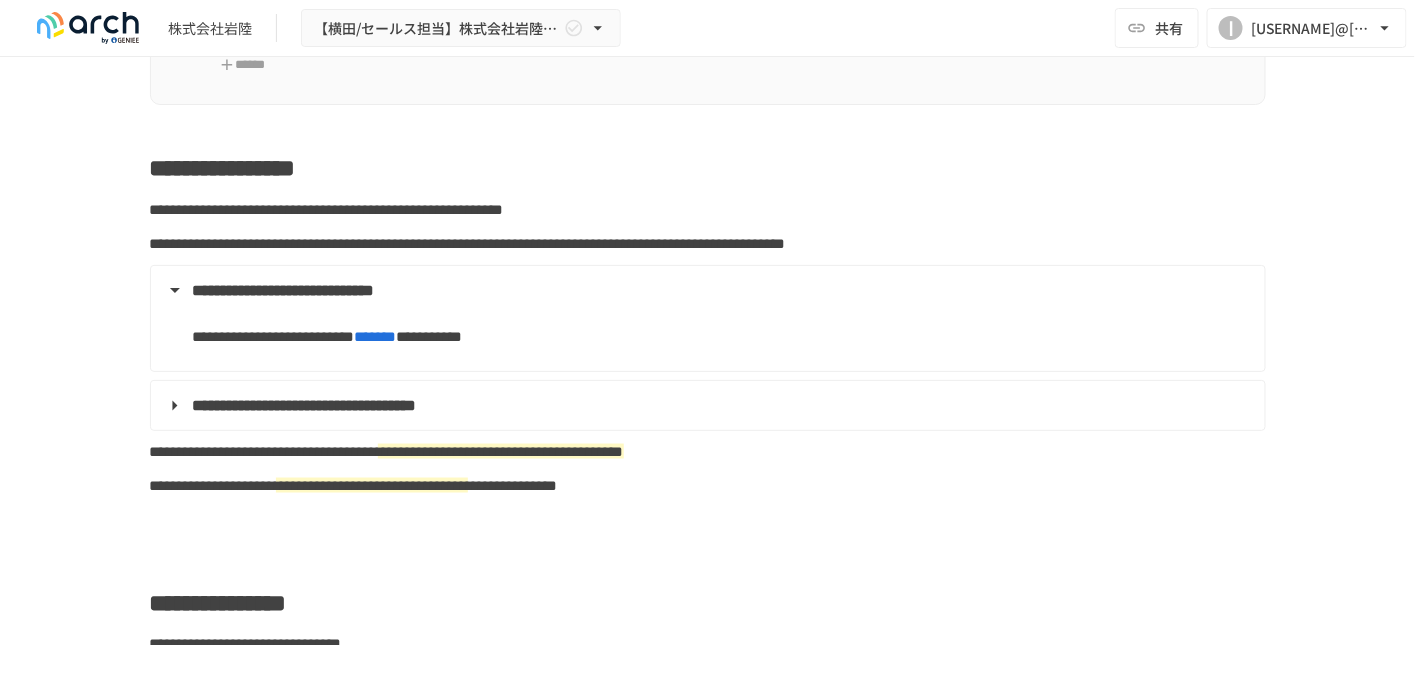 scroll, scrollTop: 900, scrollLeft: 0, axis: vertical 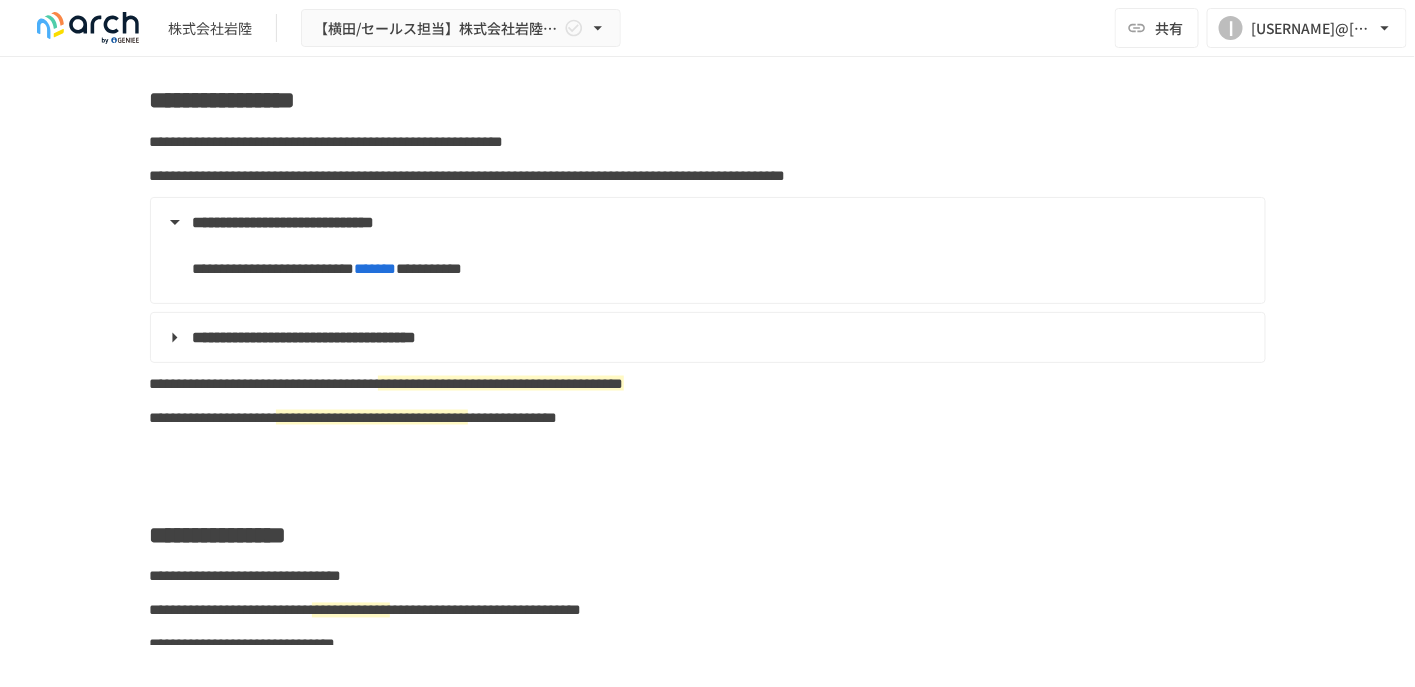 click on "**********" at bounding box center [706, 338] 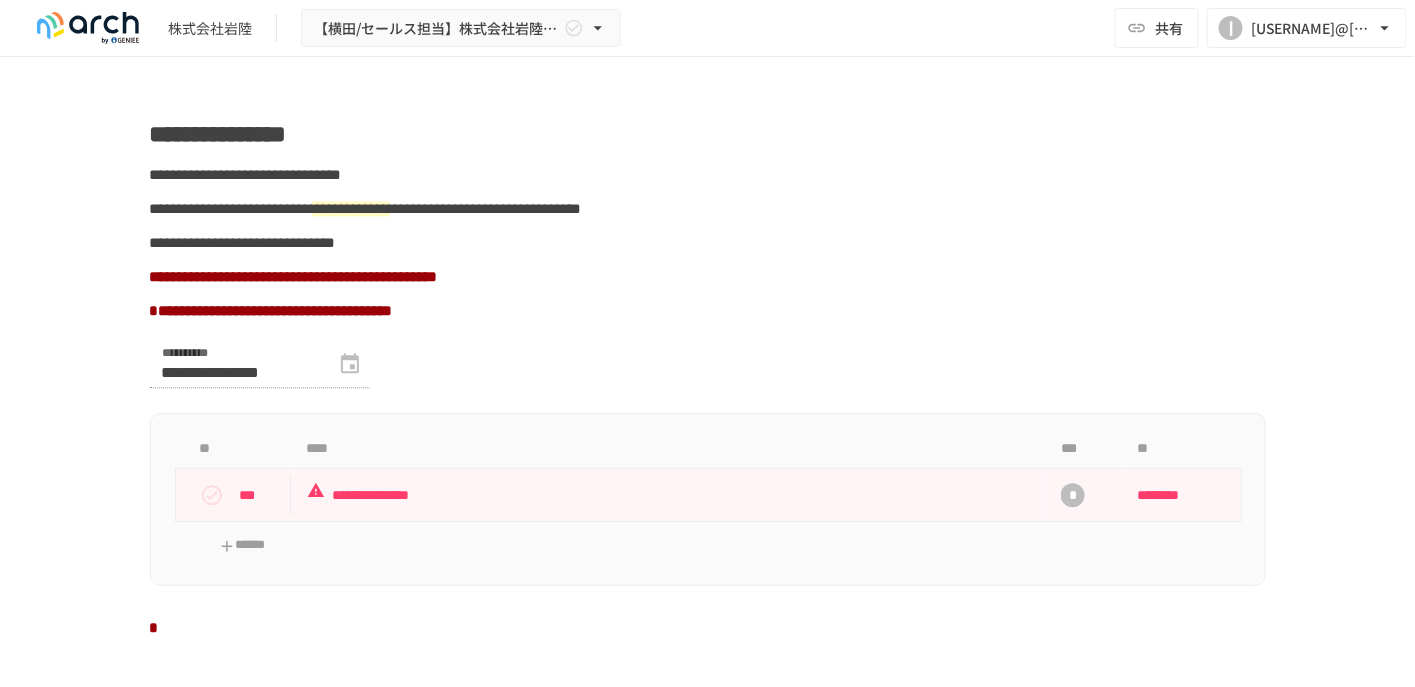 scroll, scrollTop: 1600, scrollLeft: 0, axis: vertical 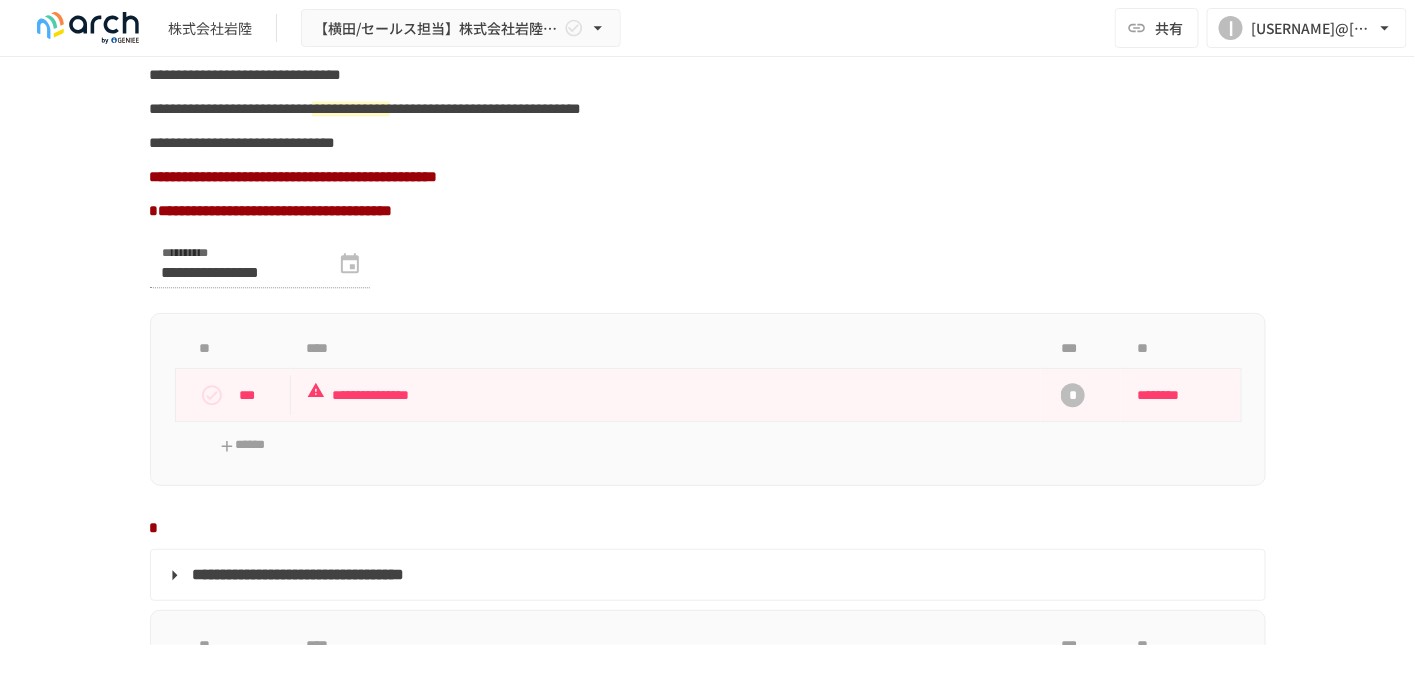 click on "**********" at bounding box center (260, 264) 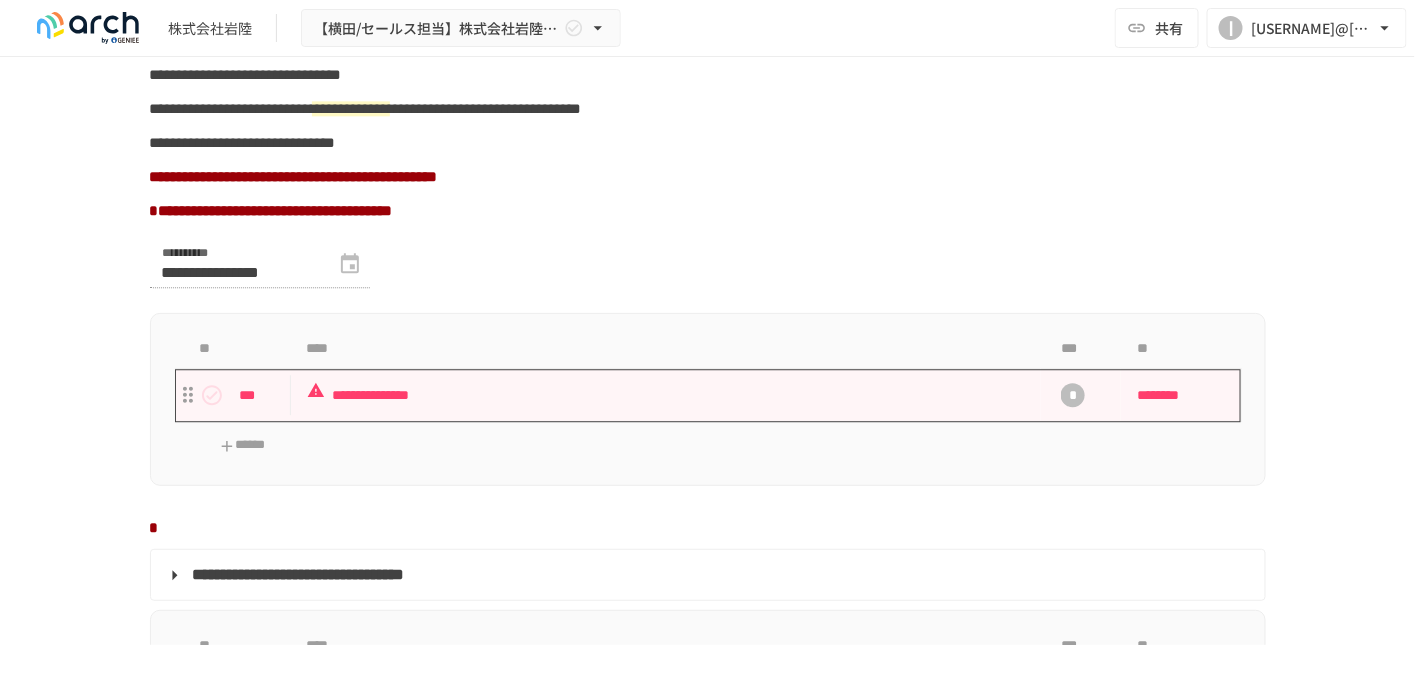 click on "**********" at bounding box center (666, 395) 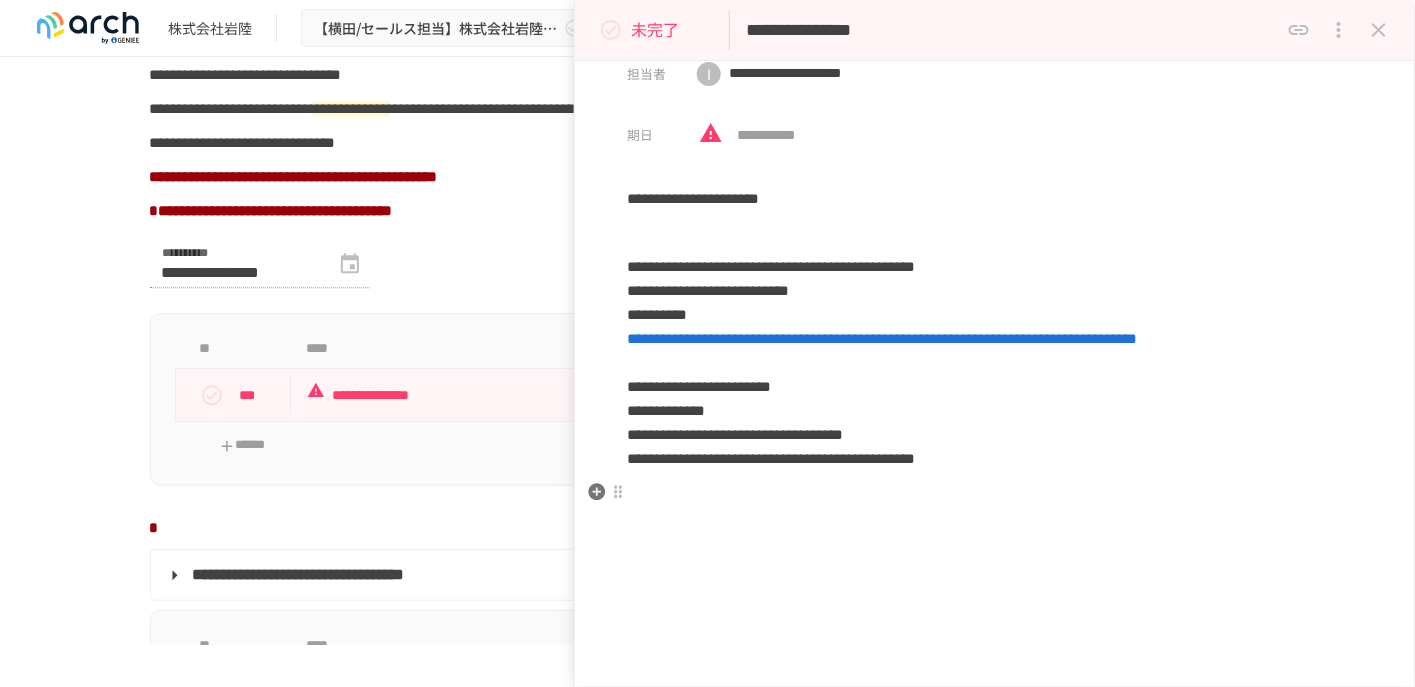 scroll, scrollTop: 0, scrollLeft: 0, axis: both 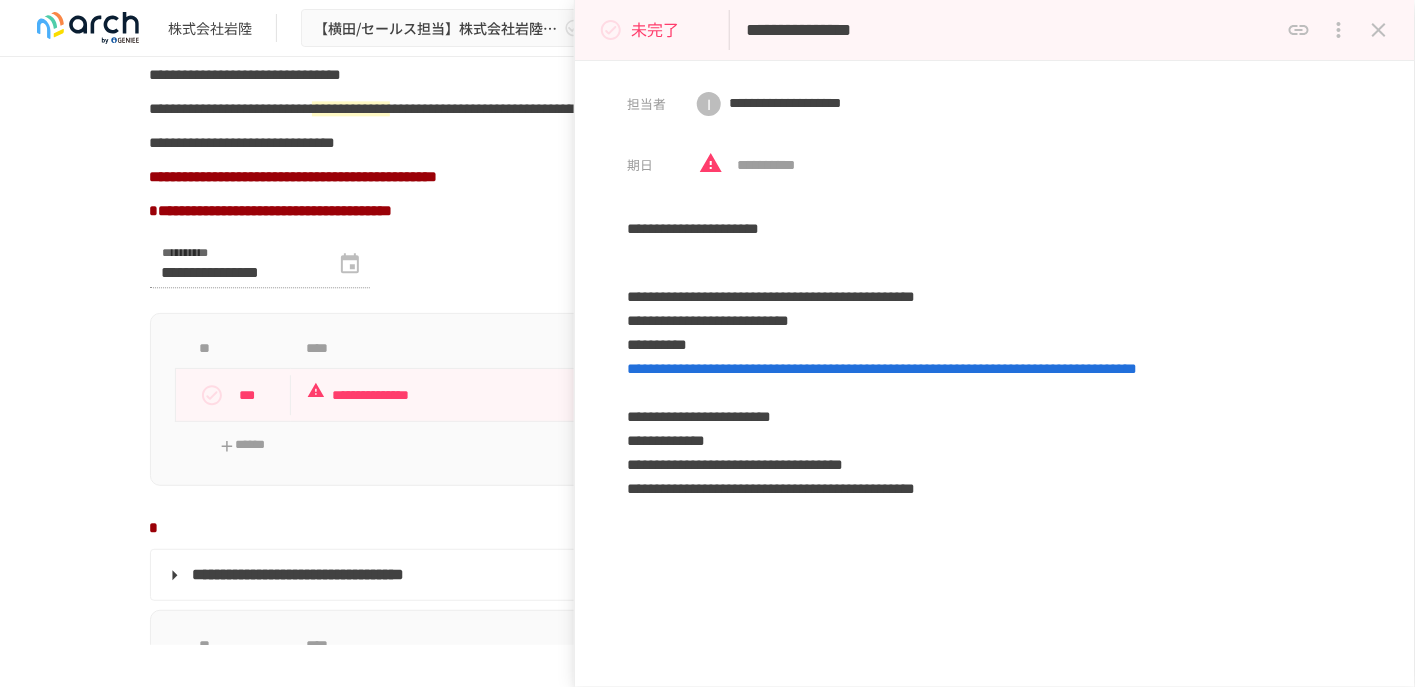 click on "**********" at bounding box center [708, 409] 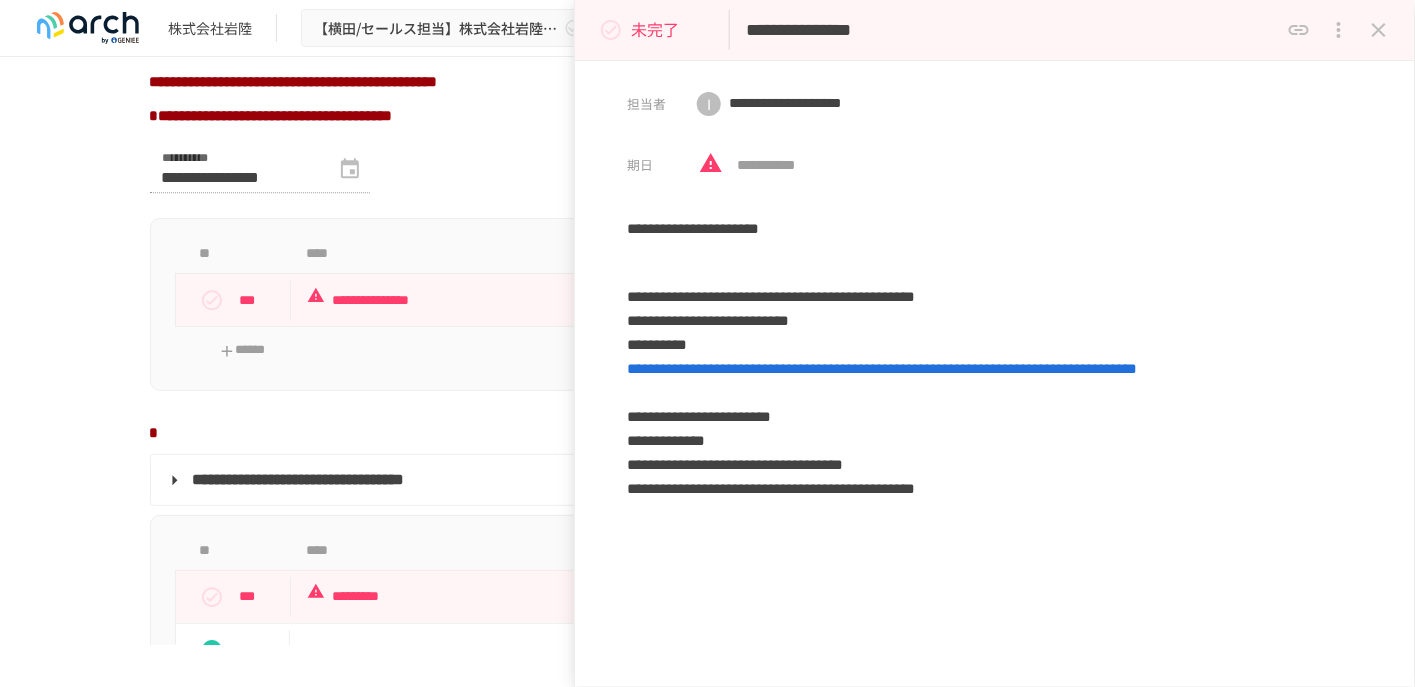 scroll, scrollTop: 1800, scrollLeft: 0, axis: vertical 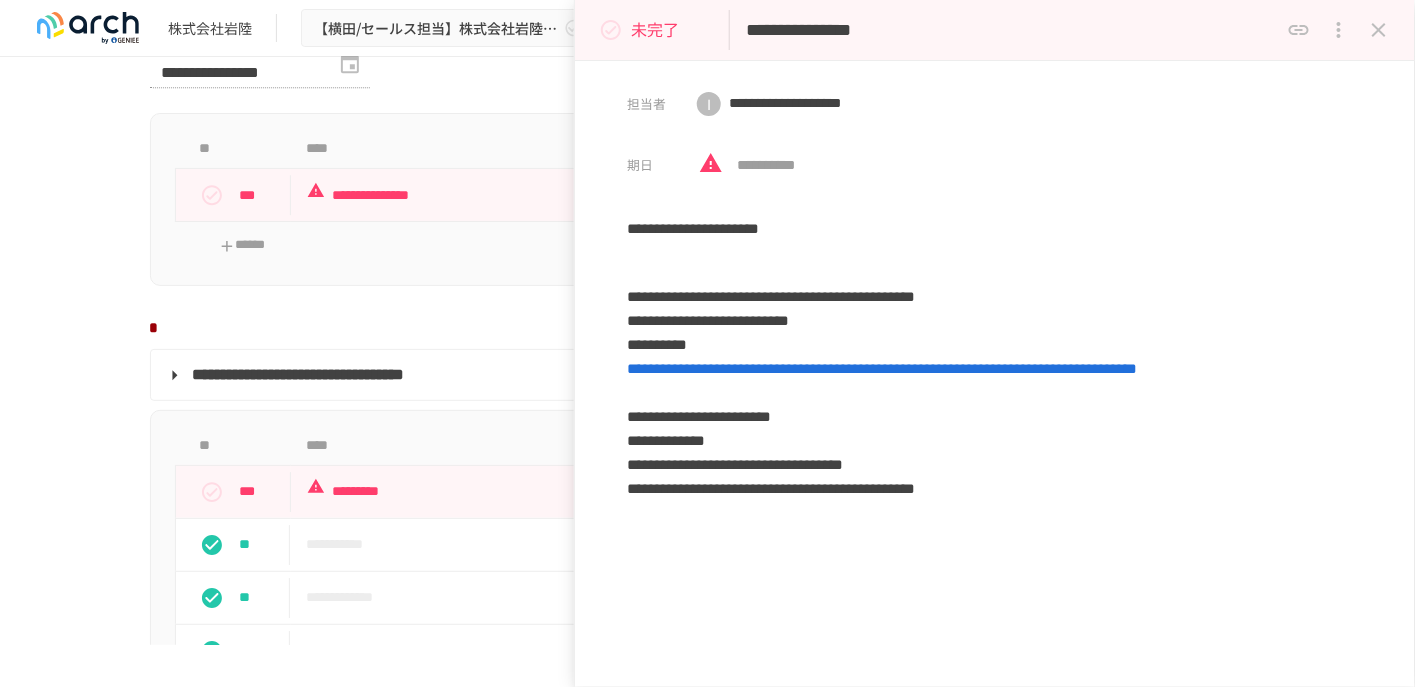 click on "**********" at bounding box center [299, 374] 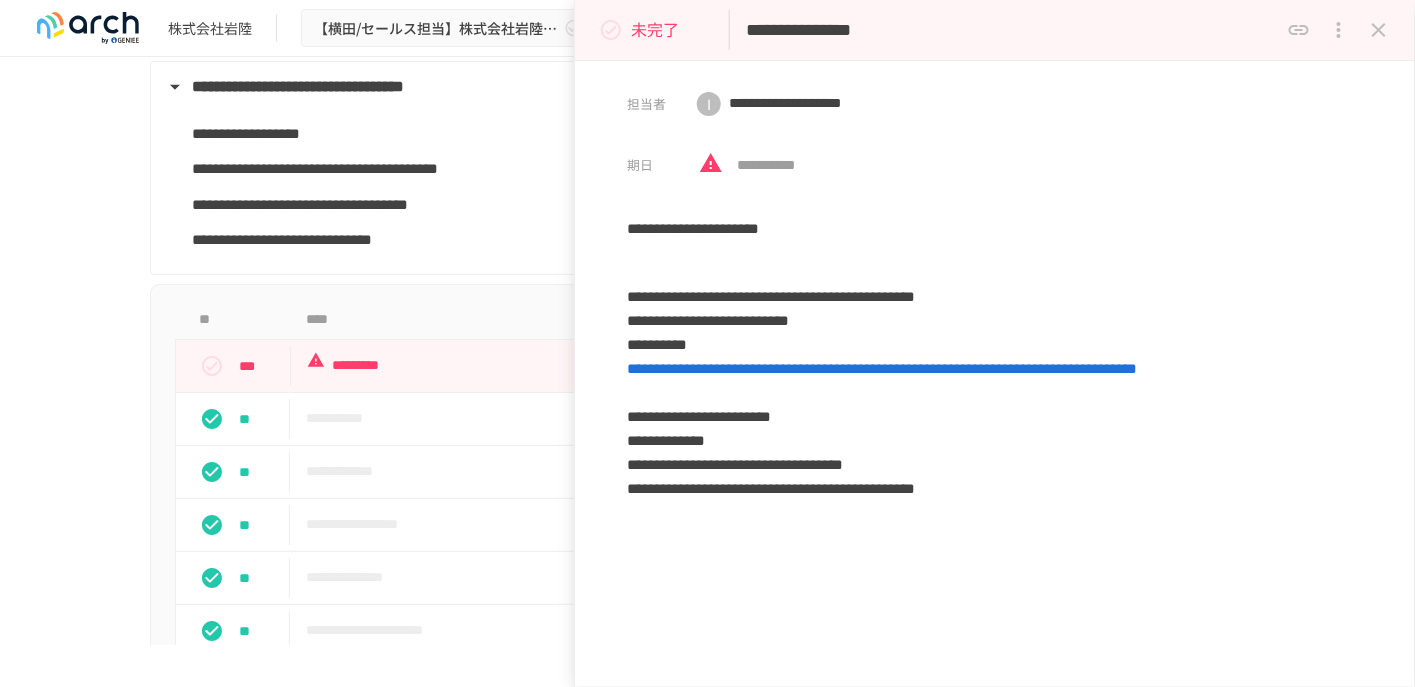 scroll, scrollTop: 2200, scrollLeft: 0, axis: vertical 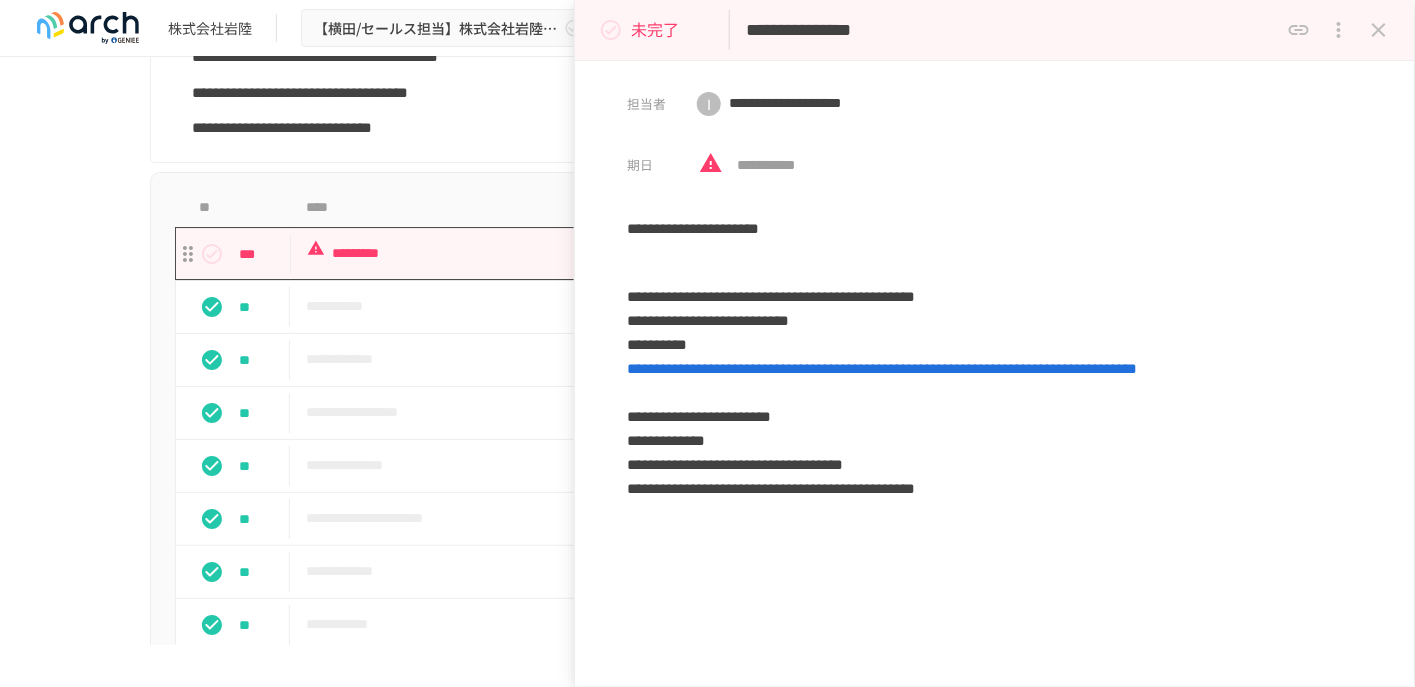 click on "*********" at bounding box center (666, 253) 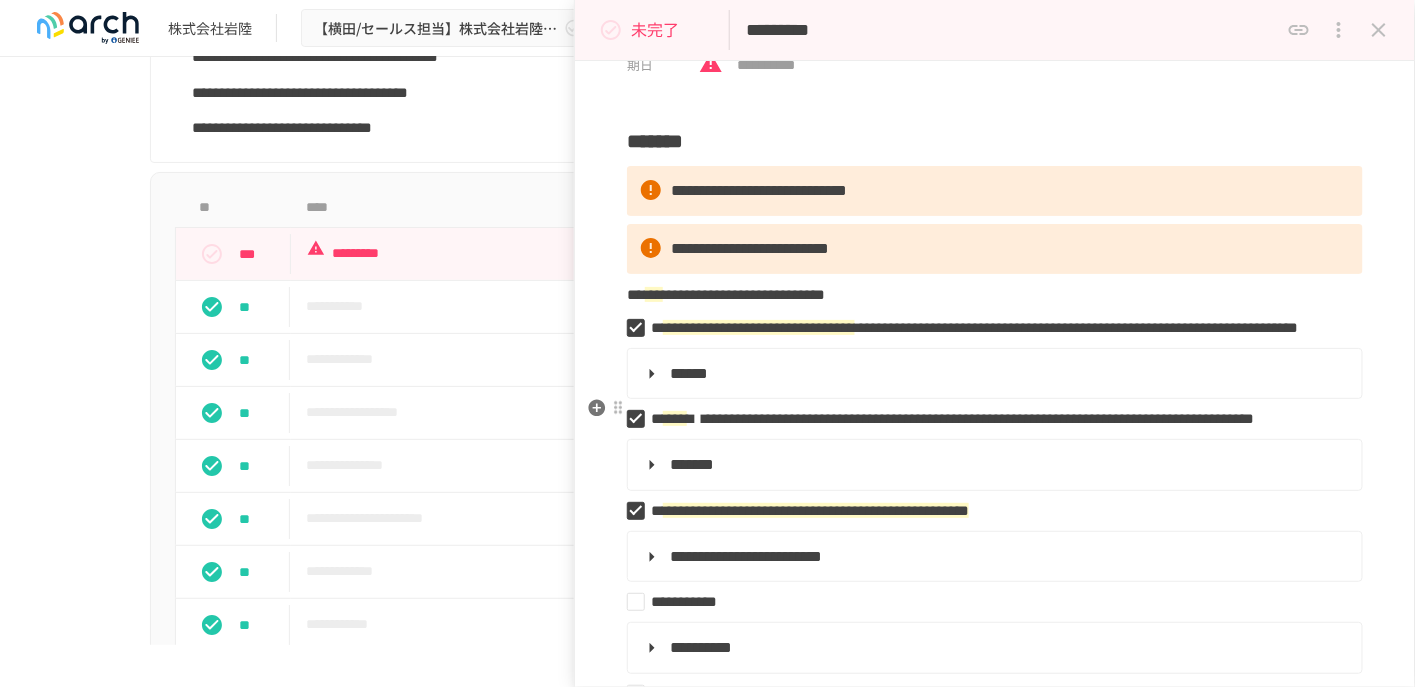 scroll, scrollTop: 200, scrollLeft: 0, axis: vertical 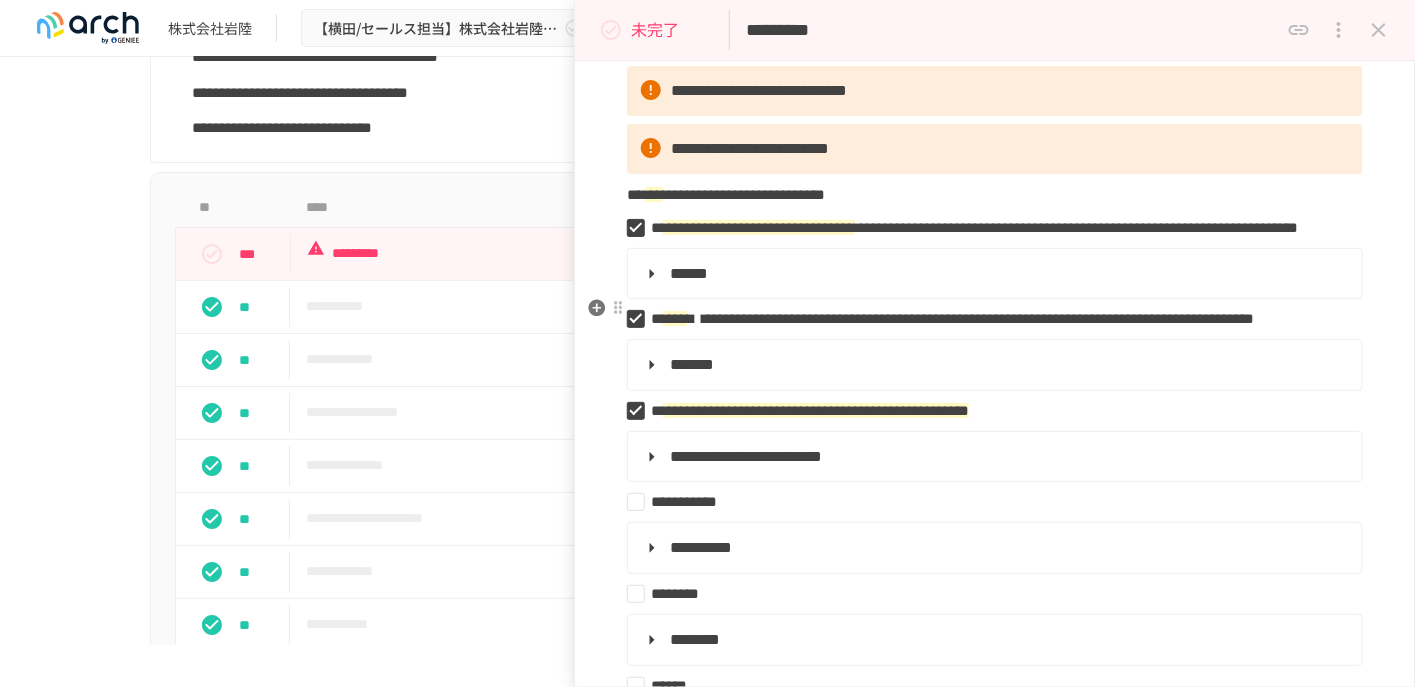 click on "*****" at bounding box center (993, 274) 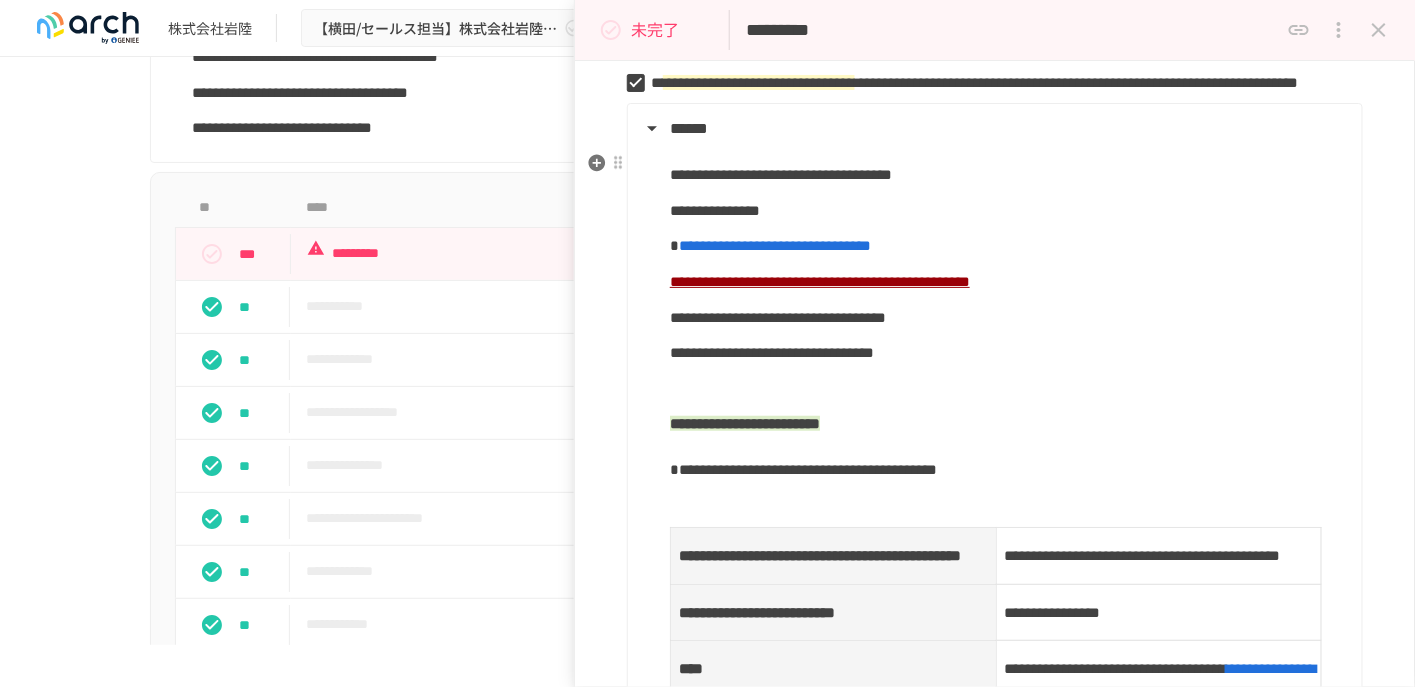 scroll, scrollTop: 300, scrollLeft: 0, axis: vertical 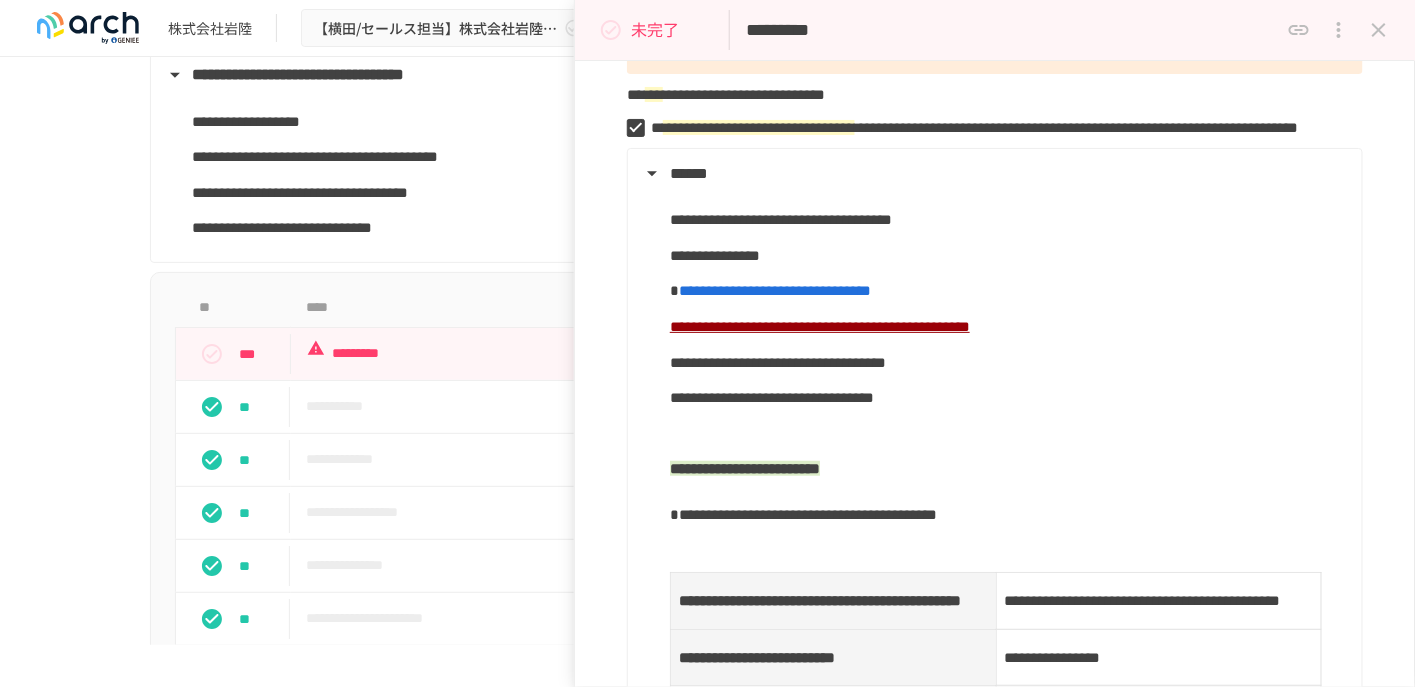 click on "**********" at bounding box center [708, 2037] 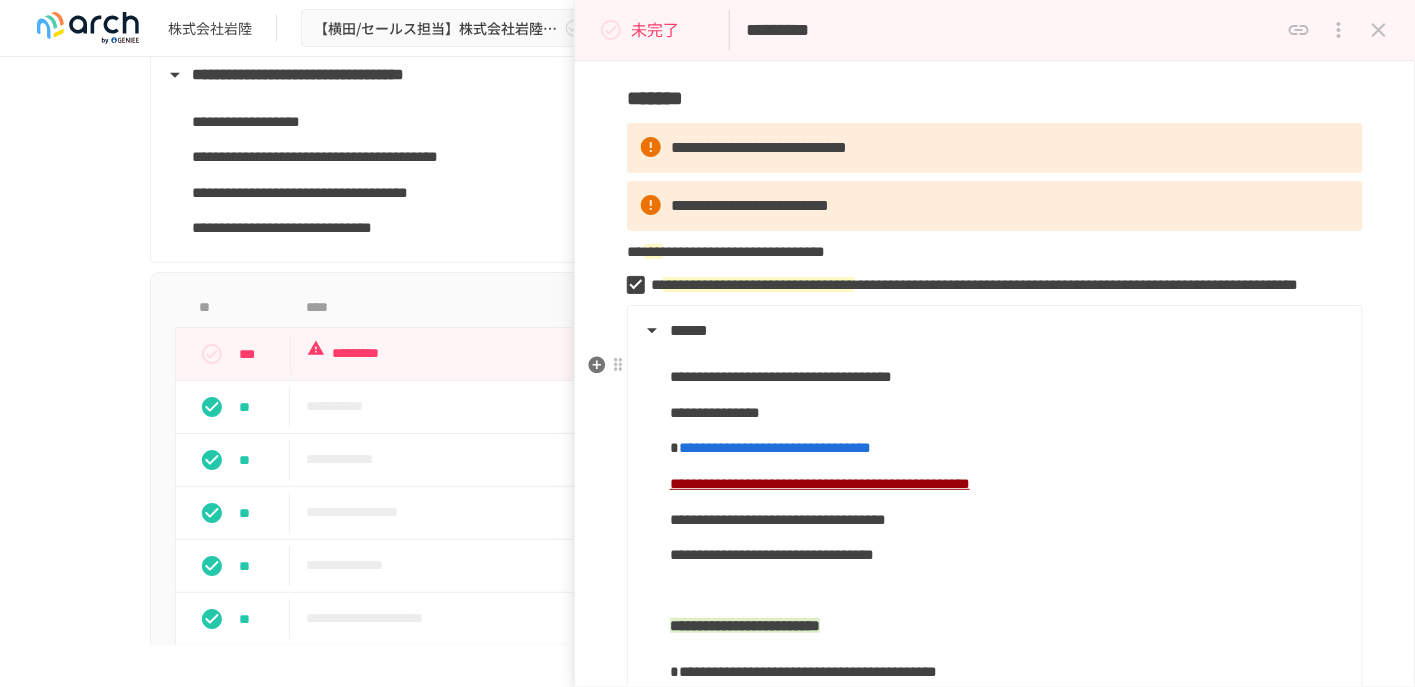 scroll, scrollTop: 0, scrollLeft: 0, axis: both 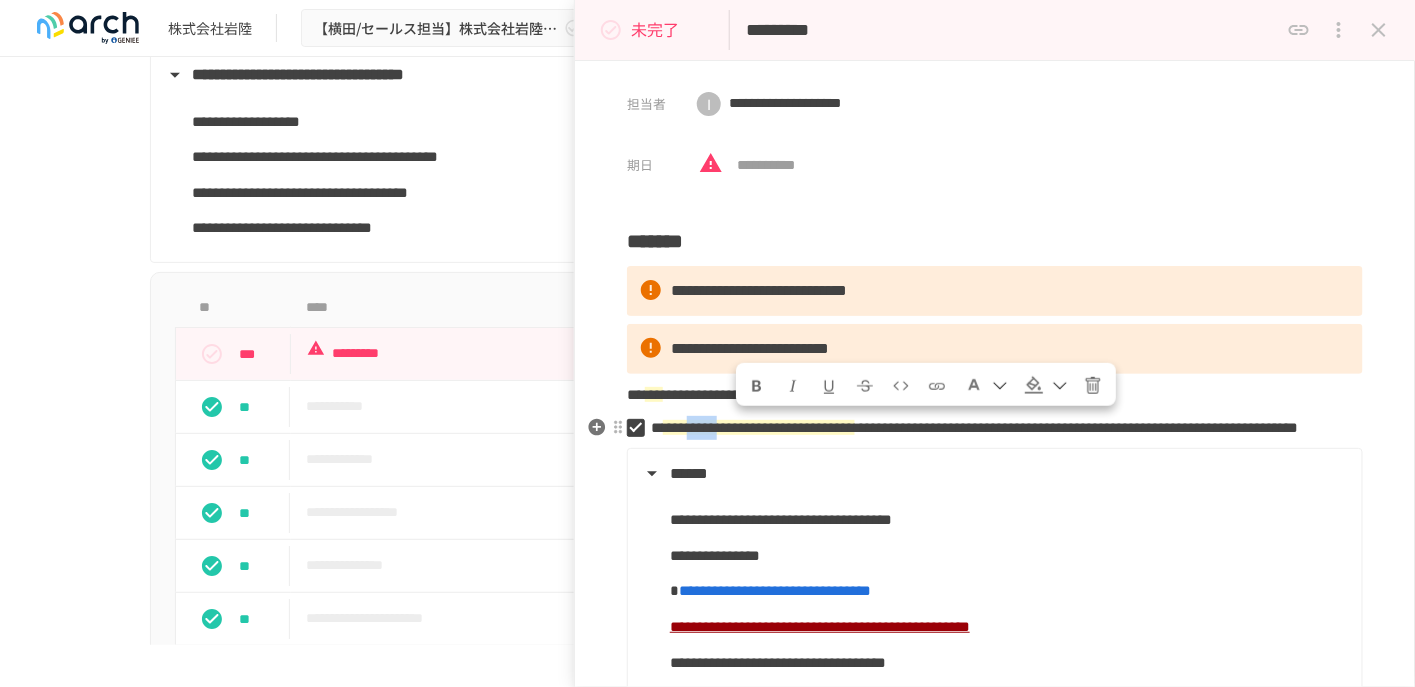 drag, startPoint x: 744, startPoint y: 428, endPoint x: 775, endPoint y: 426, distance: 31.06445 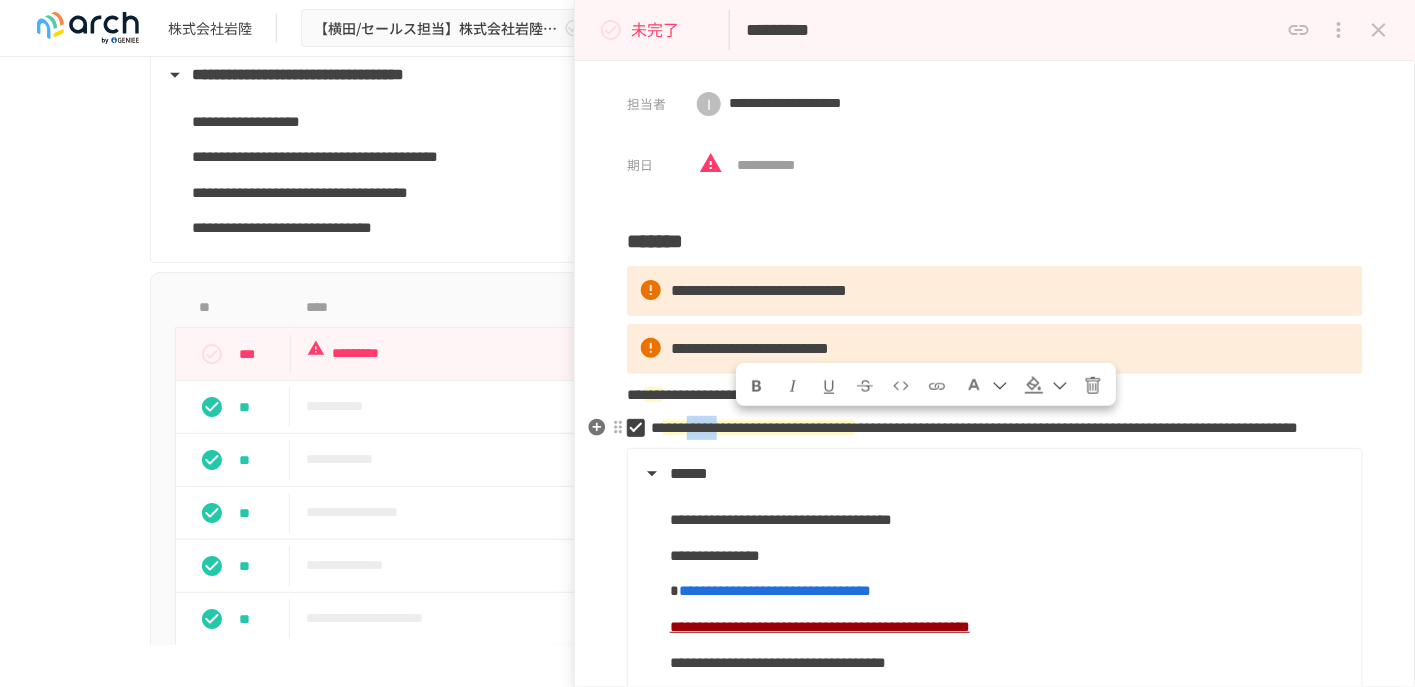 click on "**********" at bounding box center [759, 427] 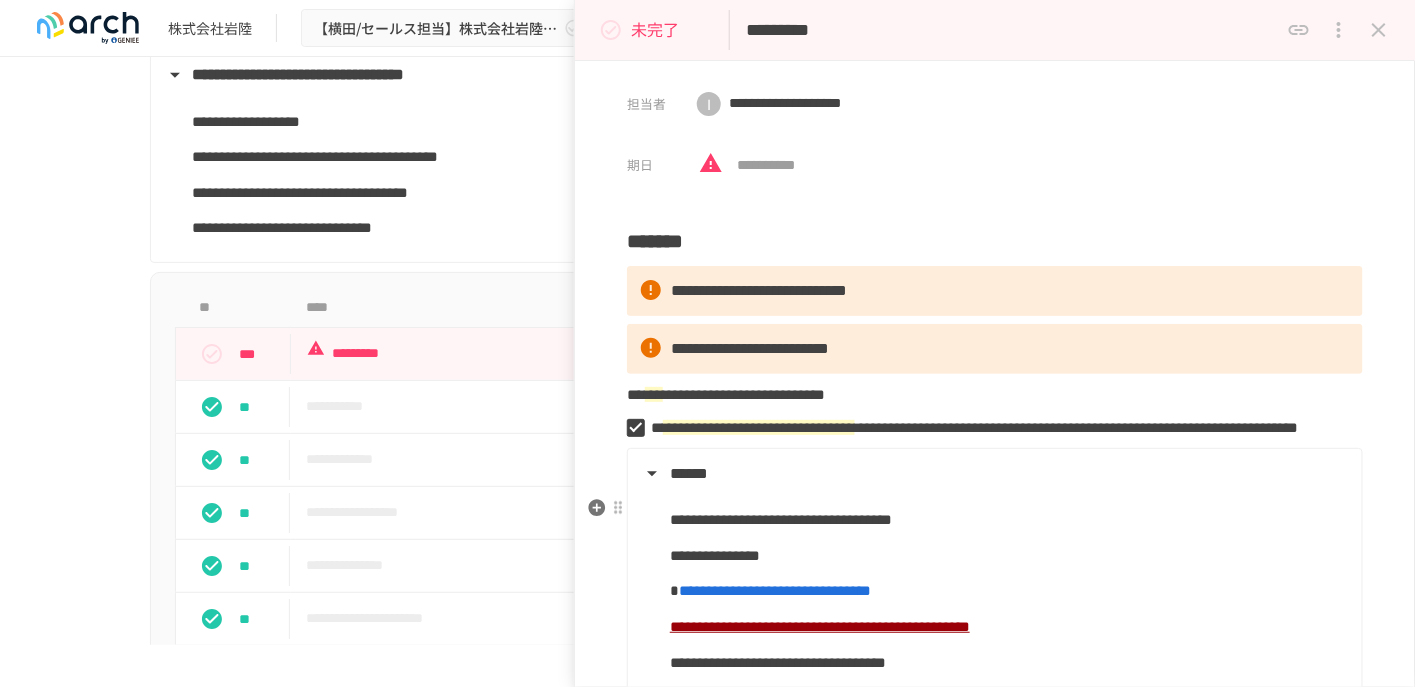 click on "**********" at bounding box center [995, 1303] 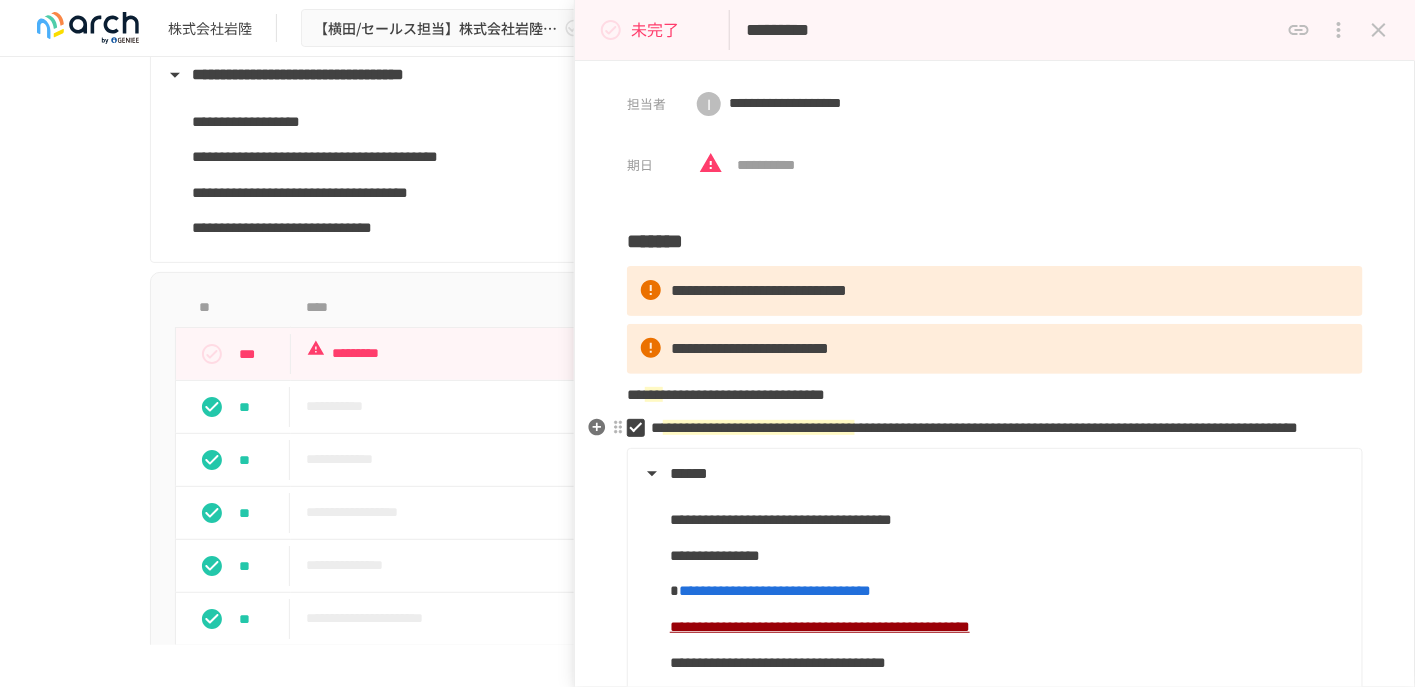 click on "**********" at bounding box center (1077, 427) 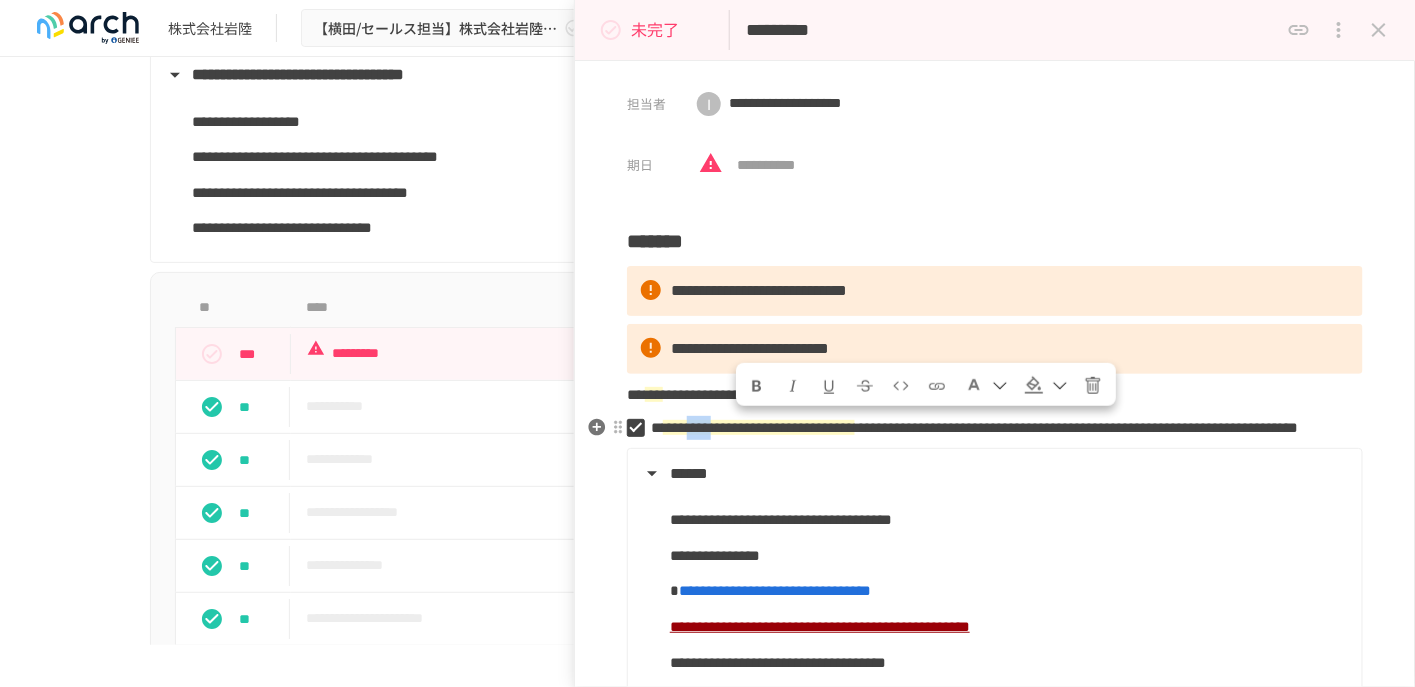 drag, startPoint x: 741, startPoint y: 428, endPoint x: 768, endPoint y: 431, distance: 27.166155 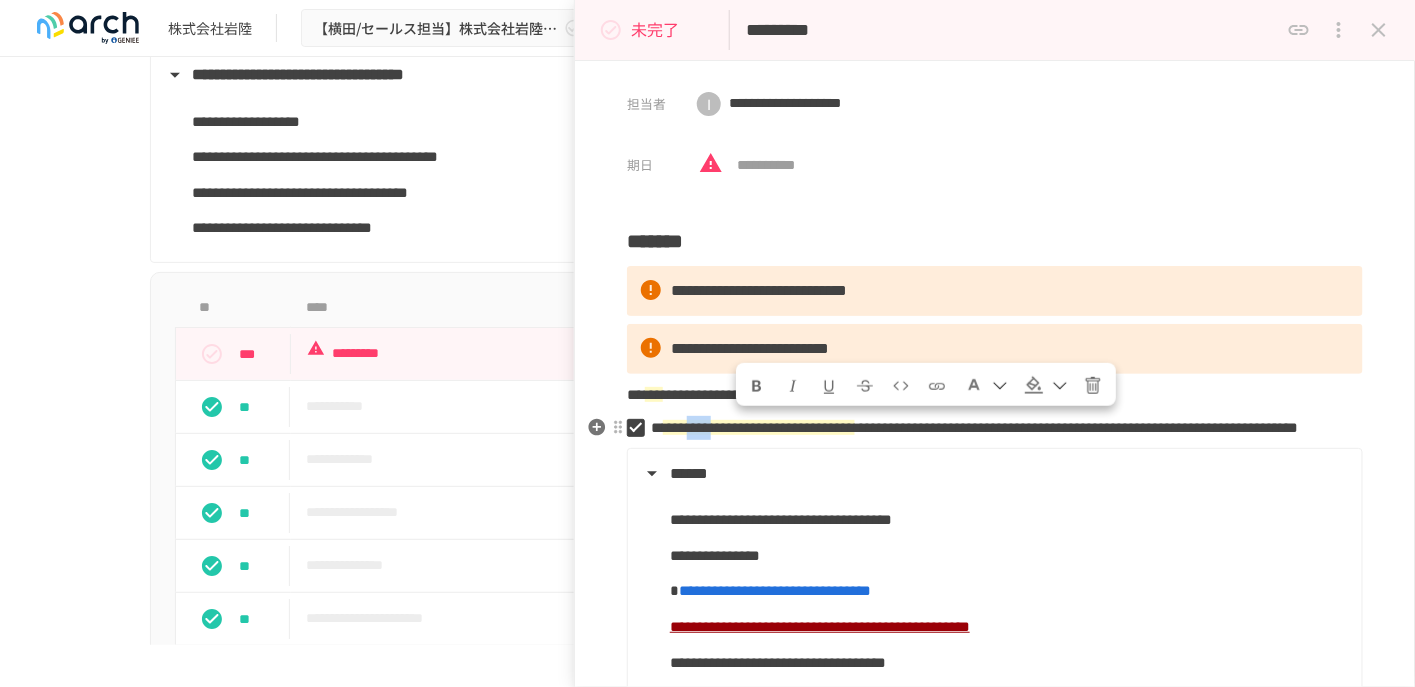 click on "**********" at bounding box center [759, 427] 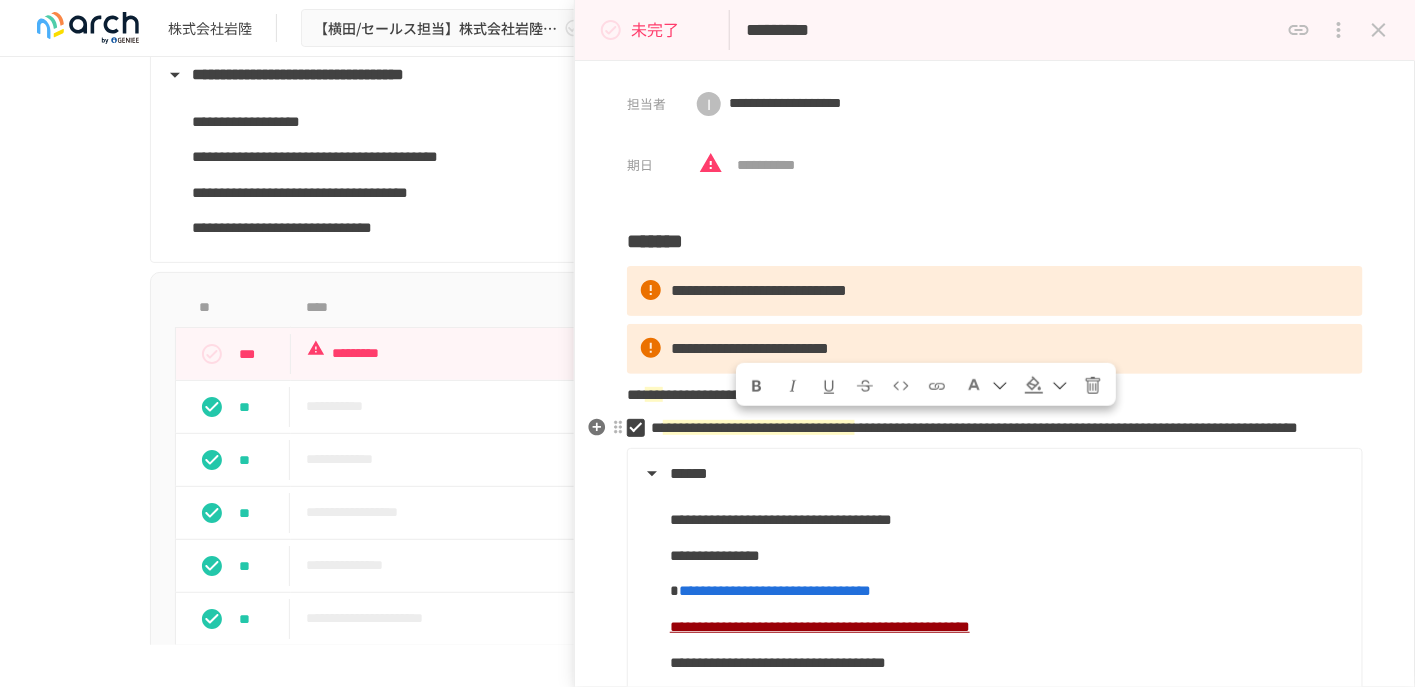 click on "**********" at bounding box center (987, 428) 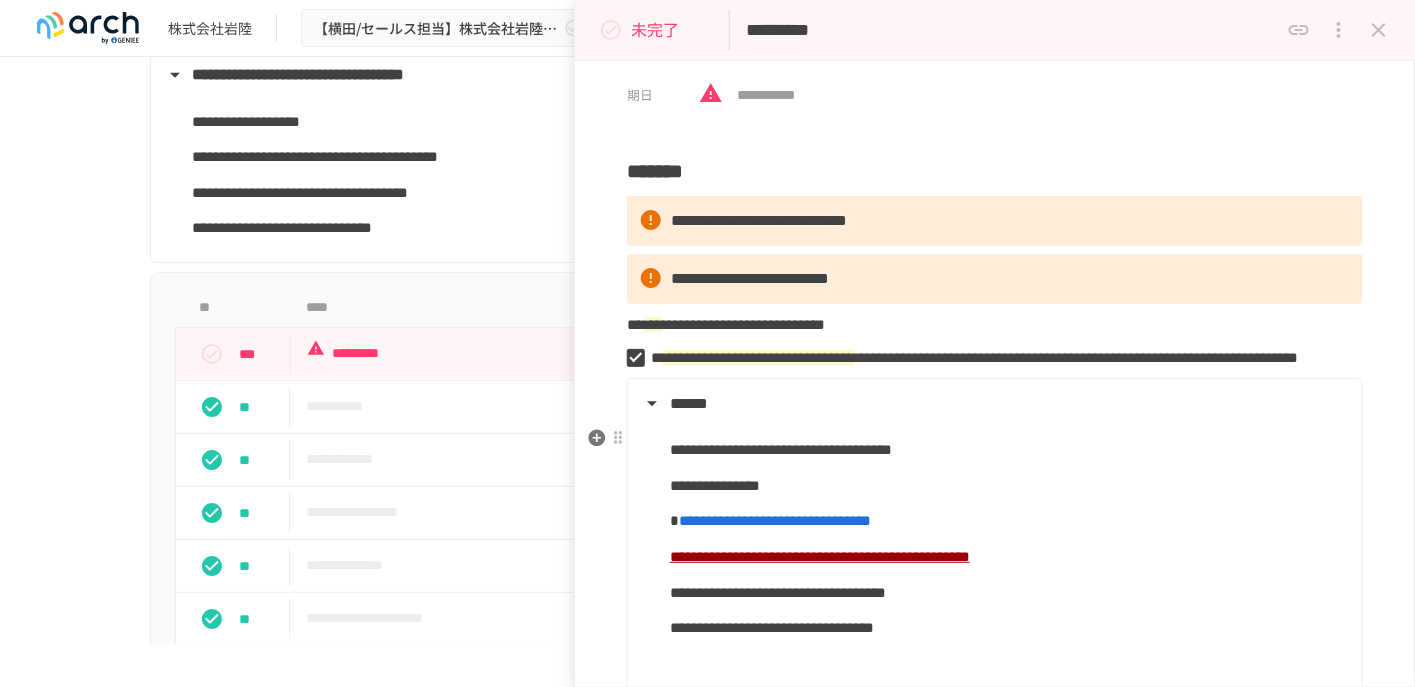 scroll, scrollTop: 100, scrollLeft: 0, axis: vertical 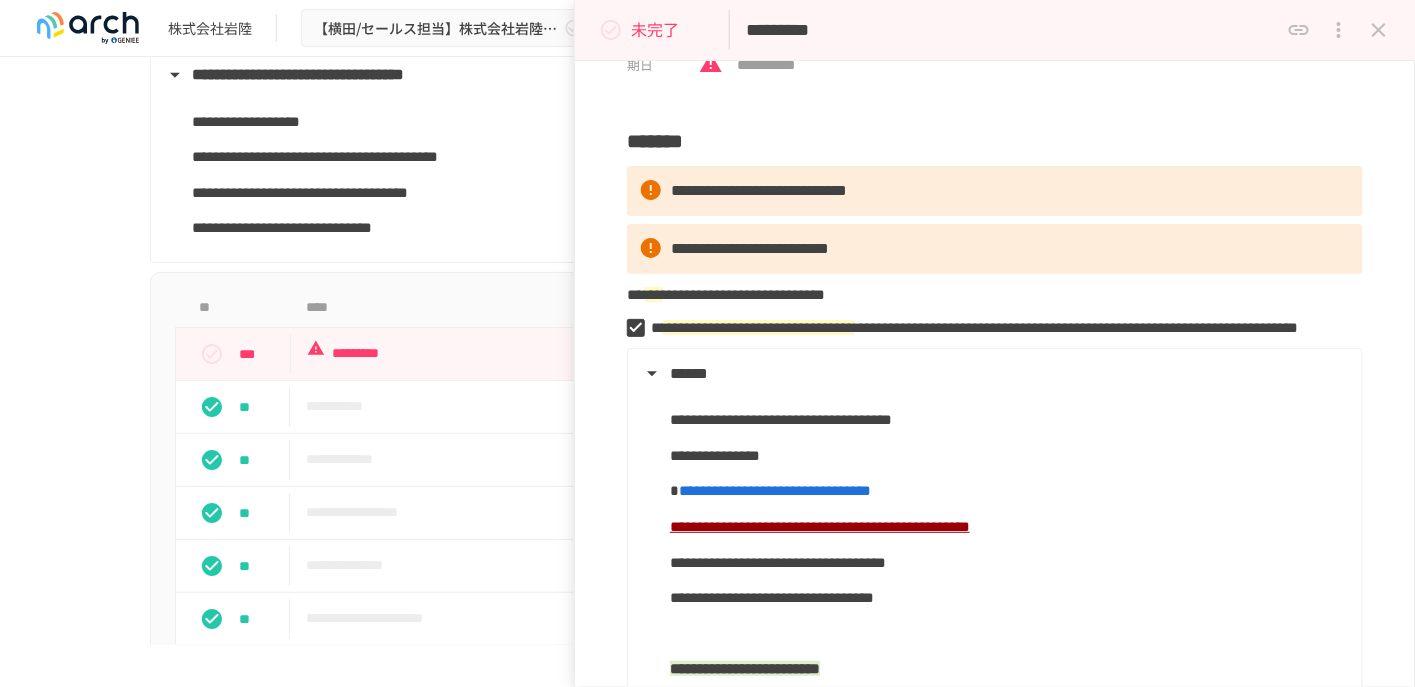 click on "**********" at bounding box center (707, 351) 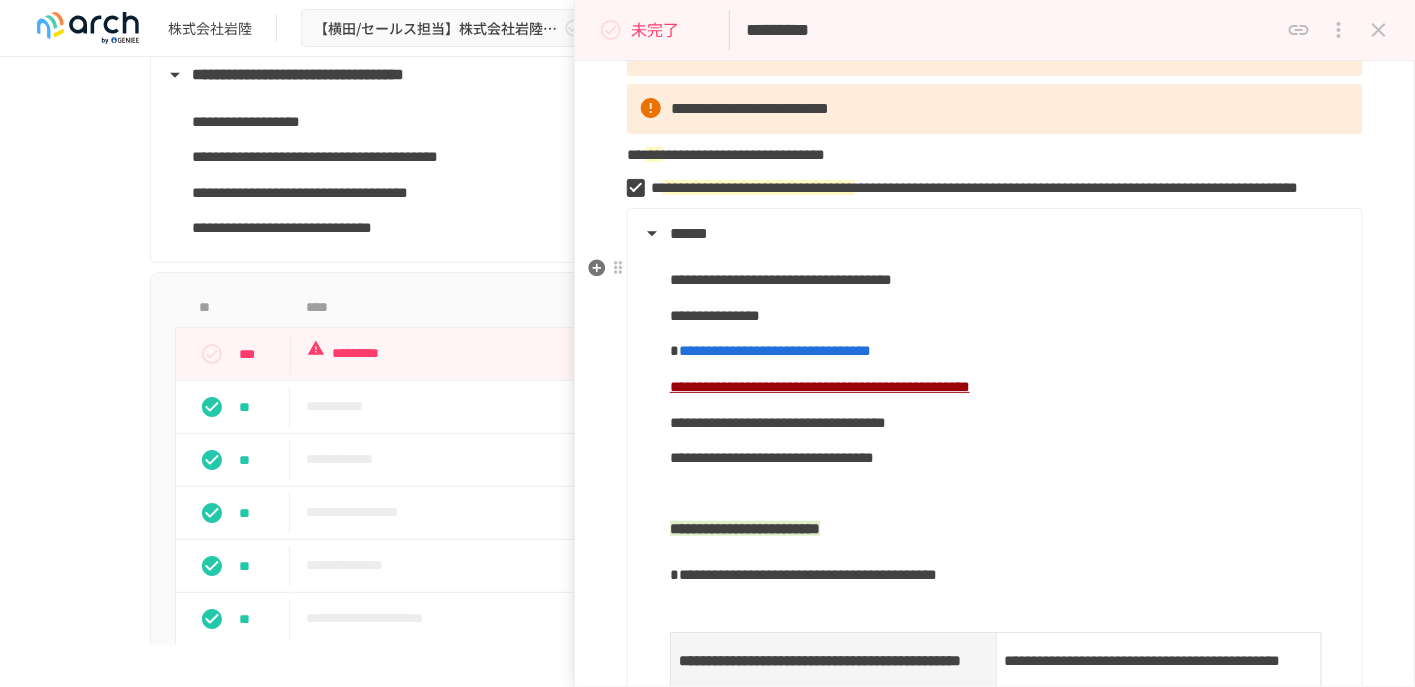 scroll, scrollTop: 300, scrollLeft: 0, axis: vertical 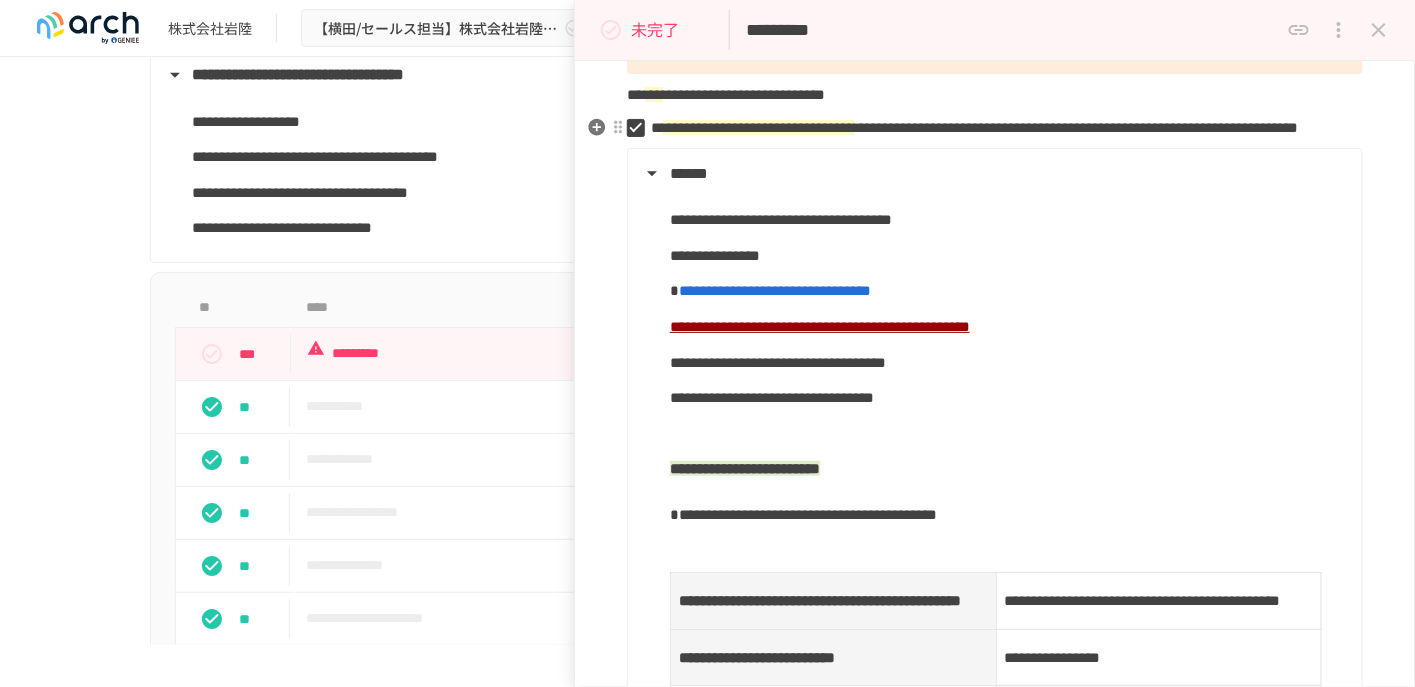 click on "**********" at bounding box center [987, 128] 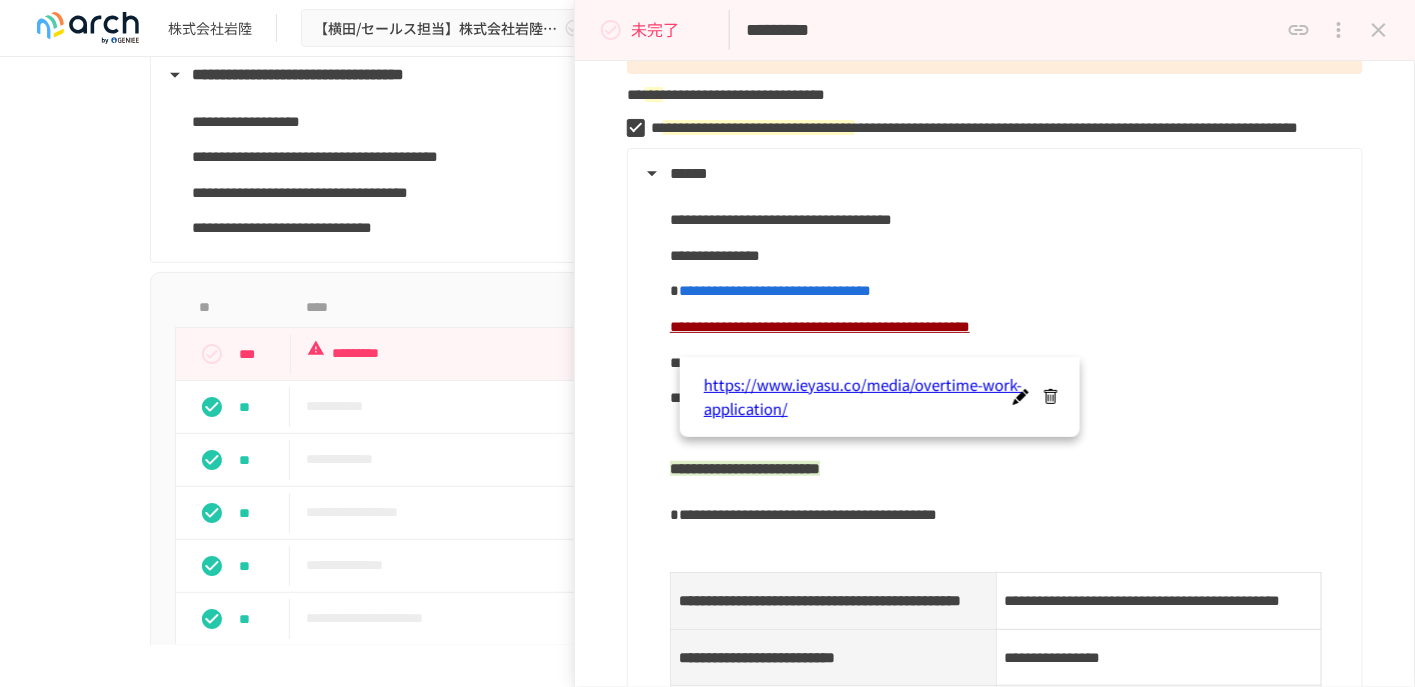 click on "**********" at bounding box center (707, 351) 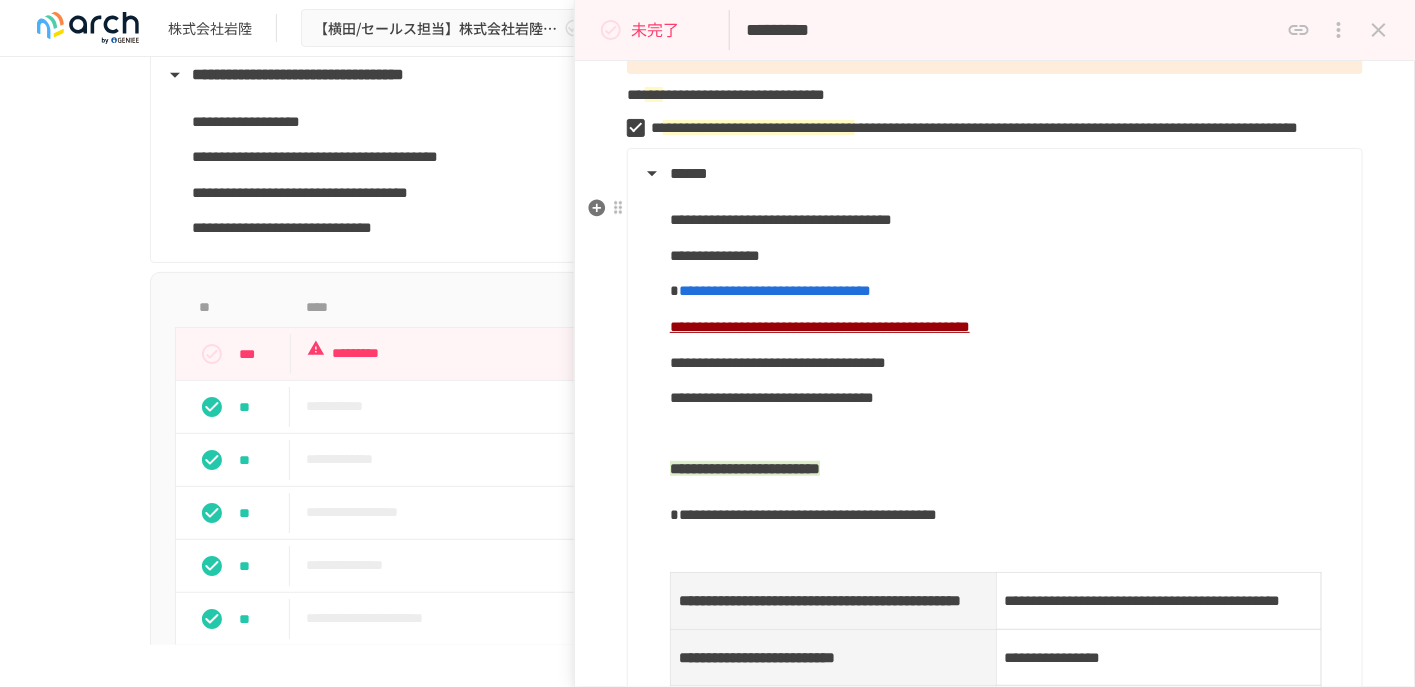 click on "**********" at bounding box center [995, 2229] 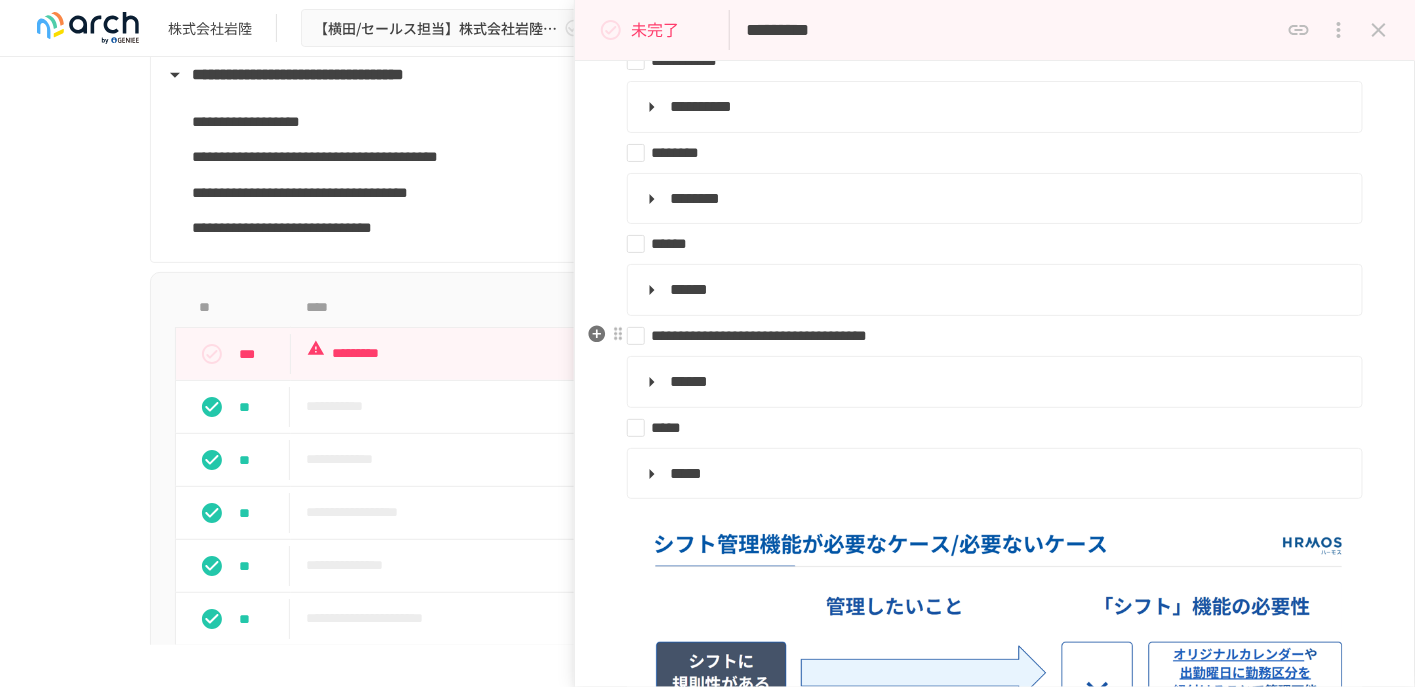 scroll, scrollTop: 2300, scrollLeft: 0, axis: vertical 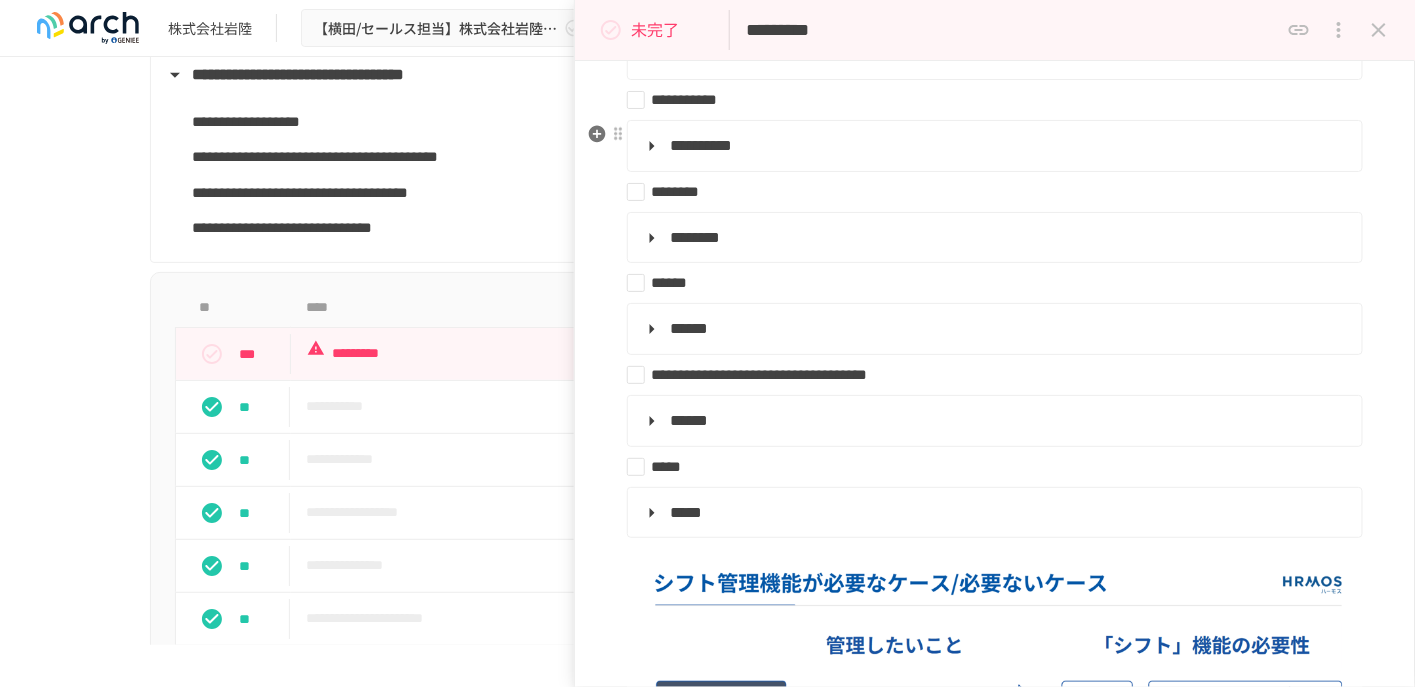 click on "*****" at bounding box center (1008, -81) 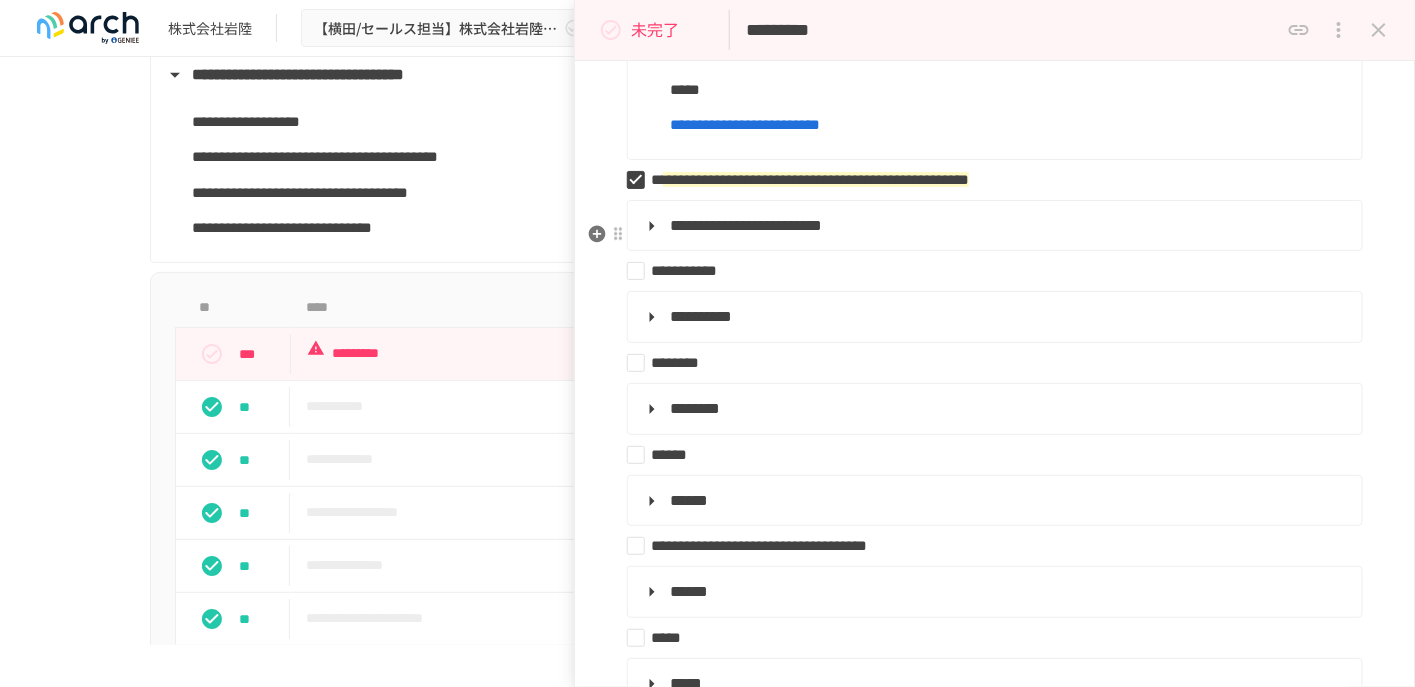 scroll, scrollTop: 2601, scrollLeft: 0, axis: vertical 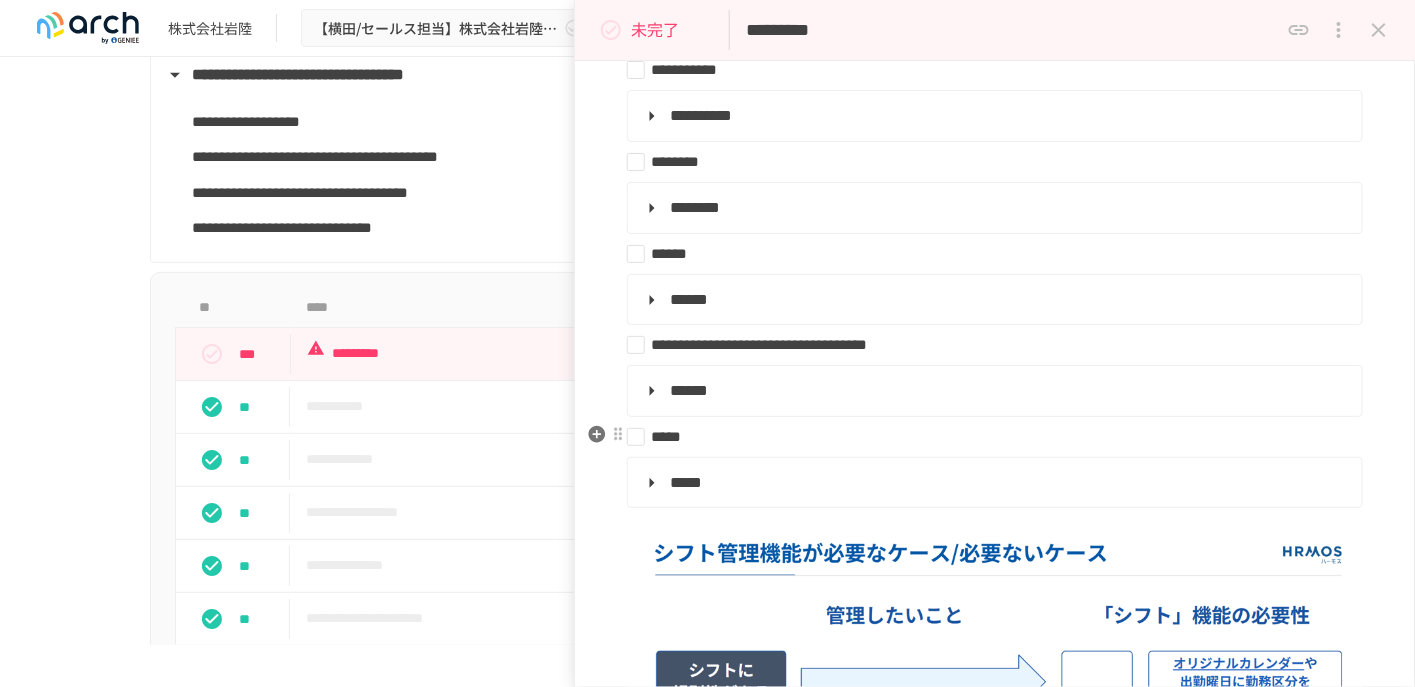 click on "**********" at bounding box center (995, 83) 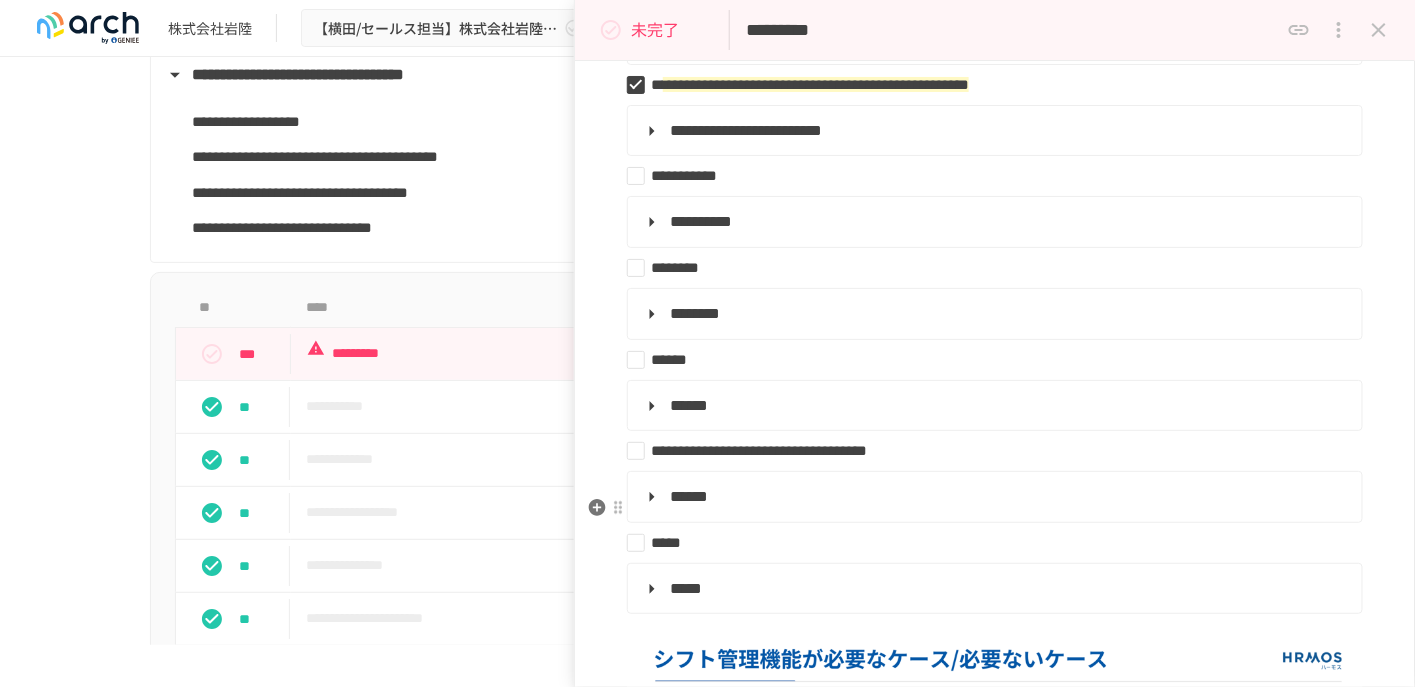 scroll, scrollTop: 2401, scrollLeft: 0, axis: vertical 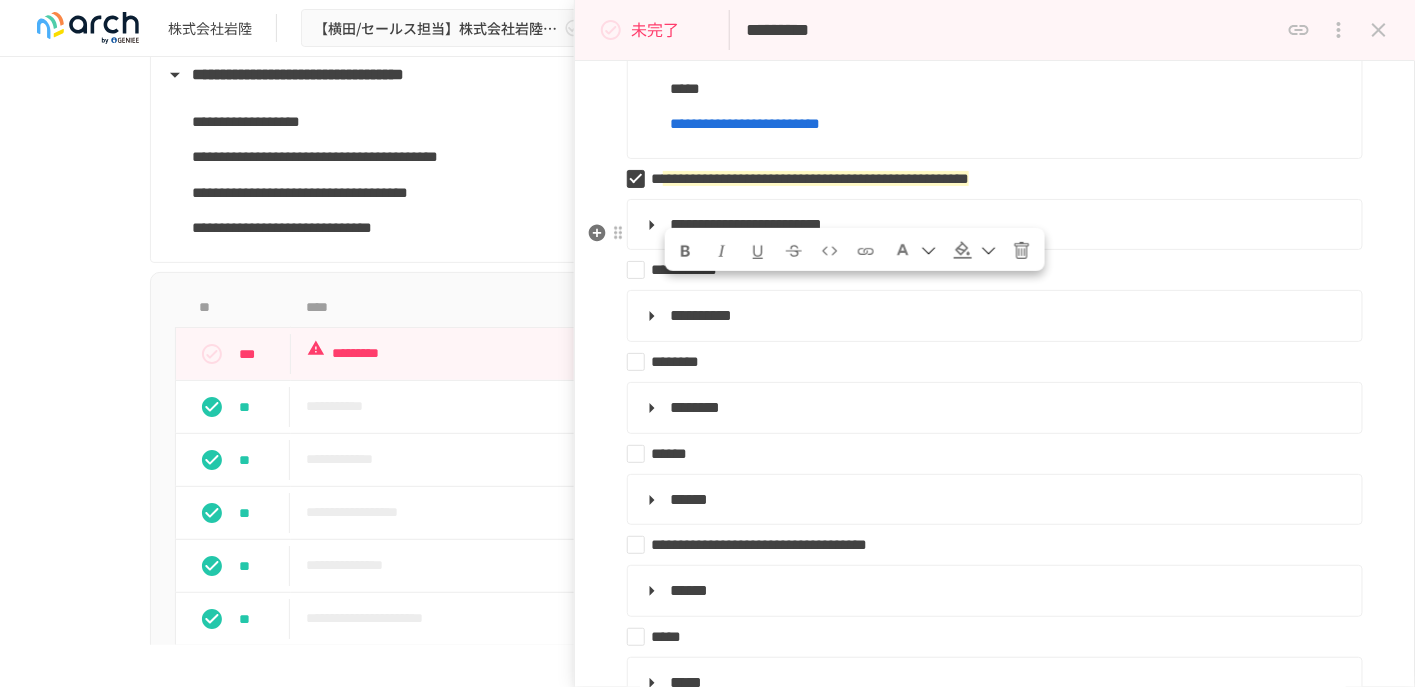 drag, startPoint x: 910, startPoint y: 371, endPoint x: 664, endPoint y: 294, distance: 257.7693 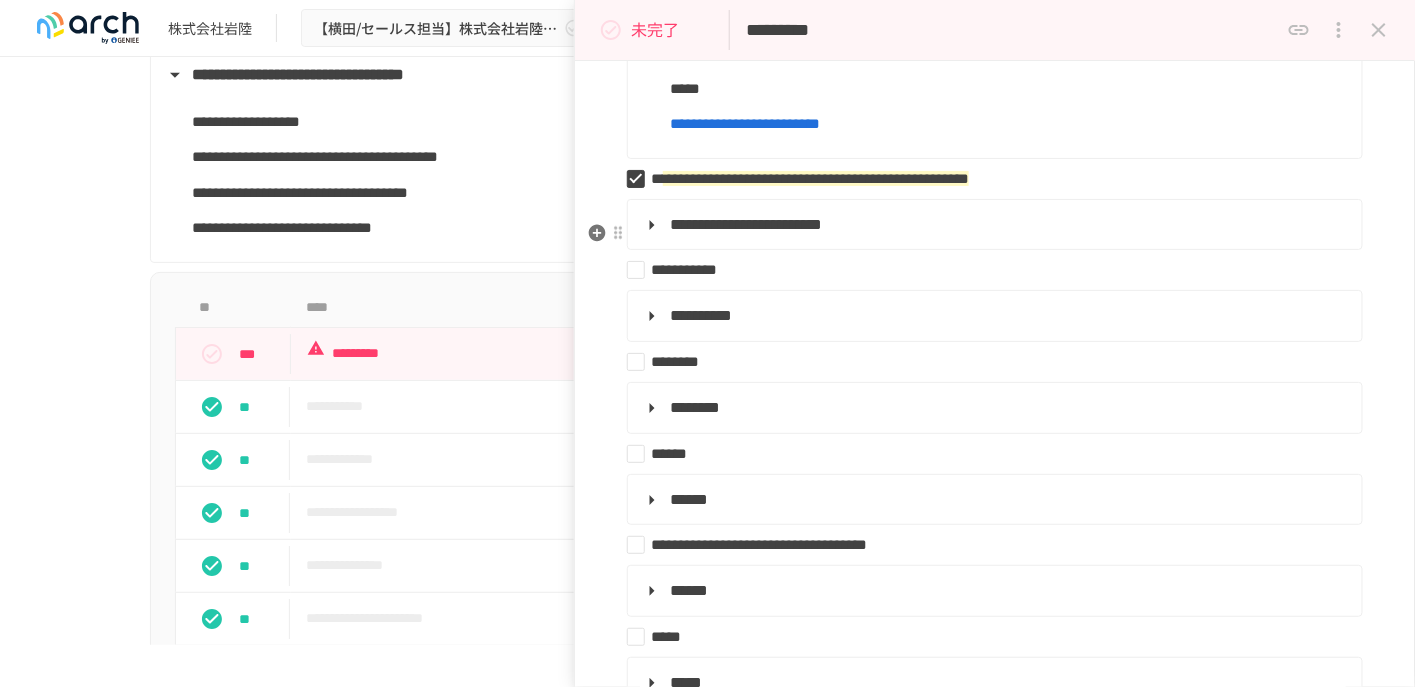 click at bounding box center (1008, 18) 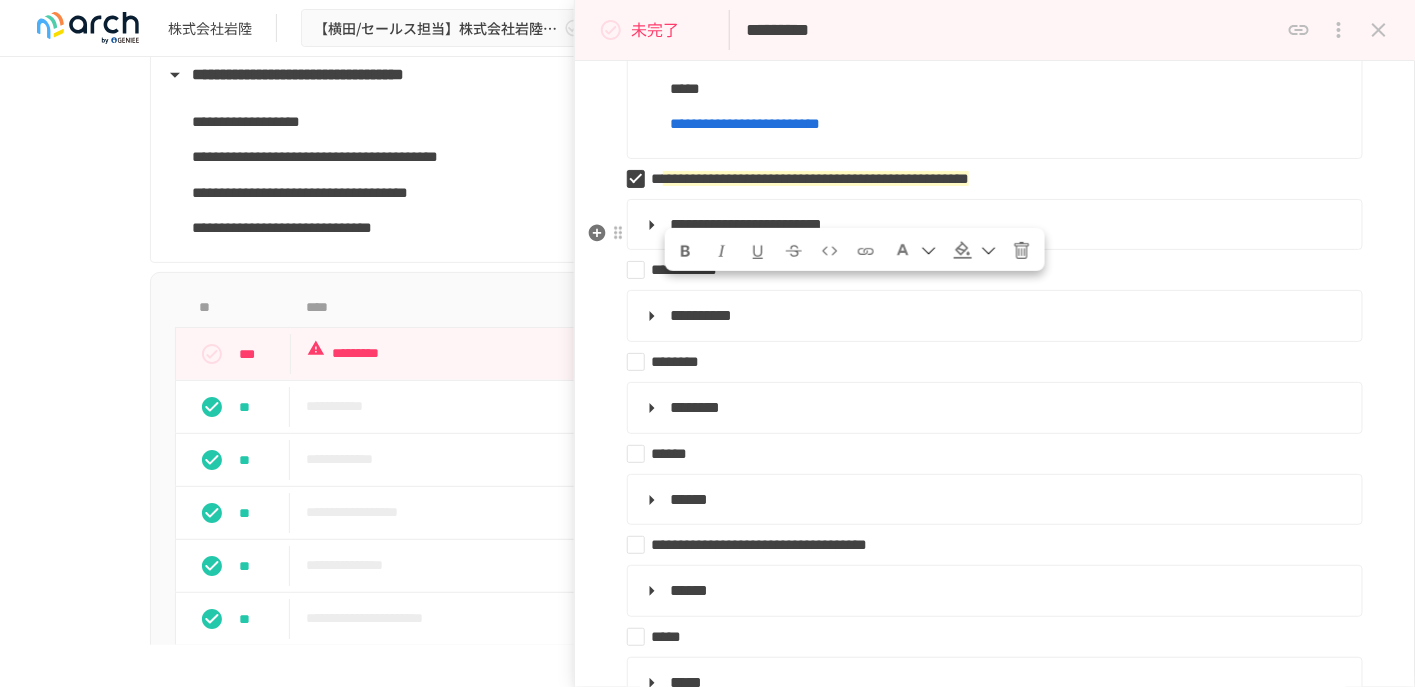 drag, startPoint x: 918, startPoint y: 376, endPoint x: 655, endPoint y: 291, distance: 276.39465 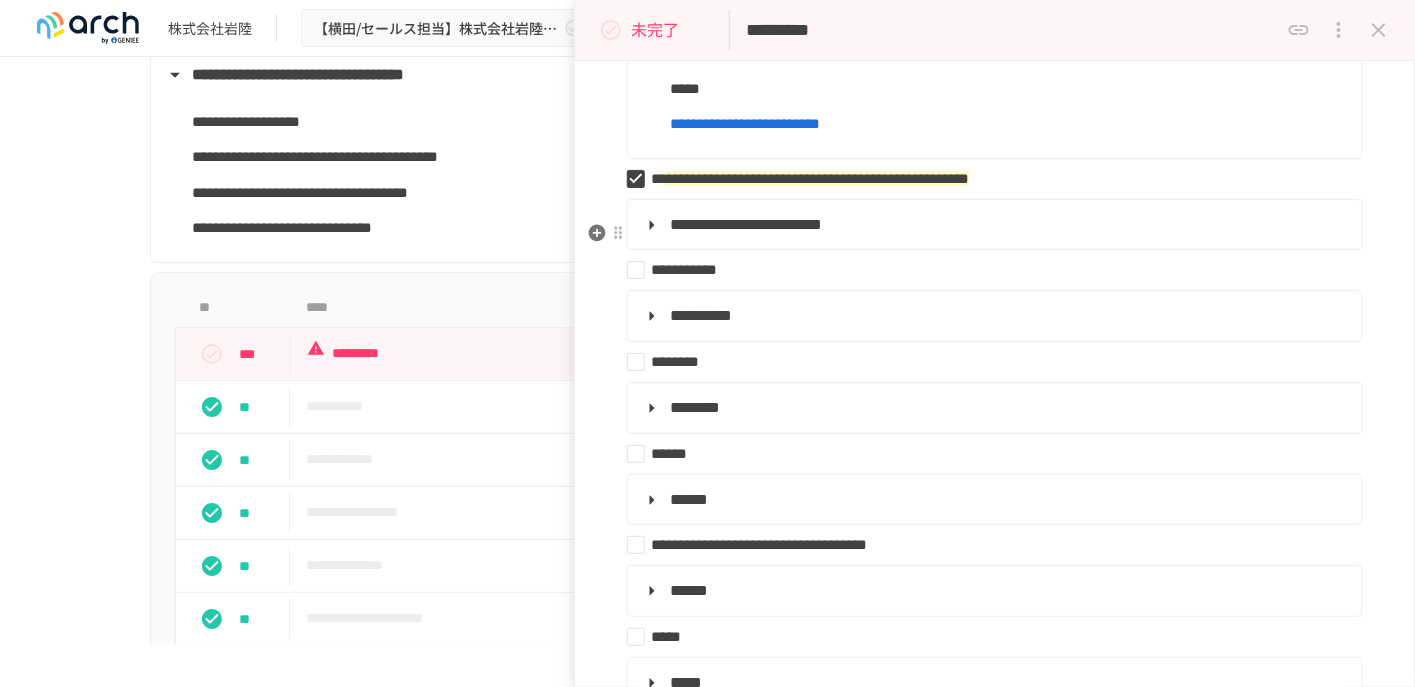 drag, startPoint x: 695, startPoint y: 412, endPoint x: 742, endPoint y: 424, distance: 48.507732 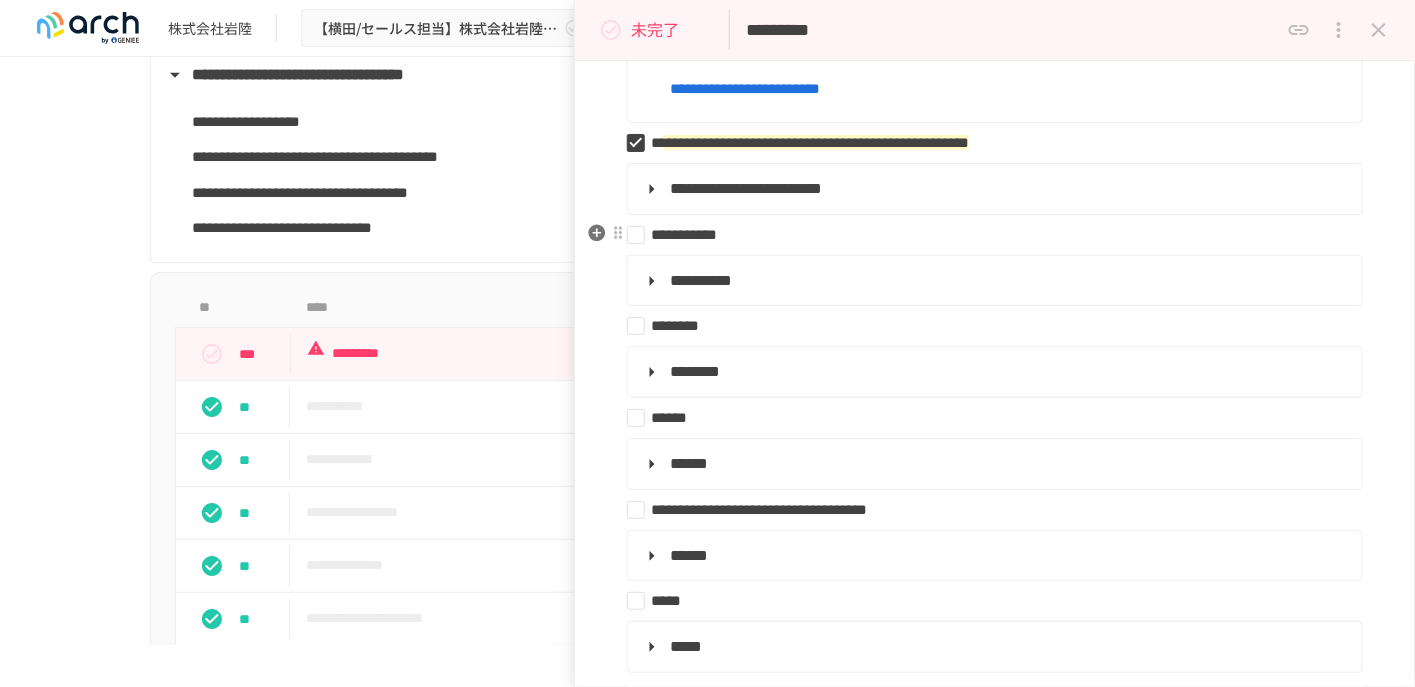 type 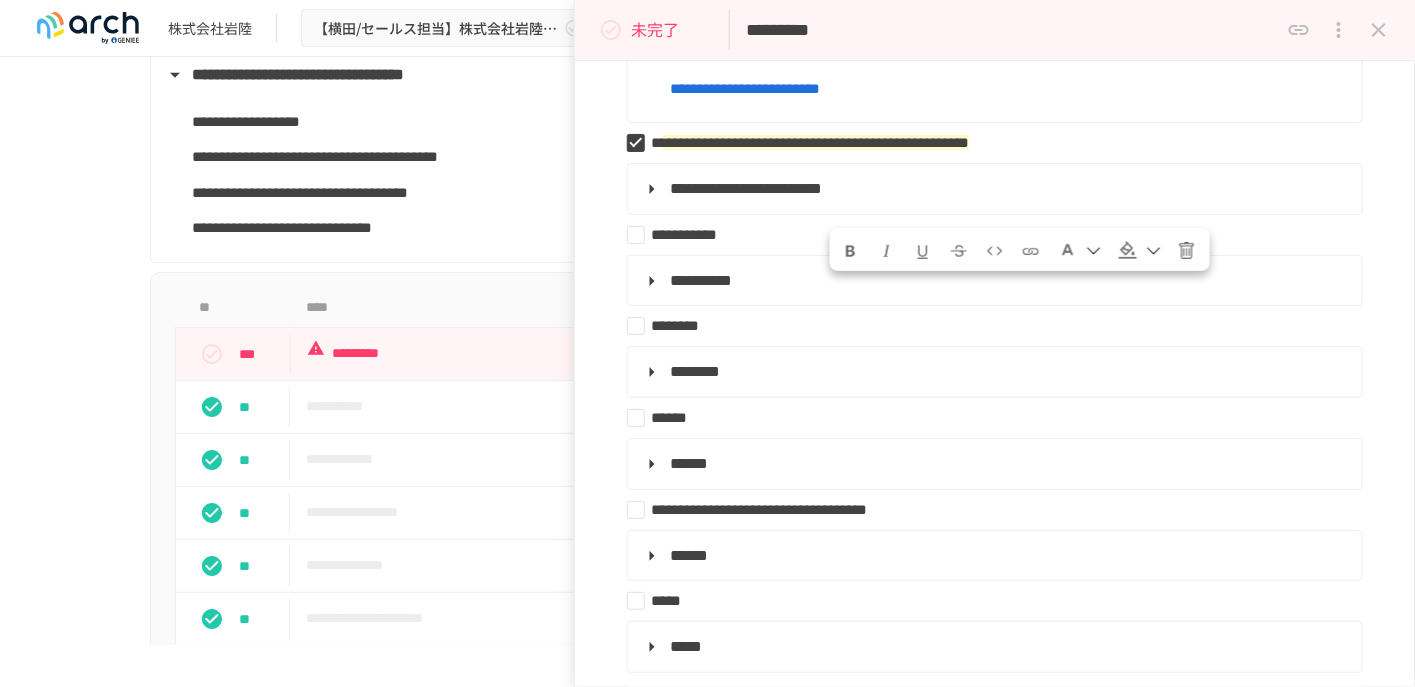 copy on "**" 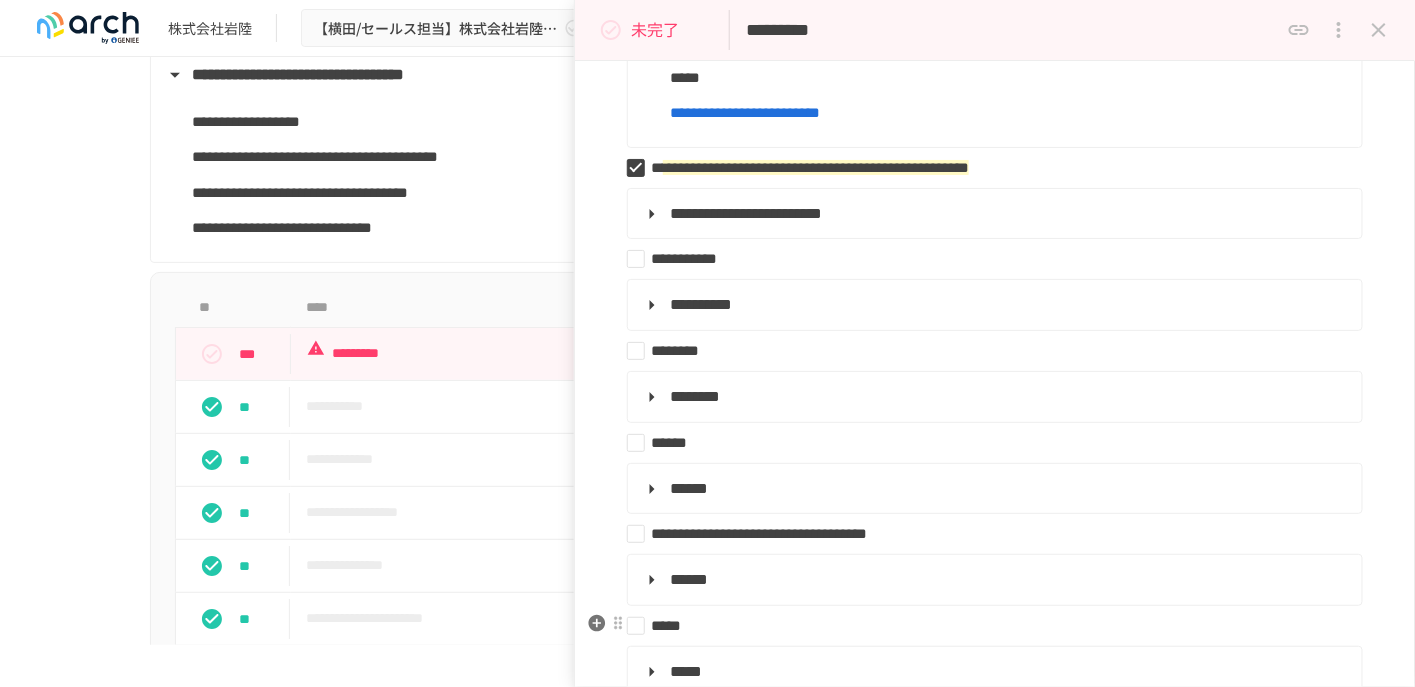 scroll, scrollTop: 2401, scrollLeft: 0, axis: vertical 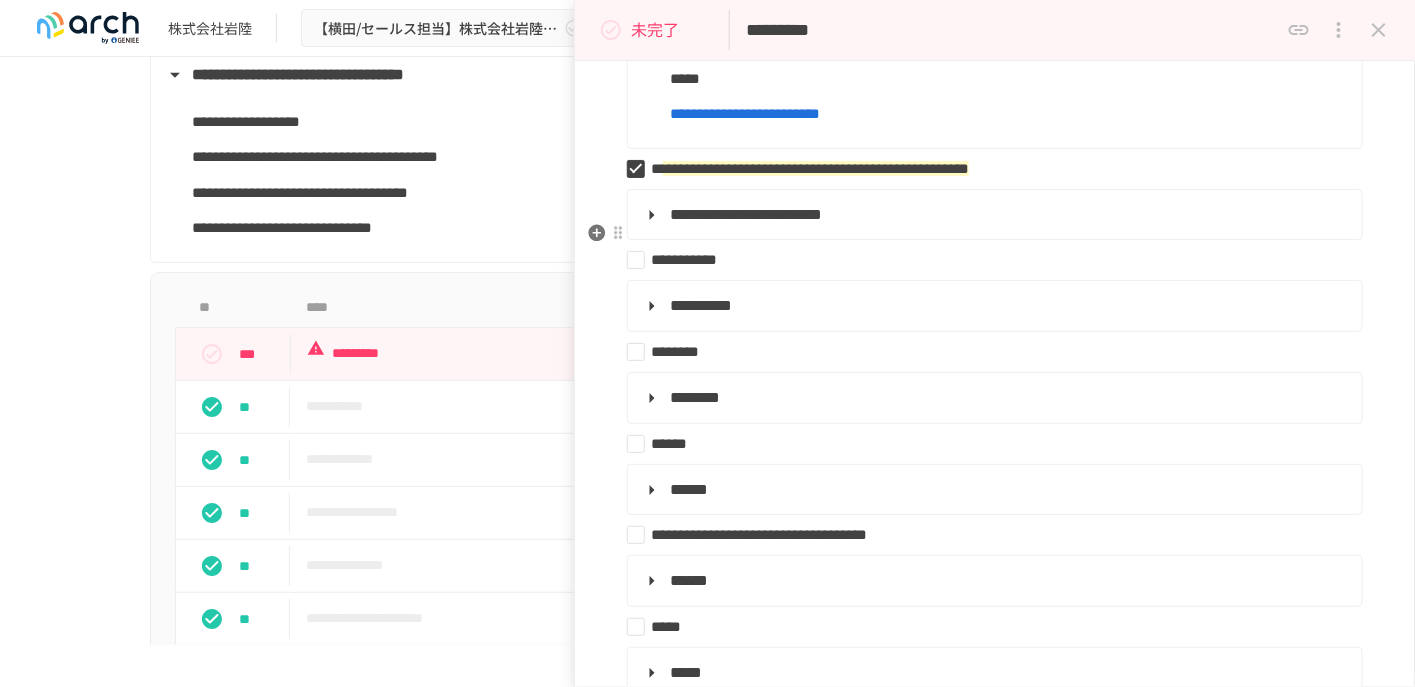 click on "**********" at bounding box center [1008, -6] 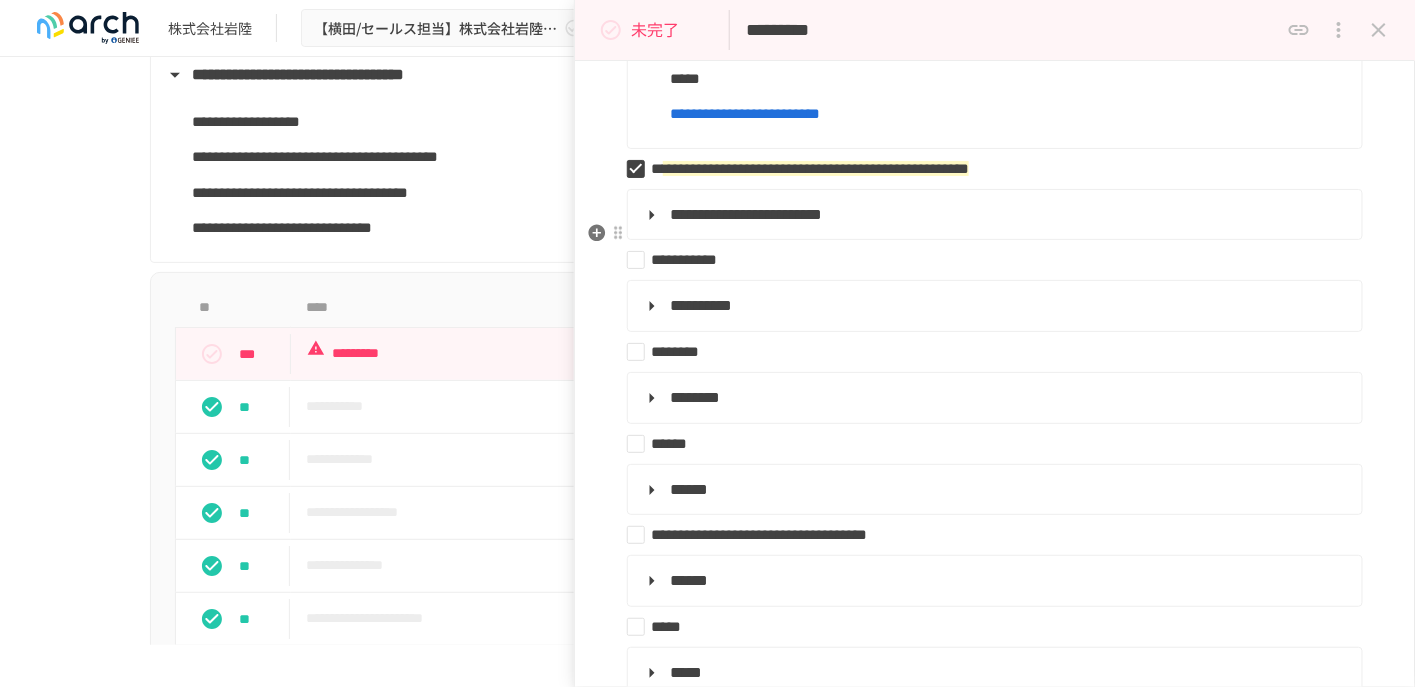 scroll, scrollTop: 2301, scrollLeft: 0, axis: vertical 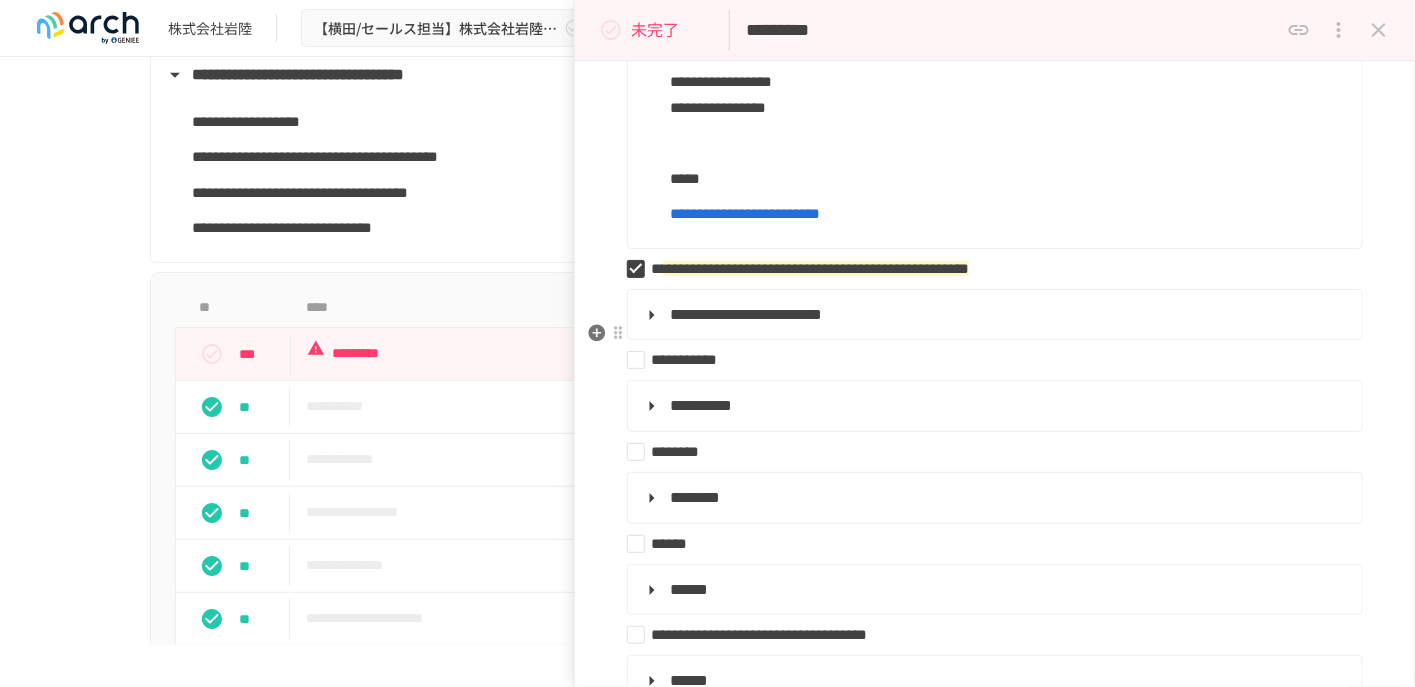 click on "**********" at bounding box center [1008, 94] 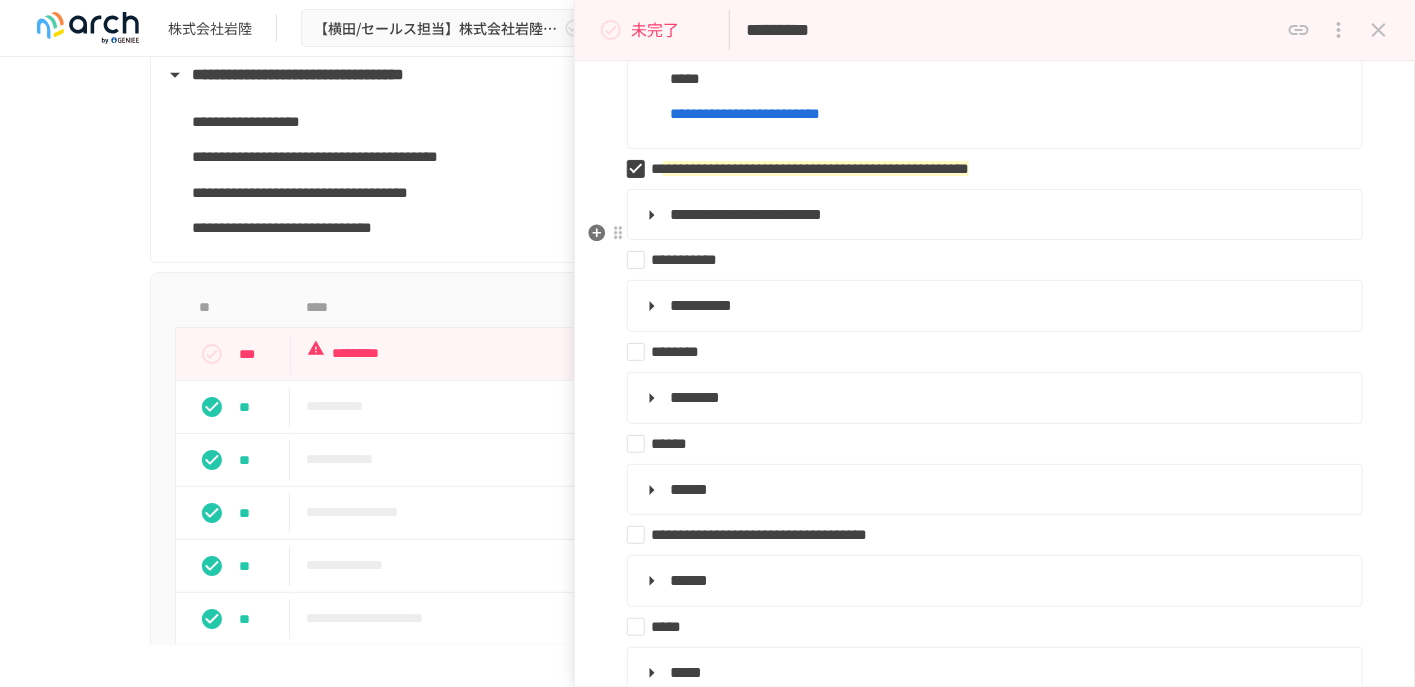 click on "**********" at bounding box center [721, -19] 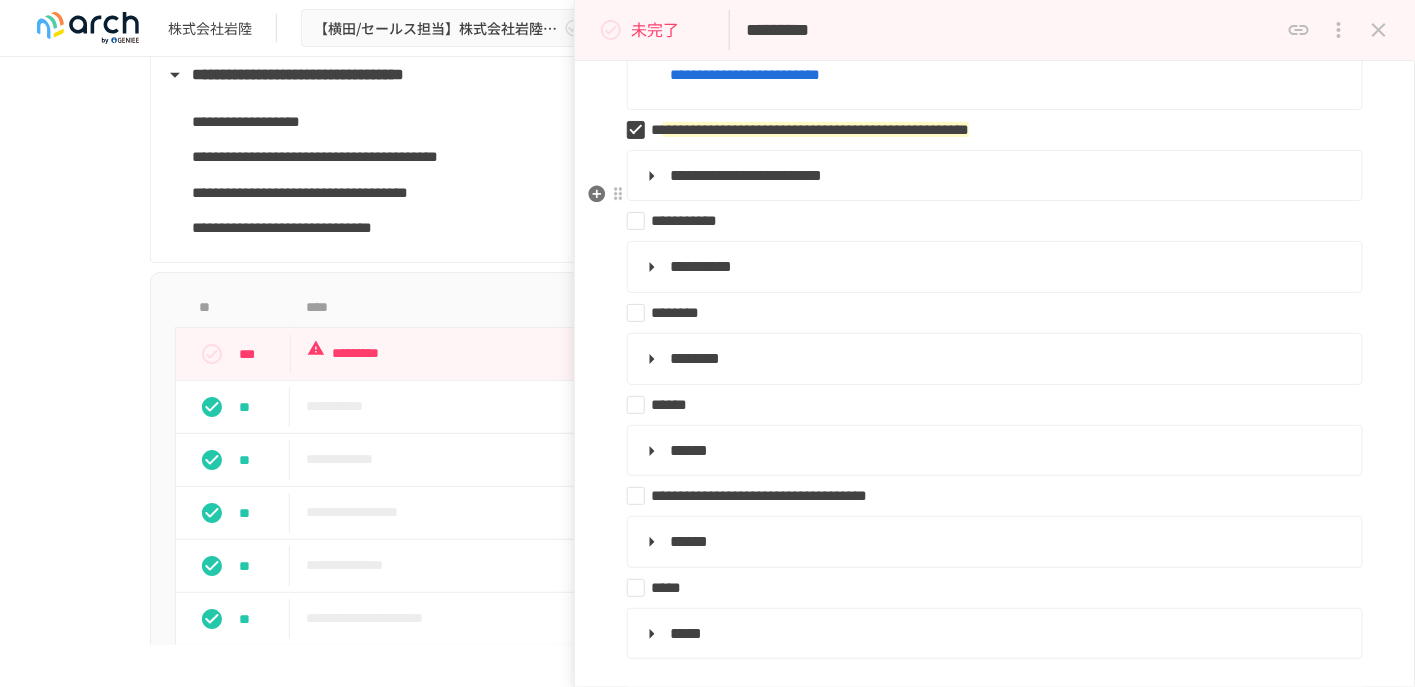 scroll, scrollTop: 2401, scrollLeft: 0, axis: vertical 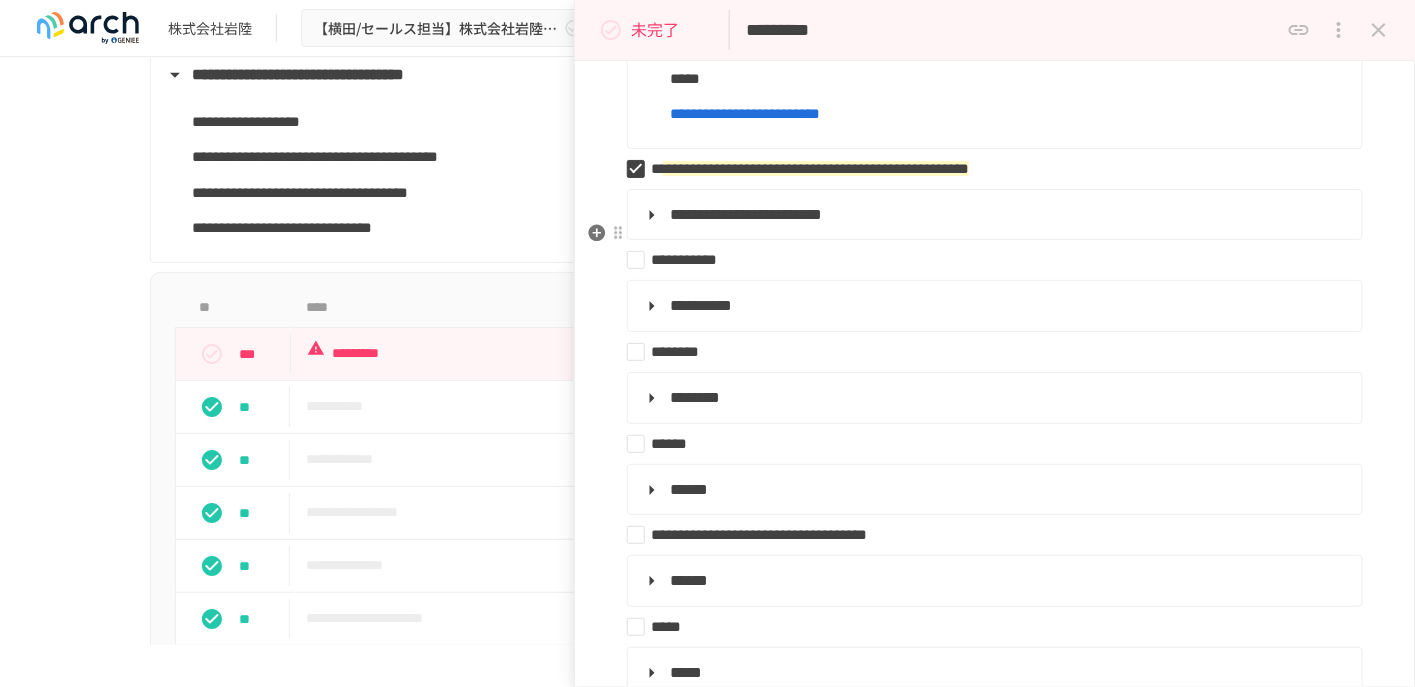 click on "******" at bounding box center [993, -177] 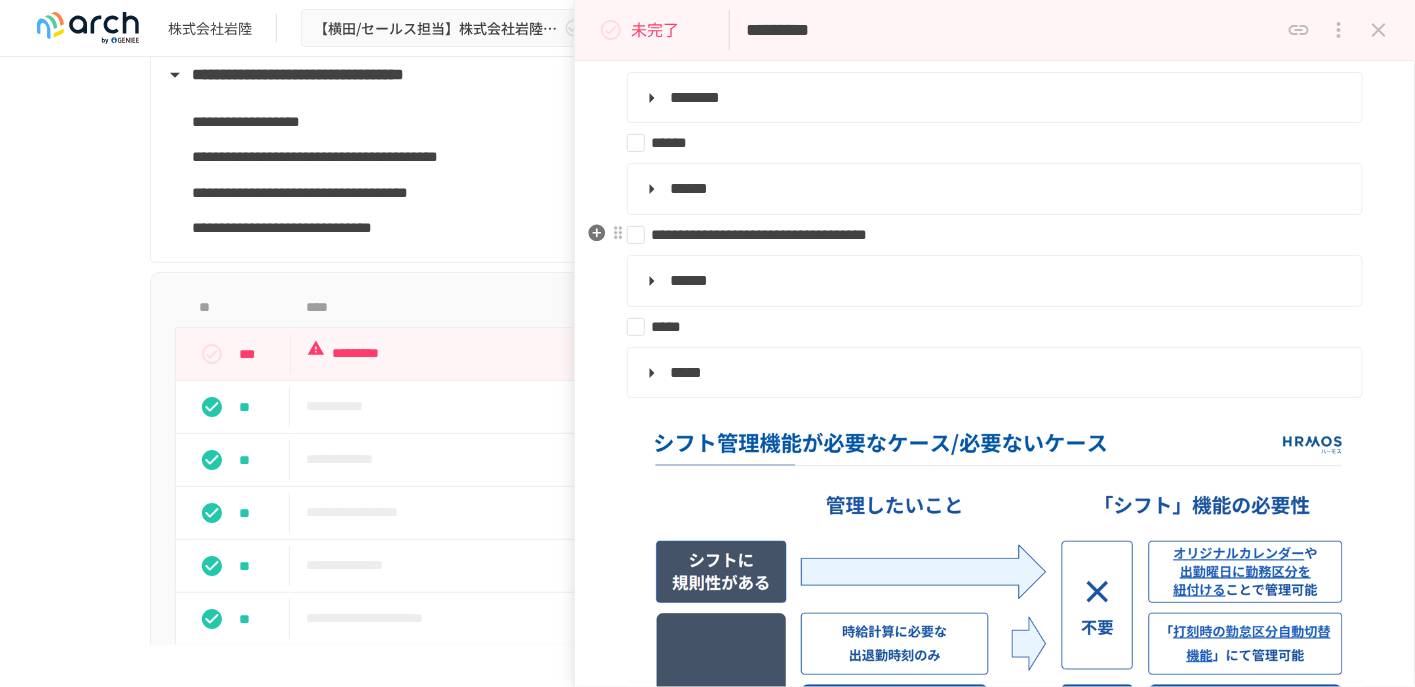 click on "******" at bounding box center (993, -177) 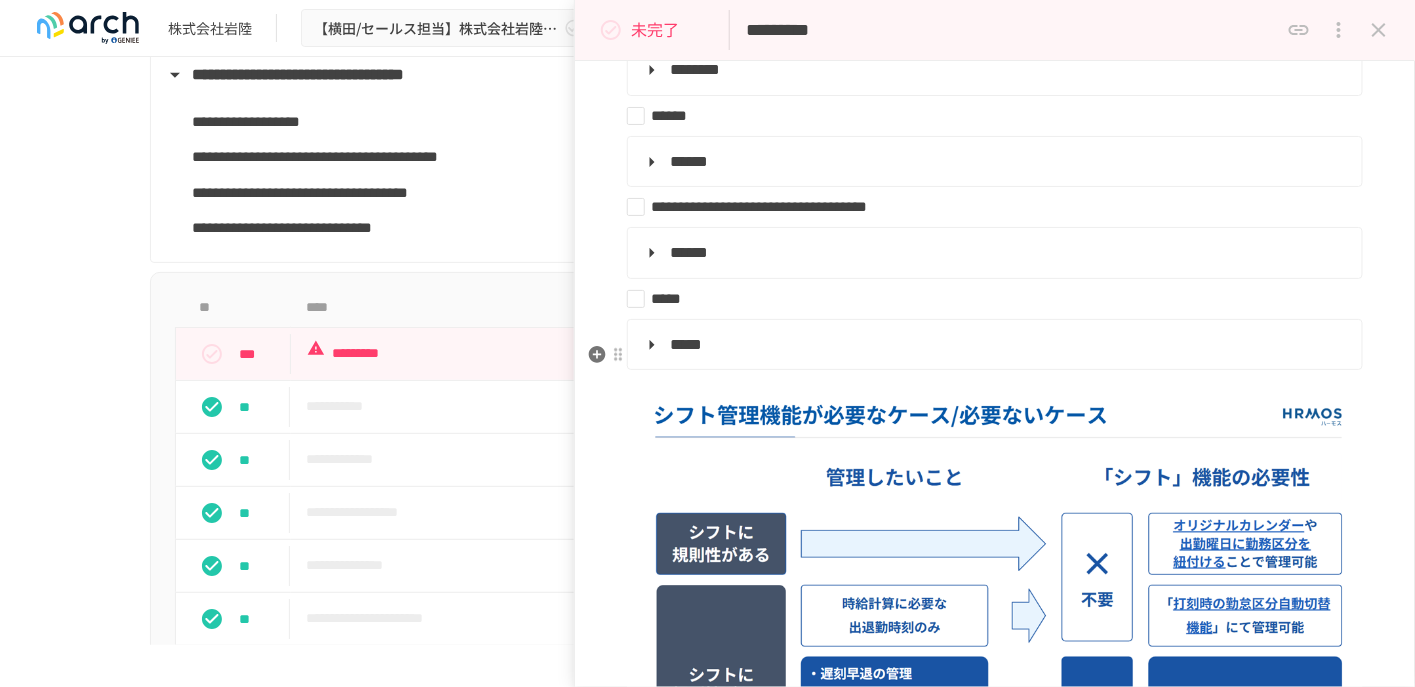 scroll, scrollTop: 2701, scrollLeft: 0, axis: vertical 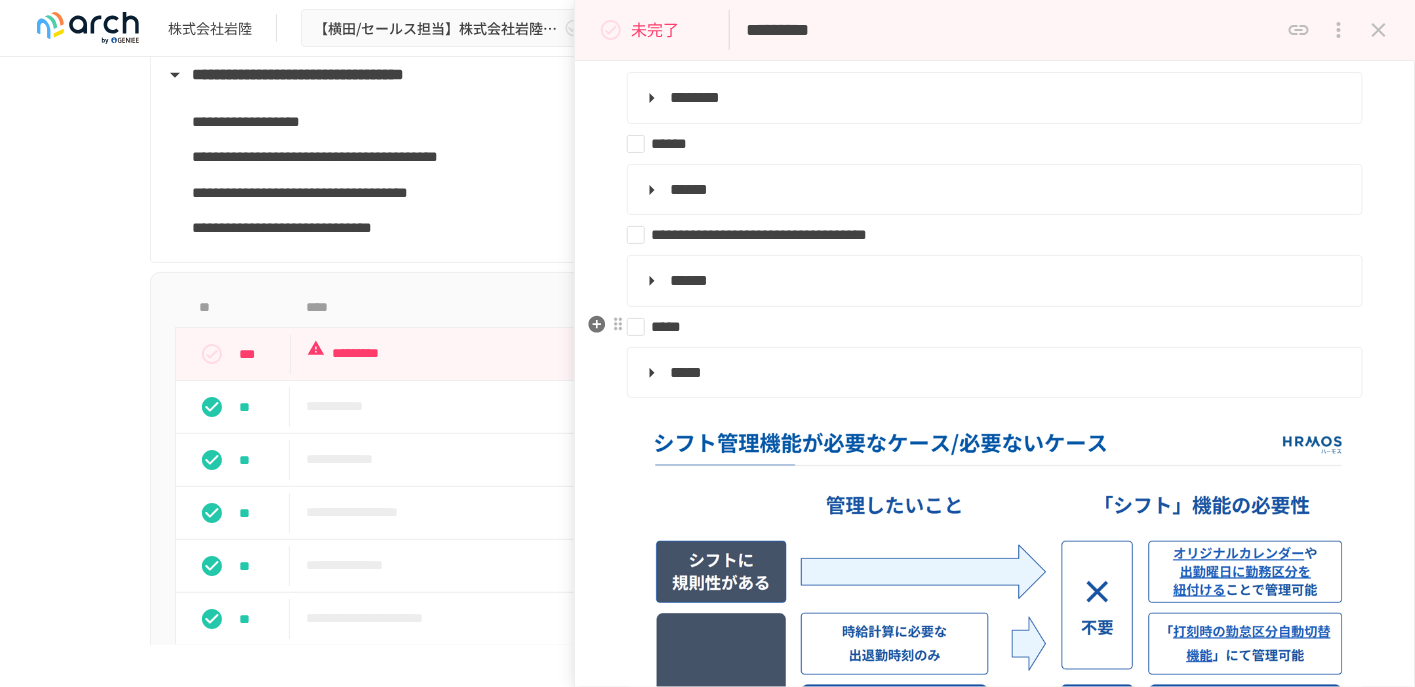 click on "**********" at bounding box center (993, -85) 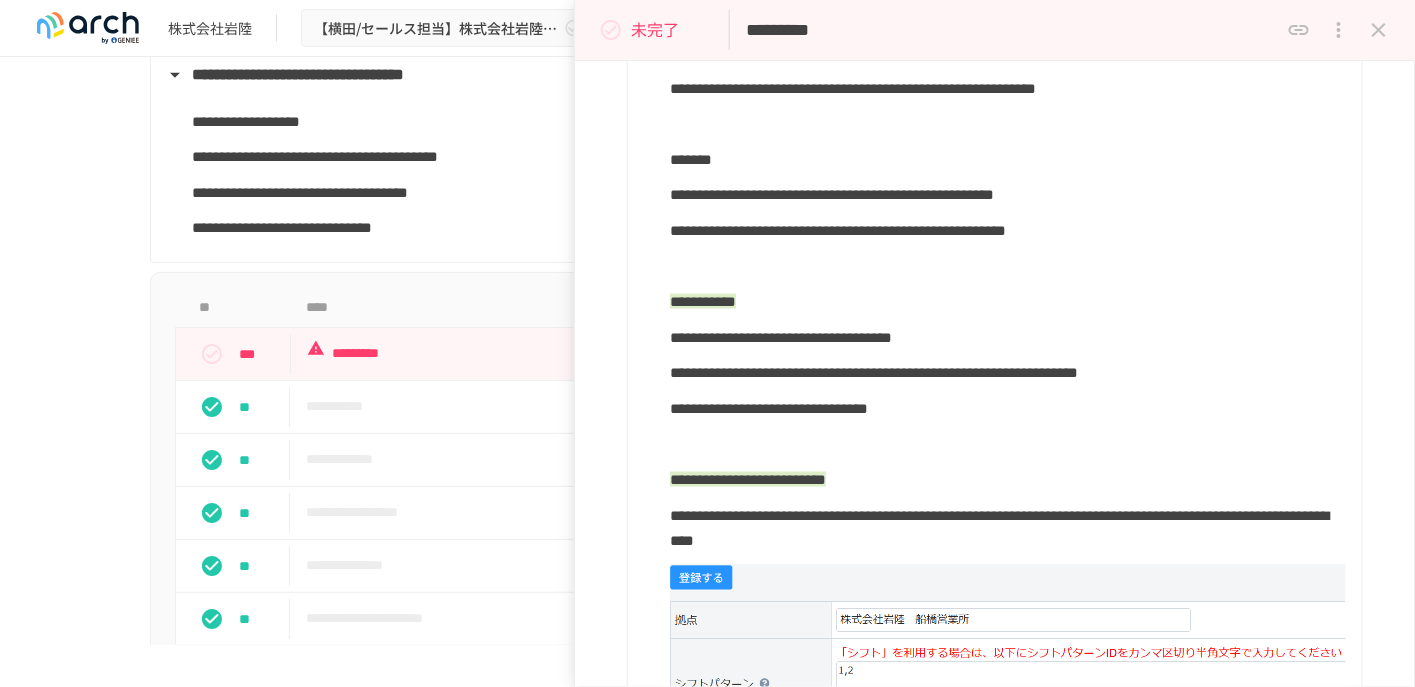 scroll, scrollTop: 3401, scrollLeft: 0, axis: vertical 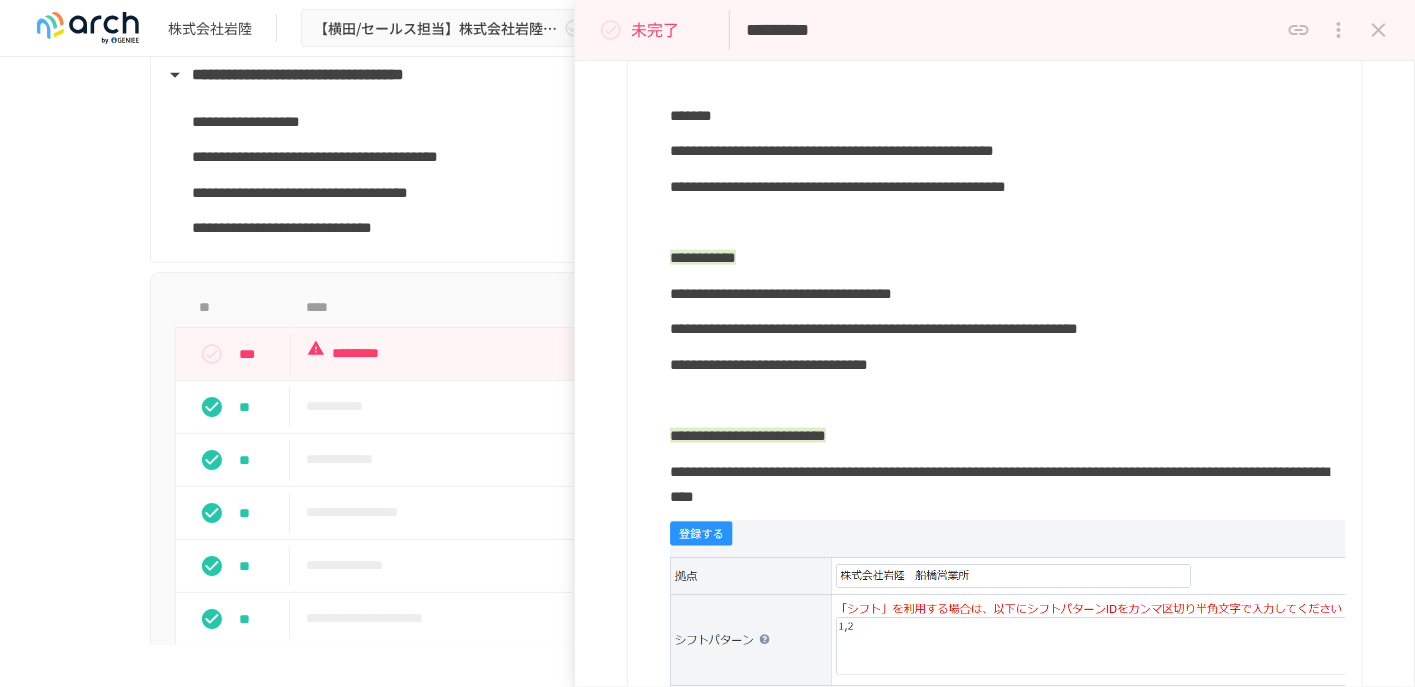 click on "**********" at bounding box center (1008, -98) 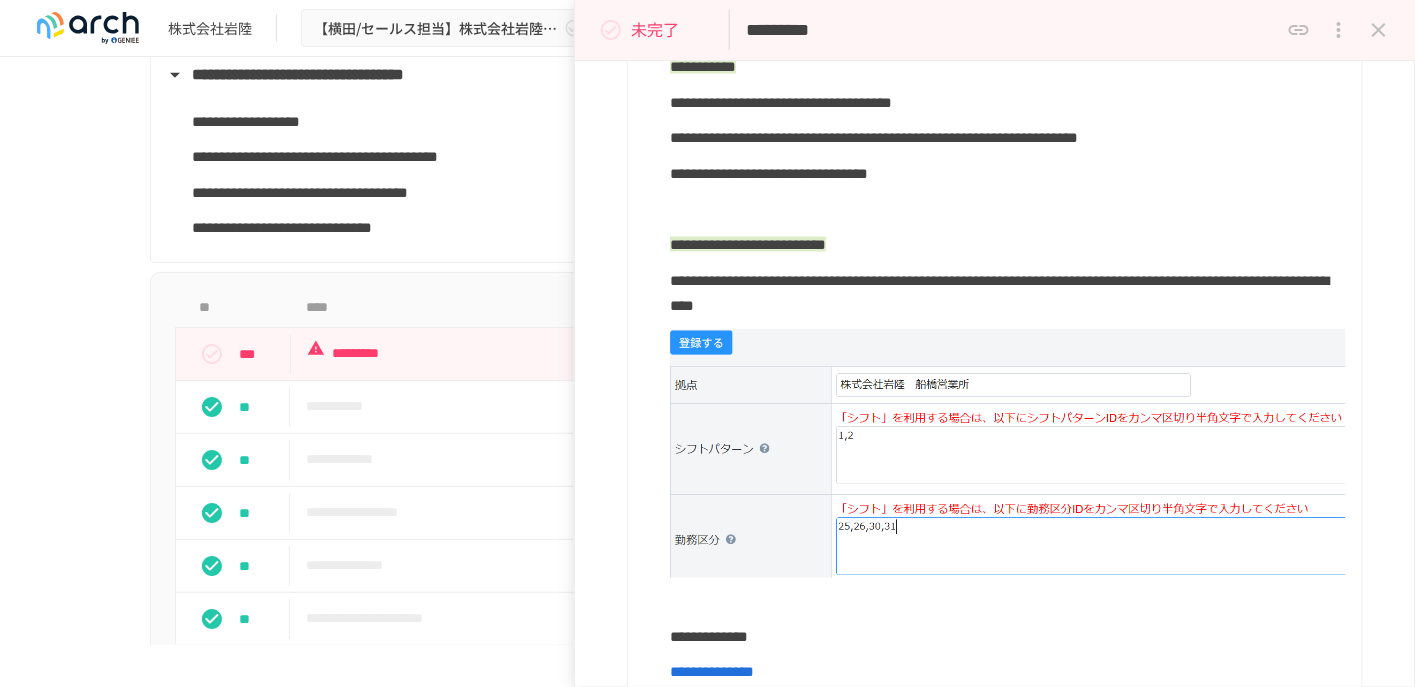scroll, scrollTop: 3601, scrollLeft: 0, axis: vertical 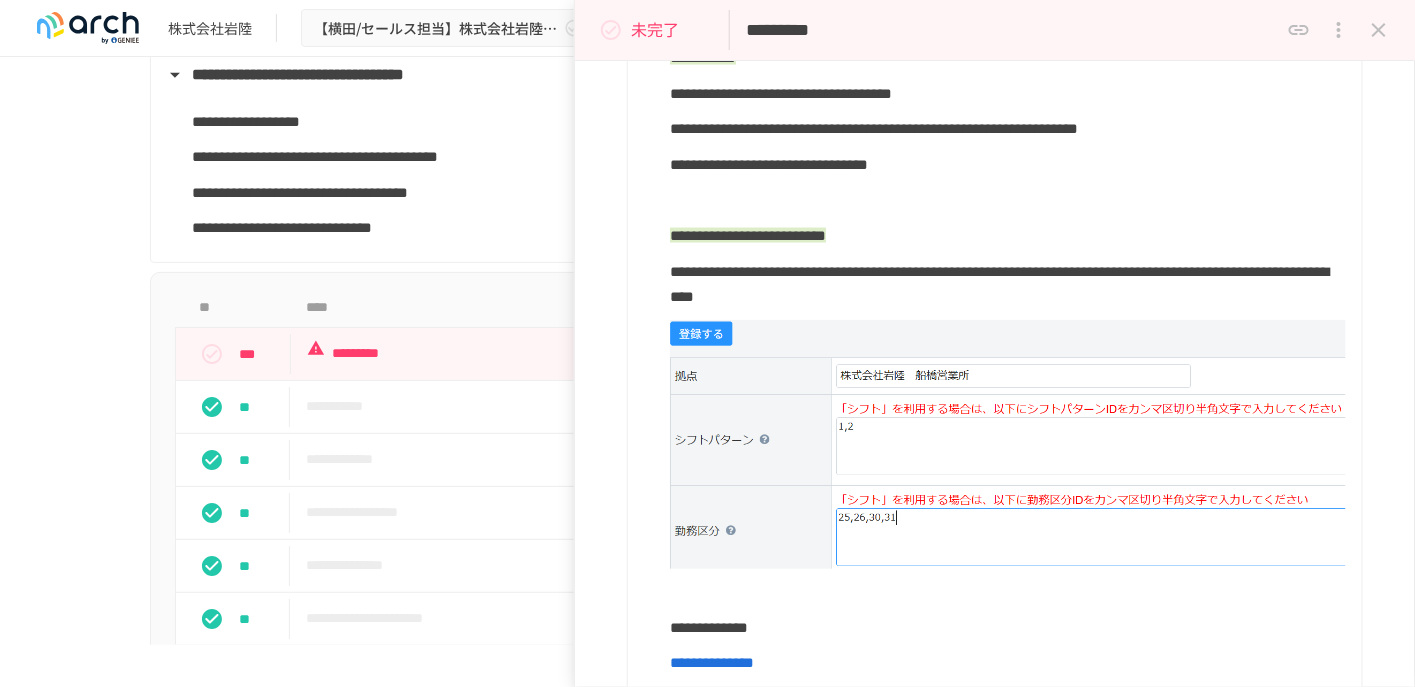 click at bounding box center [1008, -120] 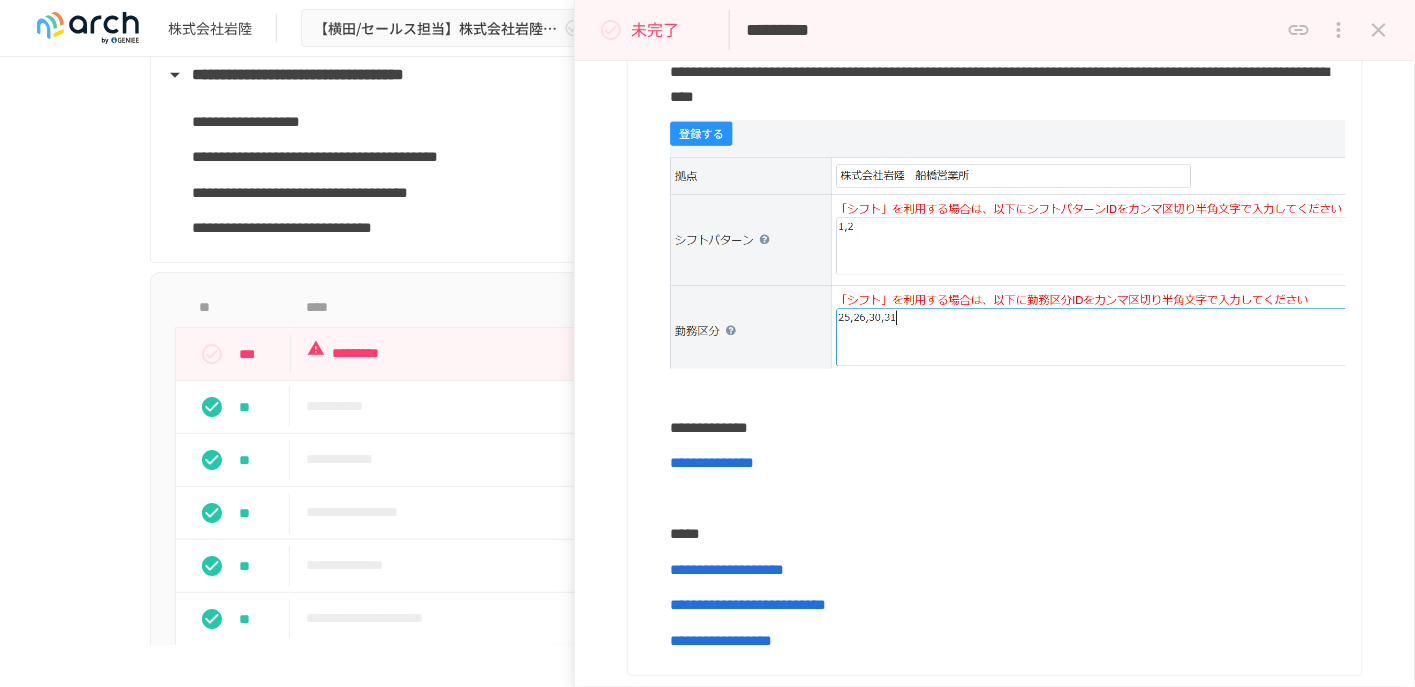 scroll, scrollTop: 3901, scrollLeft: 0, axis: vertical 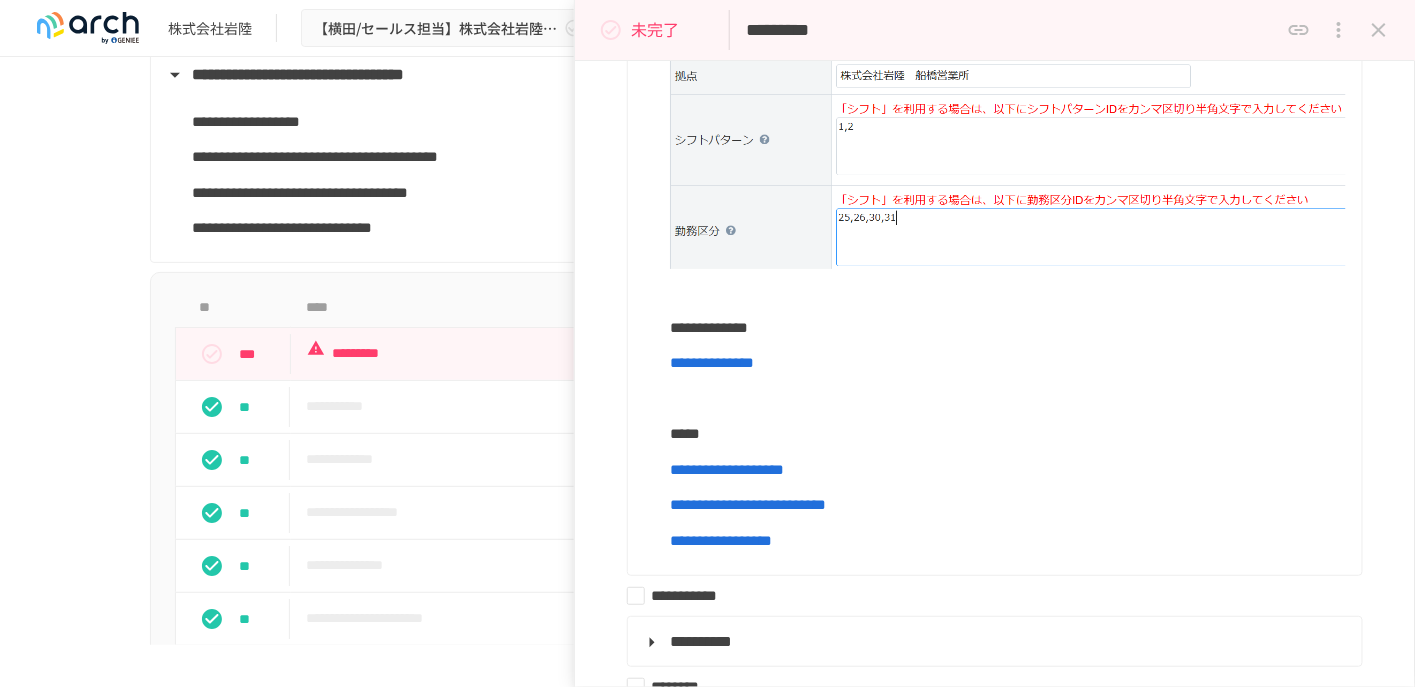 click on "**********" at bounding box center [1008, -135] 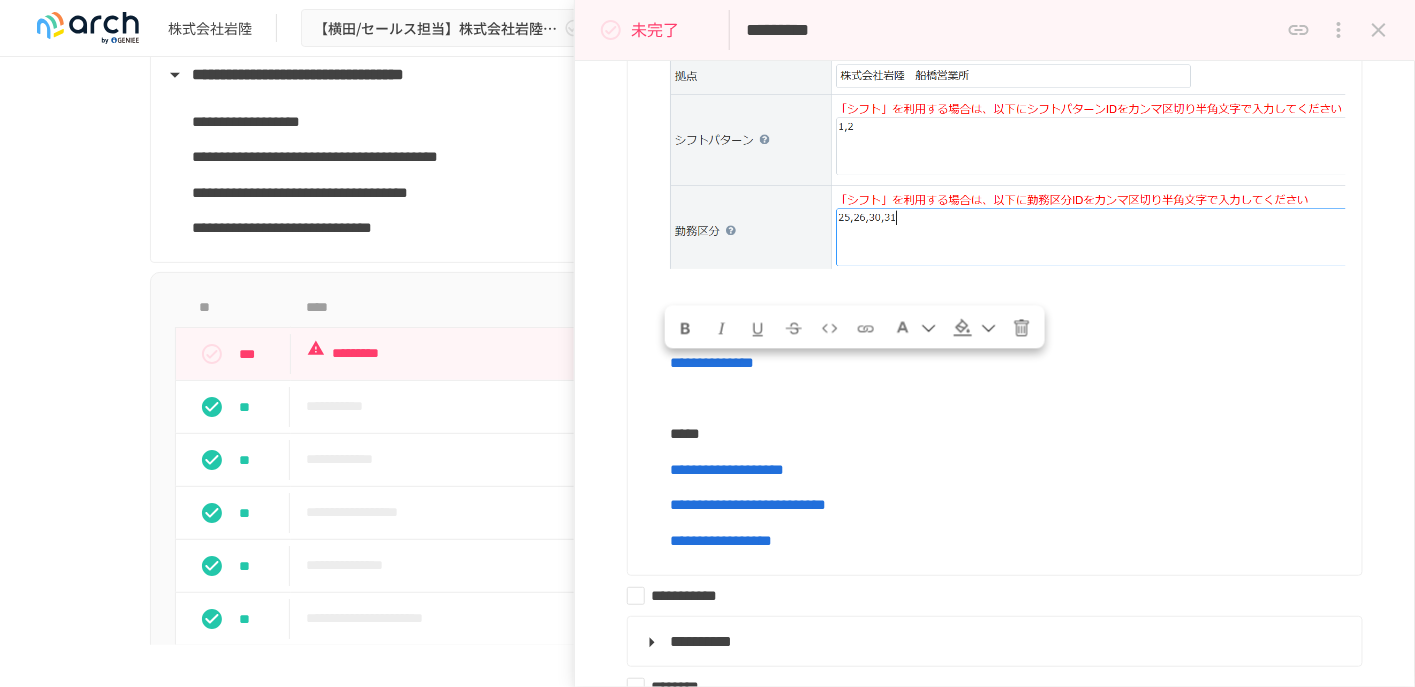 drag, startPoint x: 1196, startPoint y: 460, endPoint x: 647, endPoint y: 368, distance: 556.6552 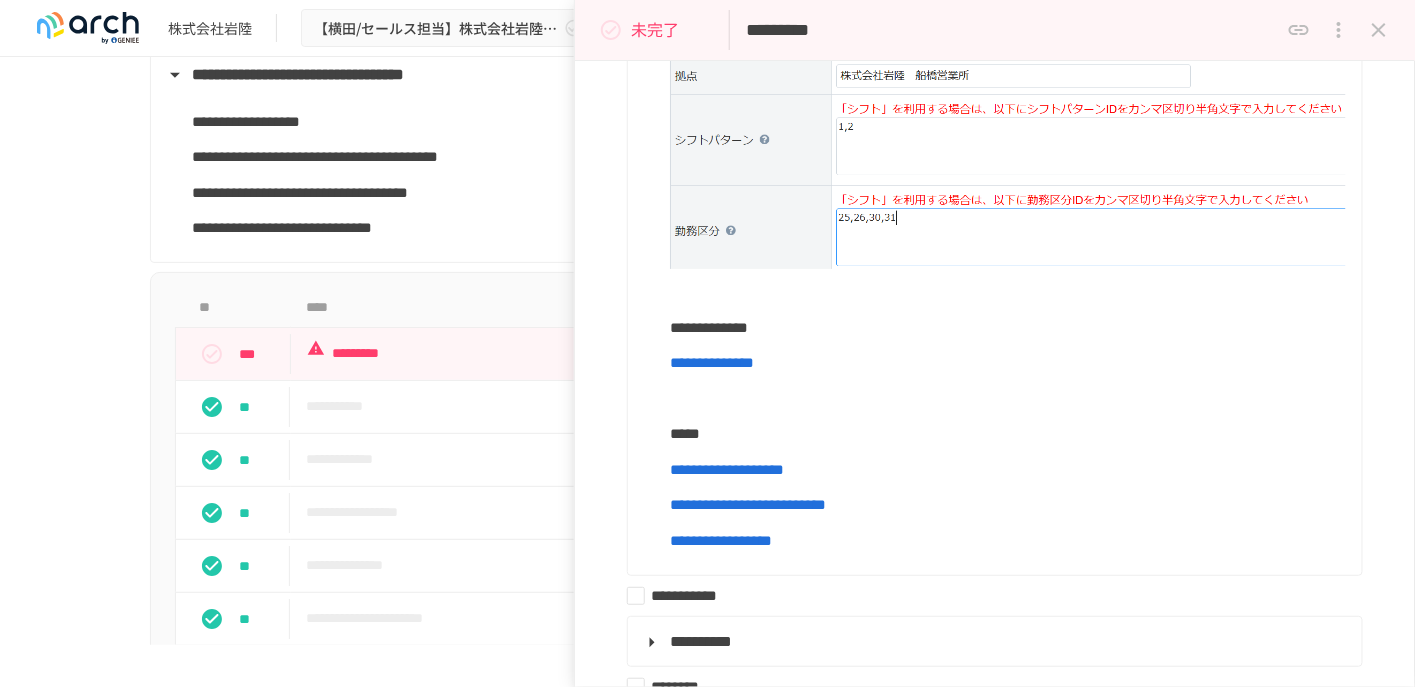 click on "**********" at bounding box center [1008, -135] 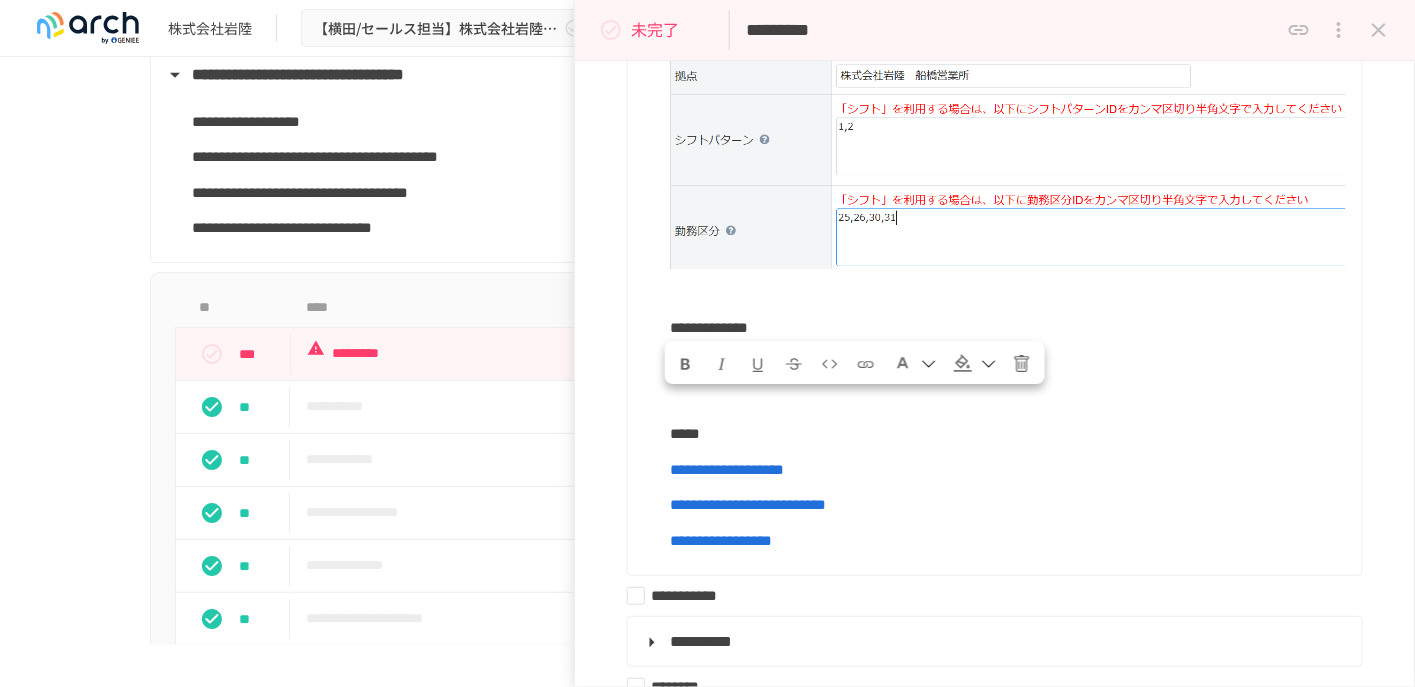 drag, startPoint x: 1187, startPoint y: 468, endPoint x: 650, endPoint y: 386, distance: 543.2246 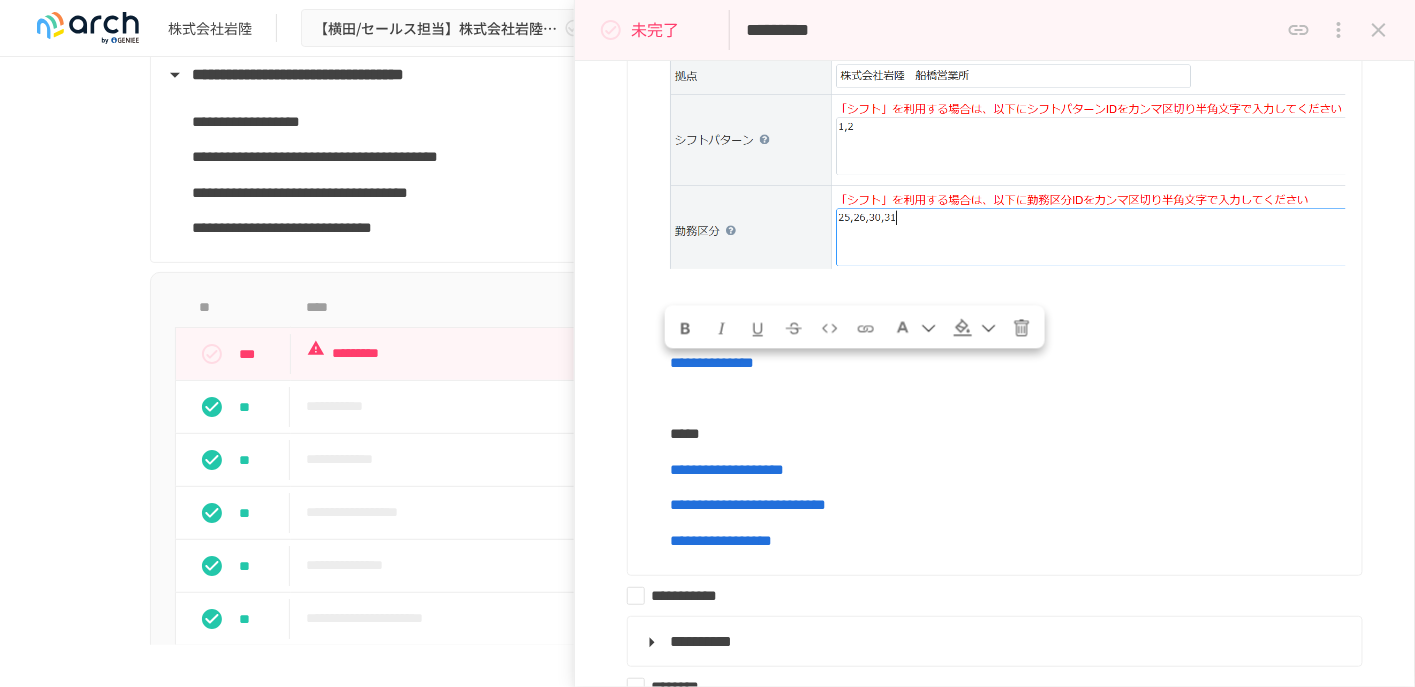drag, startPoint x: 1242, startPoint y: 483, endPoint x: 641, endPoint y: 361, distance: 613.2577 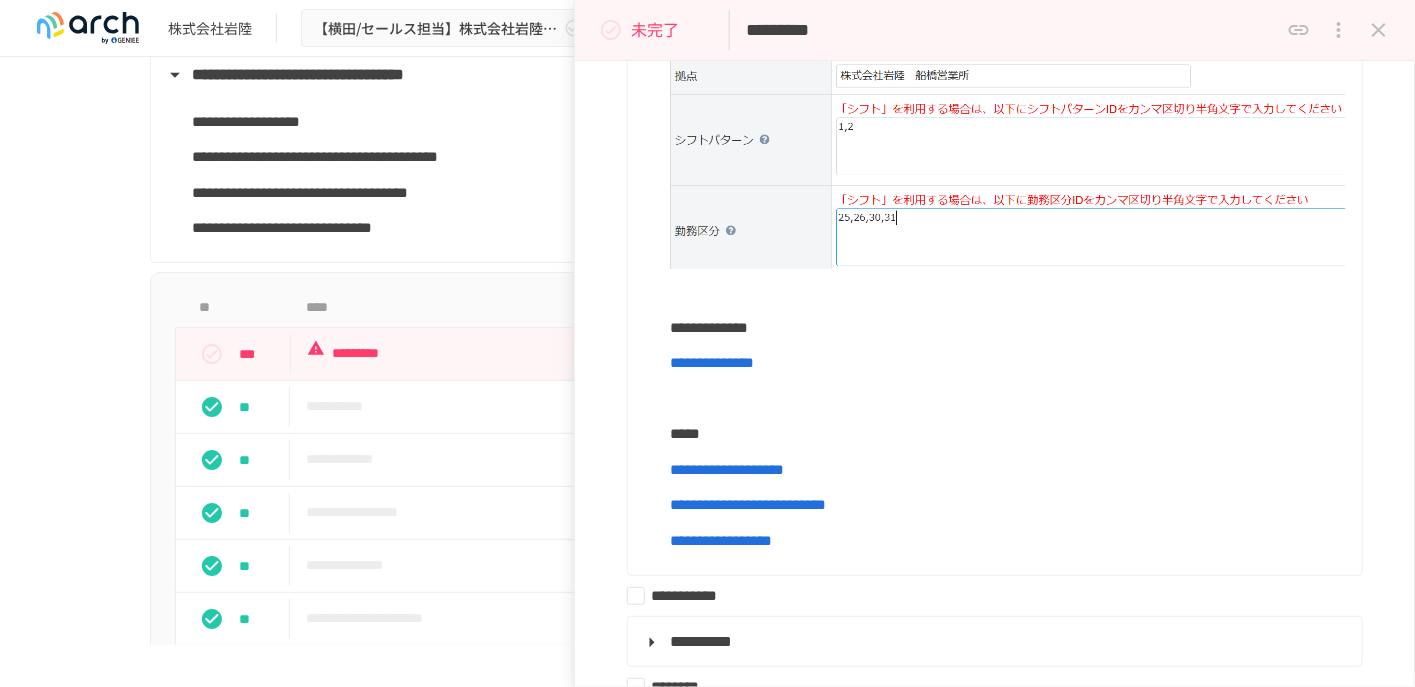 click on "**********" at bounding box center (1008, -135) 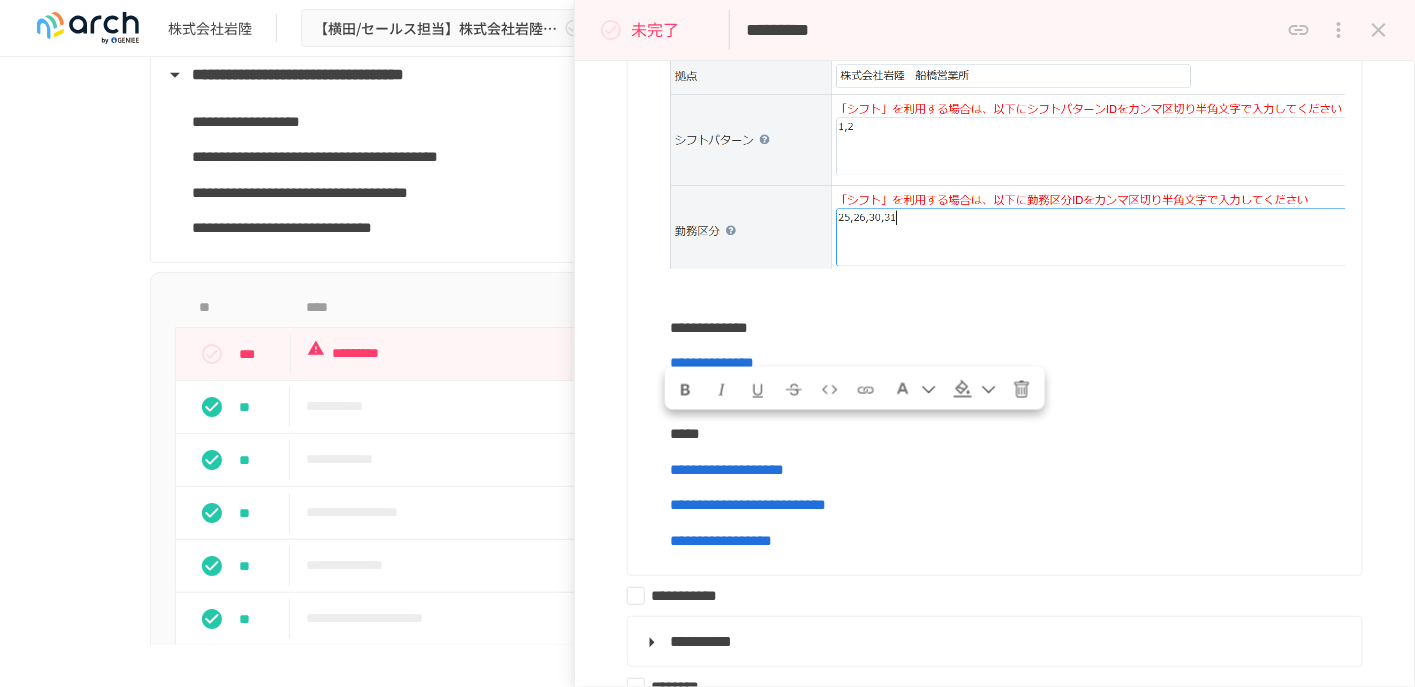 drag, startPoint x: 1170, startPoint y: 466, endPoint x: 638, endPoint y: 353, distance: 543.8685 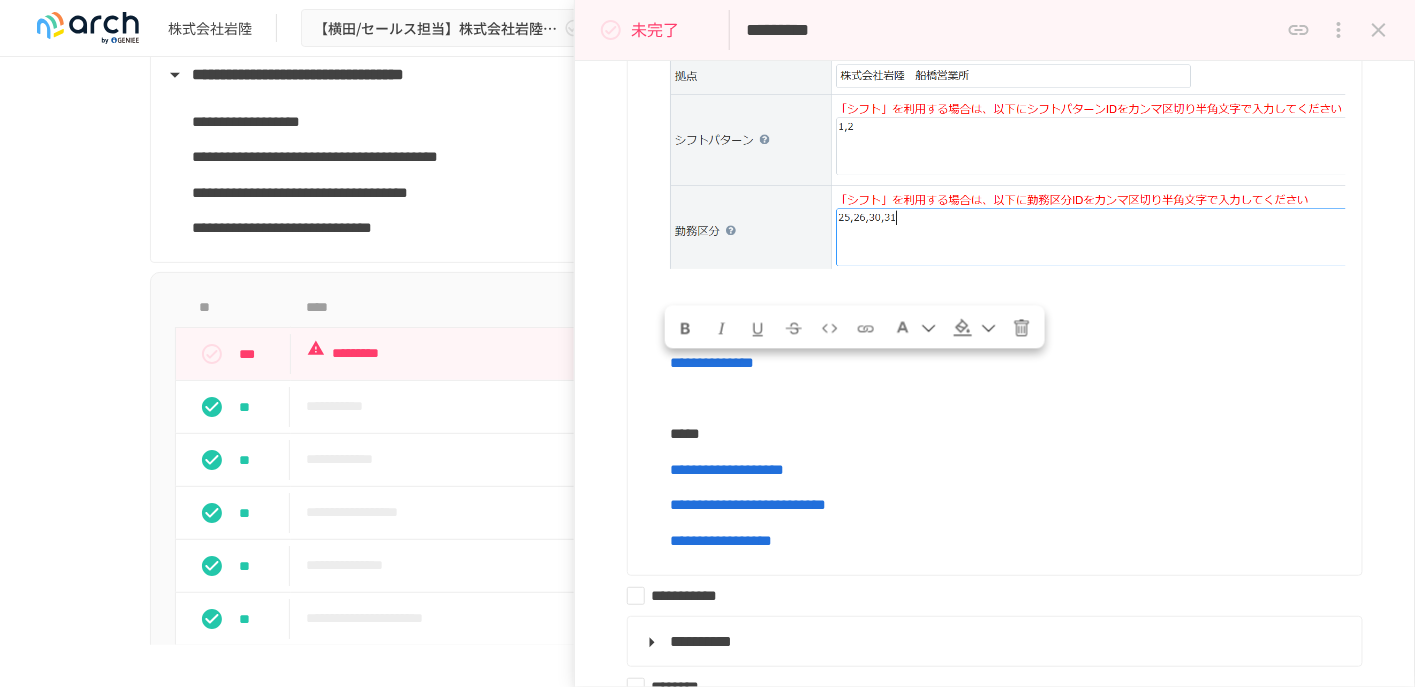 drag, startPoint x: 1213, startPoint y: 487, endPoint x: 653, endPoint y: 357, distance: 574.8913 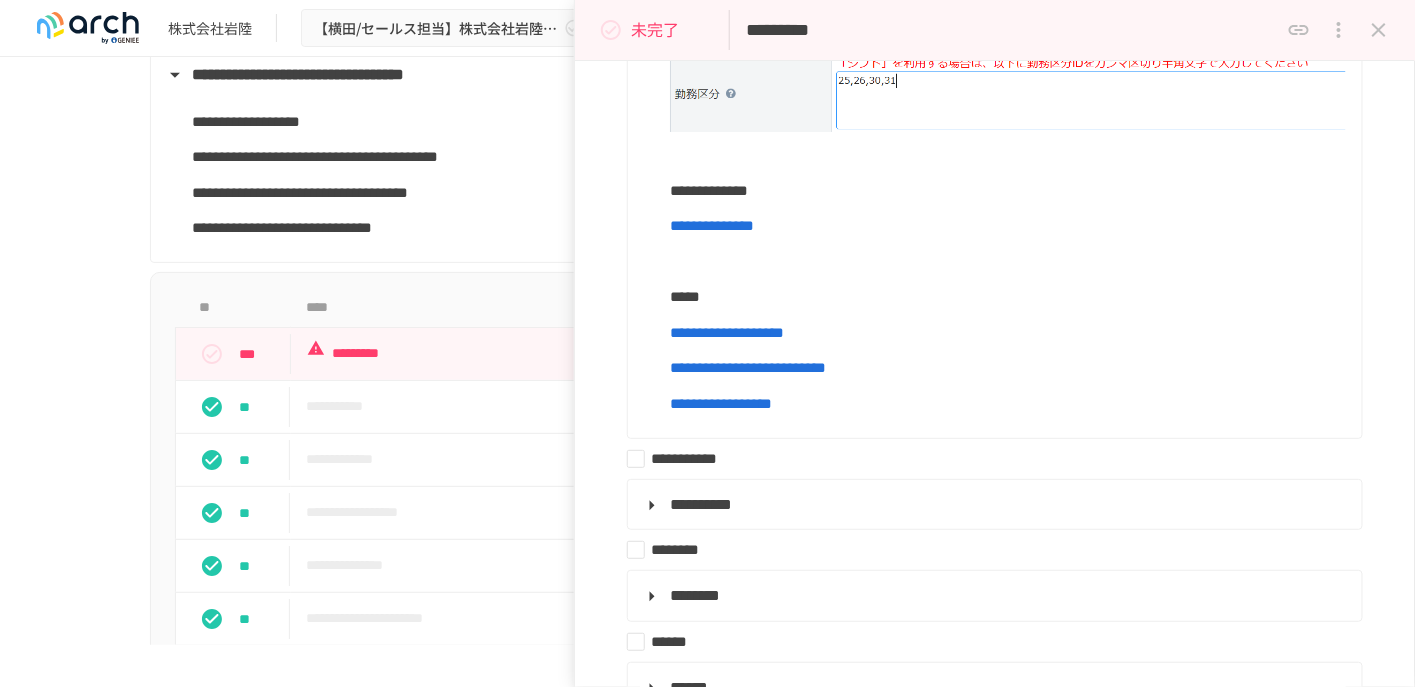 scroll, scrollTop: 4001, scrollLeft: 0, axis: vertical 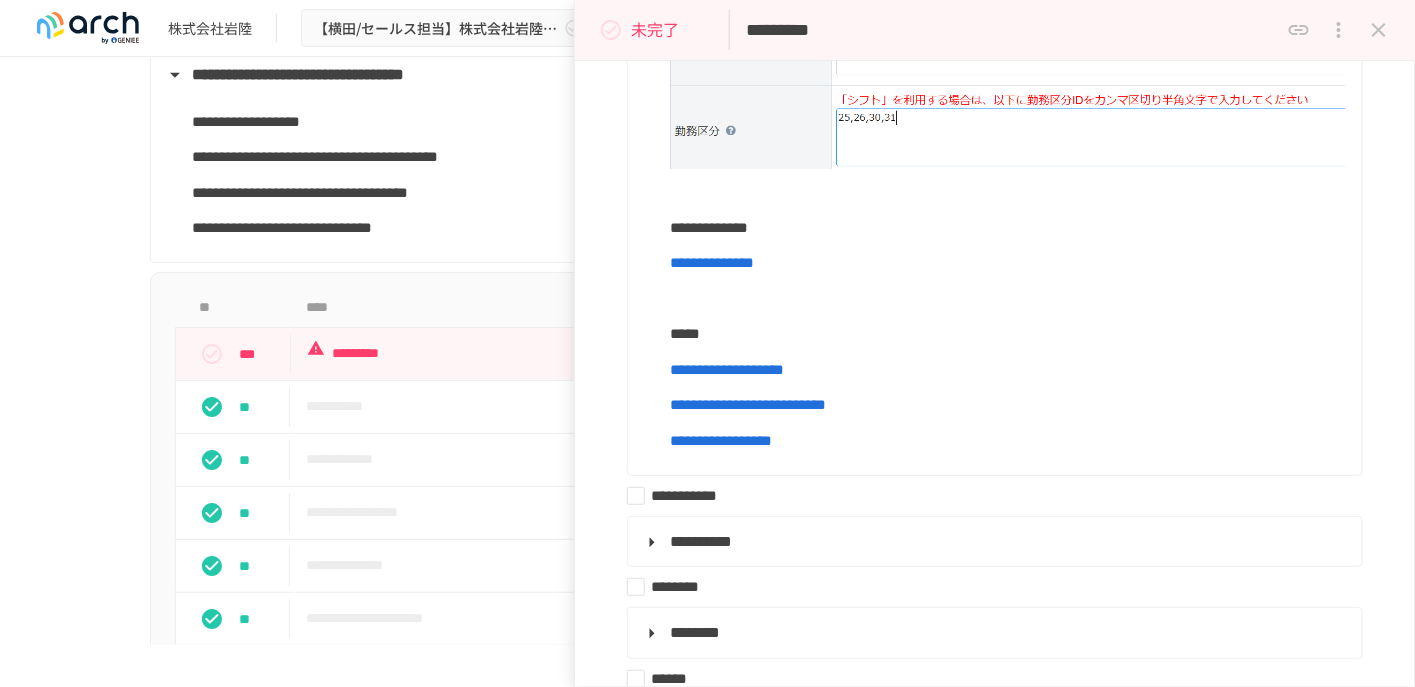 click at bounding box center (1008, -200) 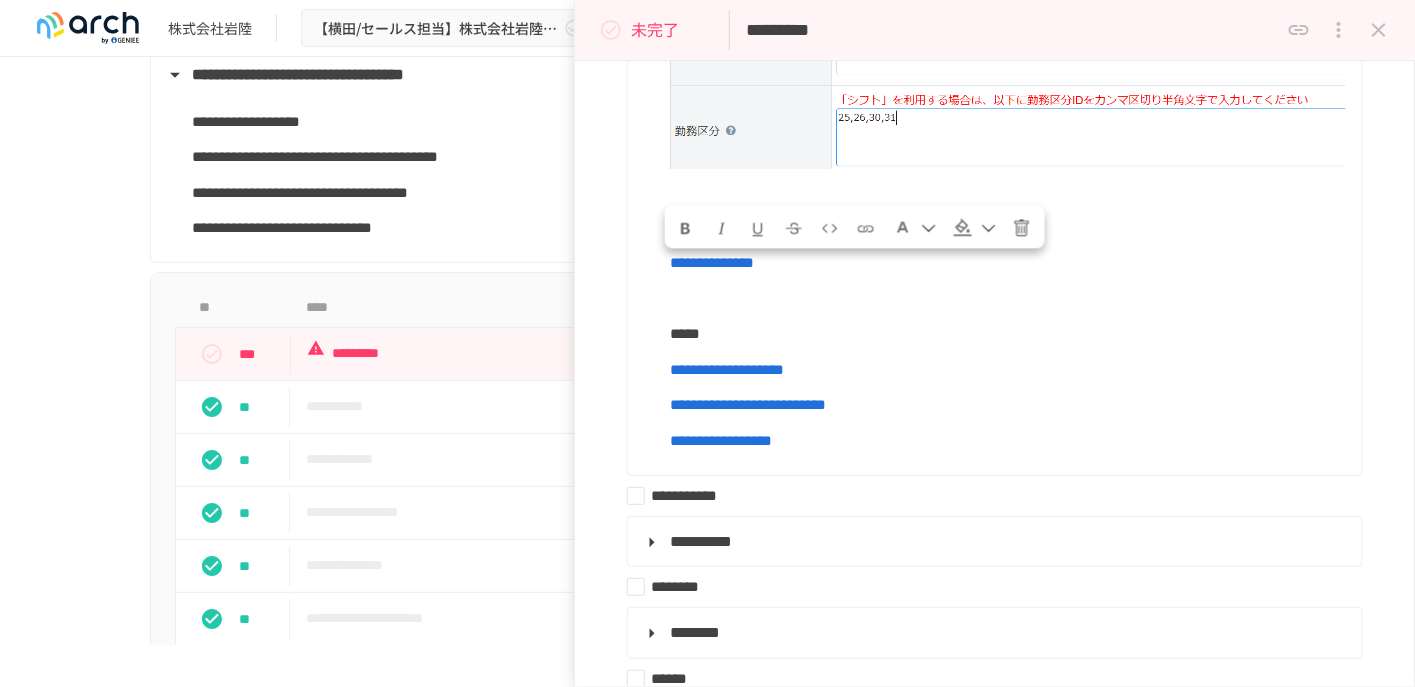 drag, startPoint x: 1213, startPoint y: 367, endPoint x: 660, endPoint y: 257, distance: 563.83417 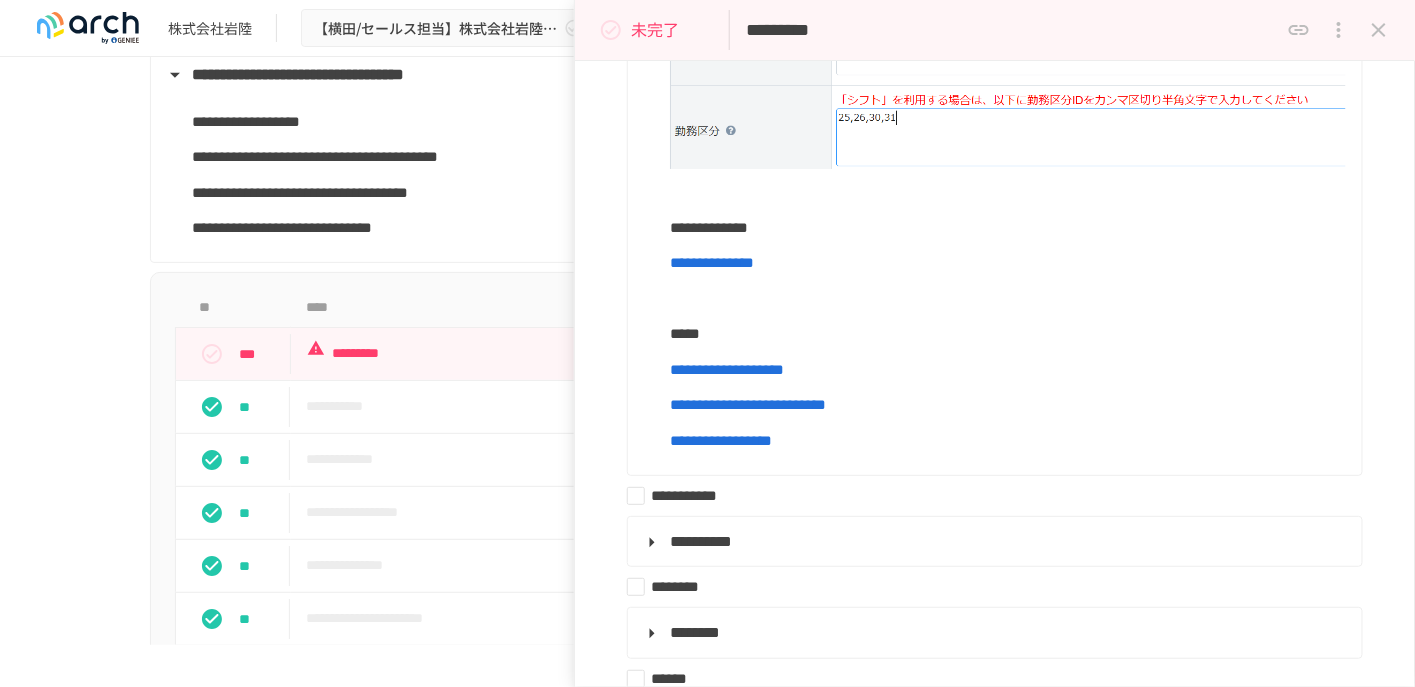click on "**********" at bounding box center (1008, -164) 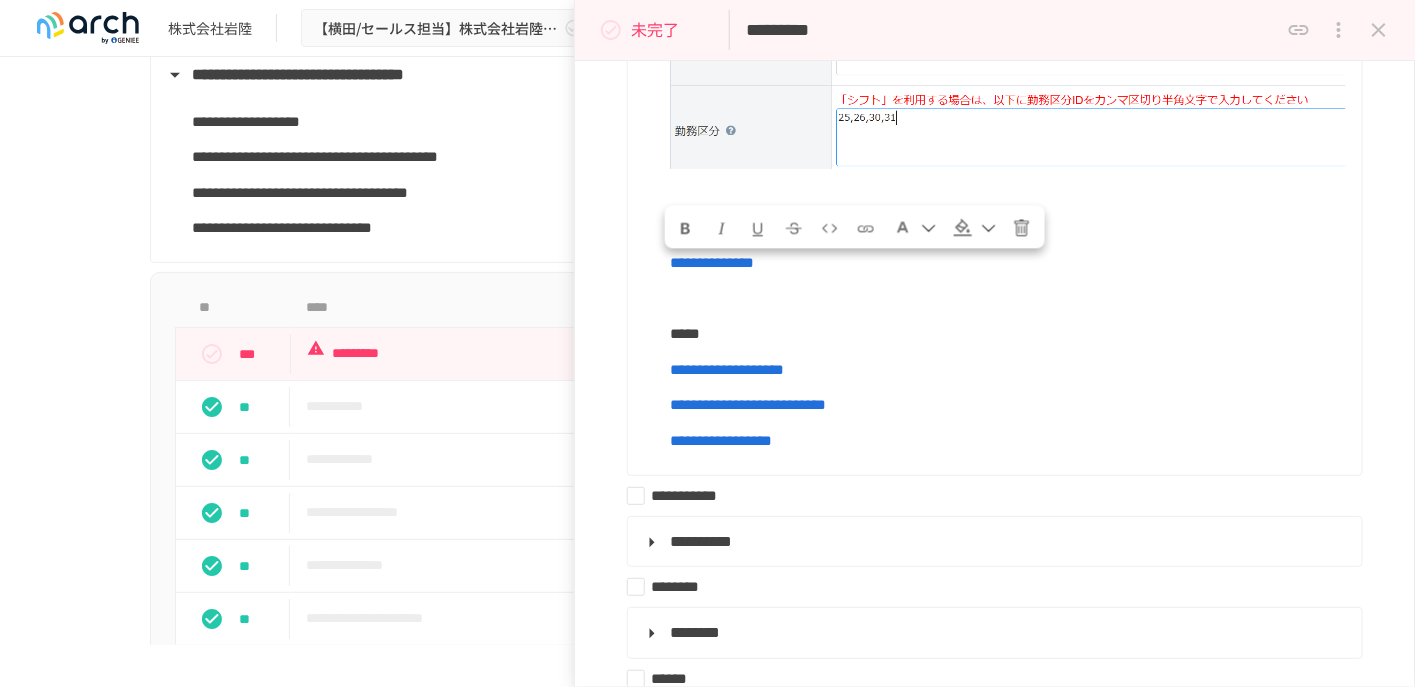 drag, startPoint x: 1196, startPoint y: 367, endPoint x: 644, endPoint y: 248, distance: 564.68134 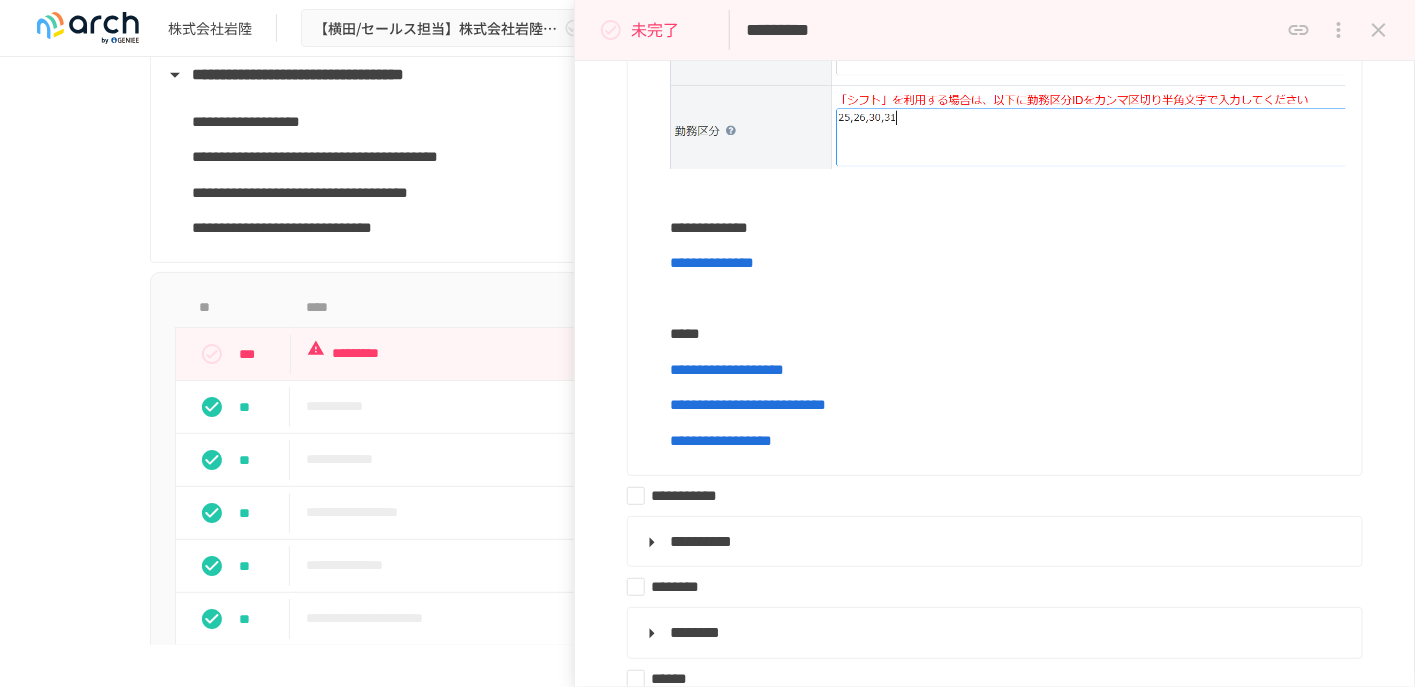 click on "**********" at bounding box center [993, -460] 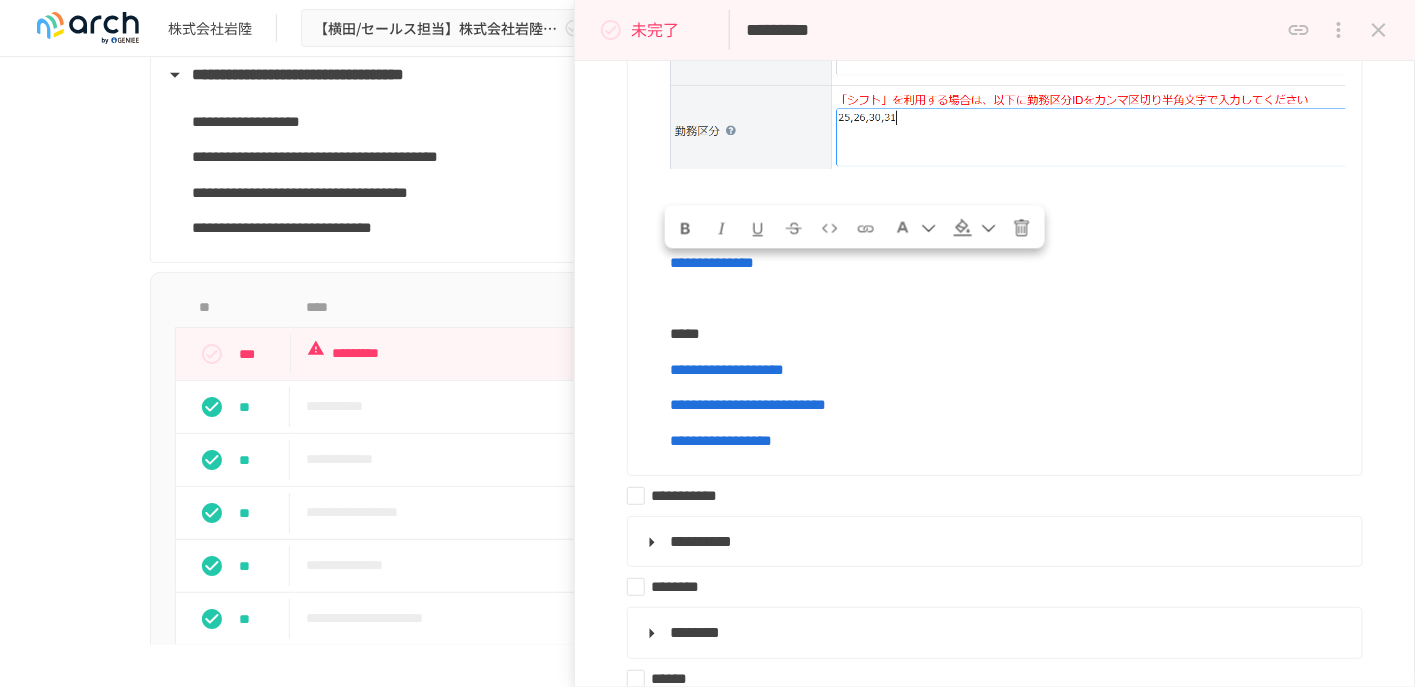 drag, startPoint x: 1192, startPoint y: 374, endPoint x: 677, endPoint y: 275, distance: 524.4292 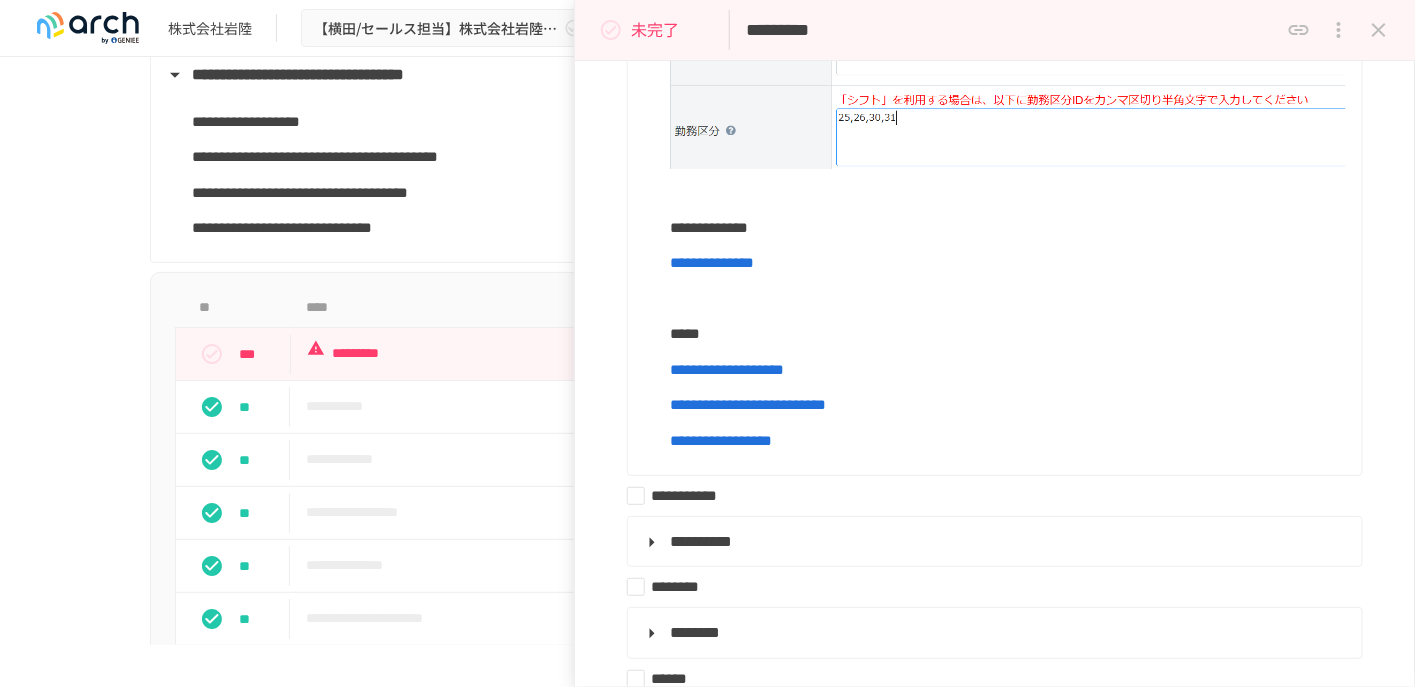 click on "**********" at bounding box center [993, -460] 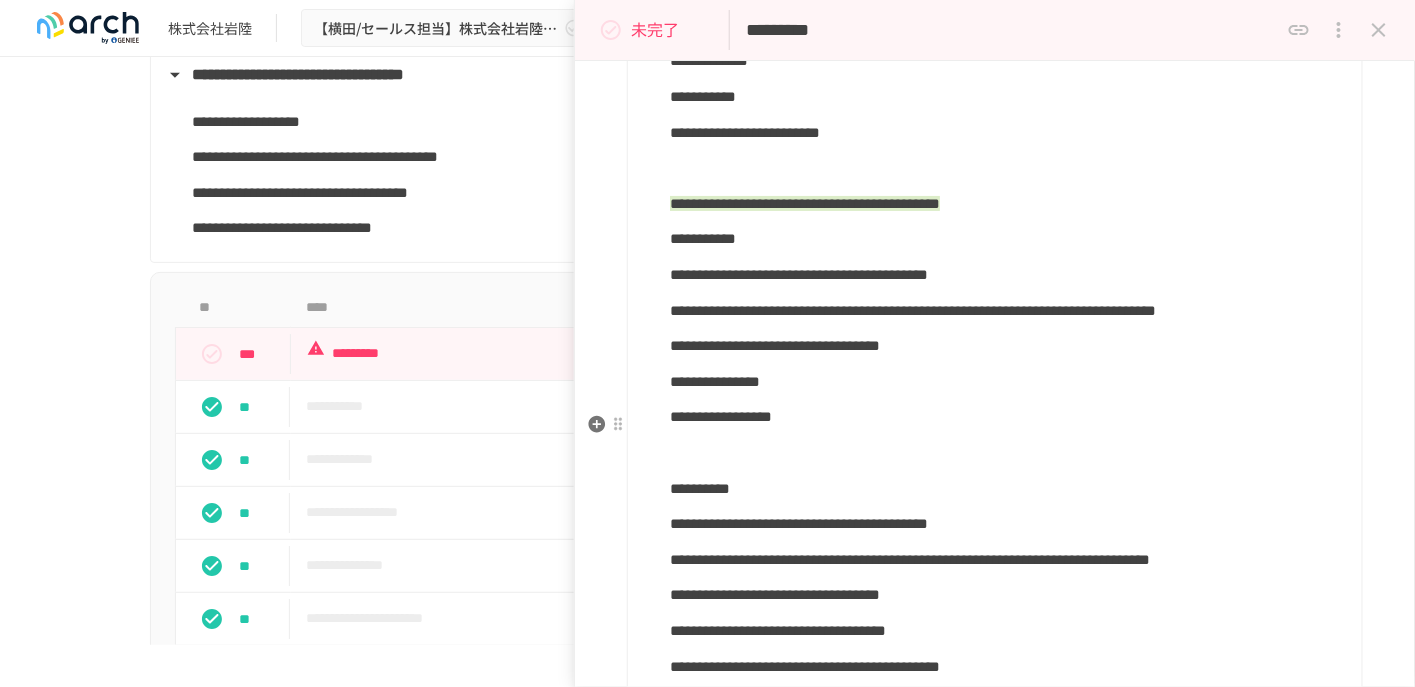scroll, scrollTop: 2201, scrollLeft: 0, axis: vertical 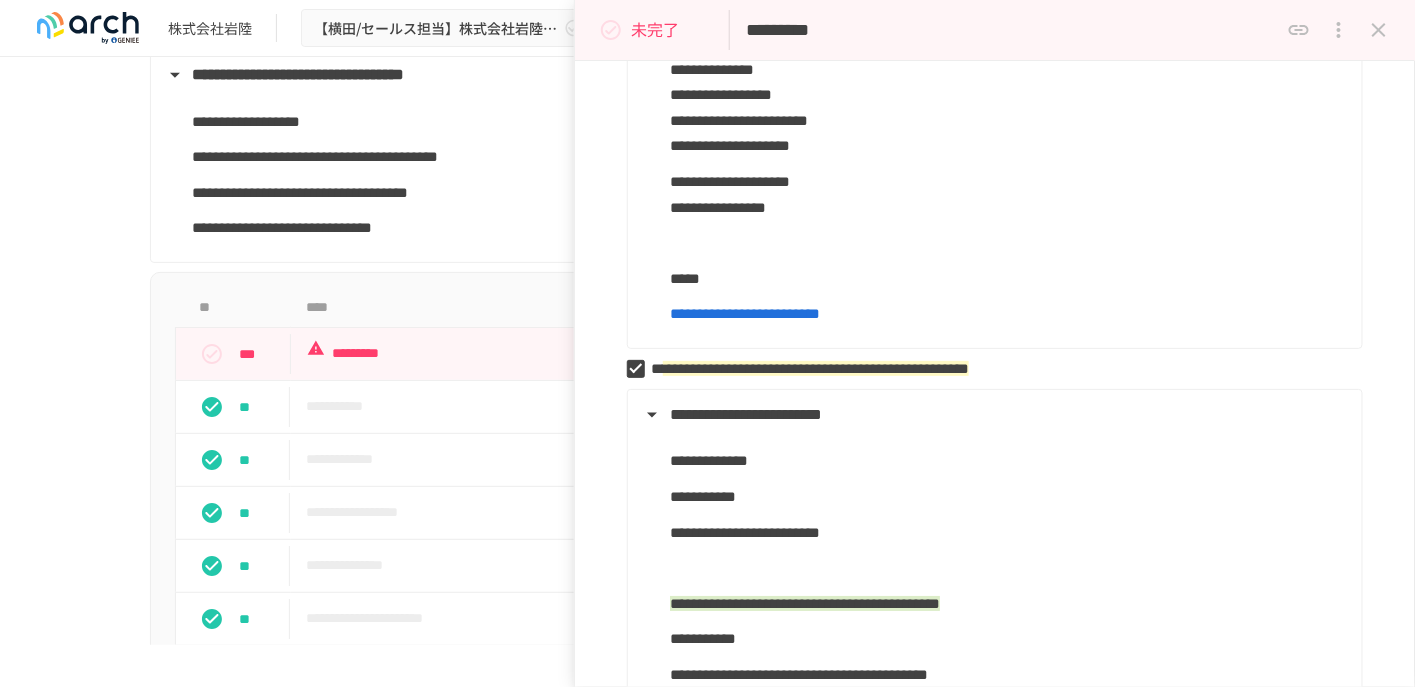 click on "**********" at bounding box center (707, 351) 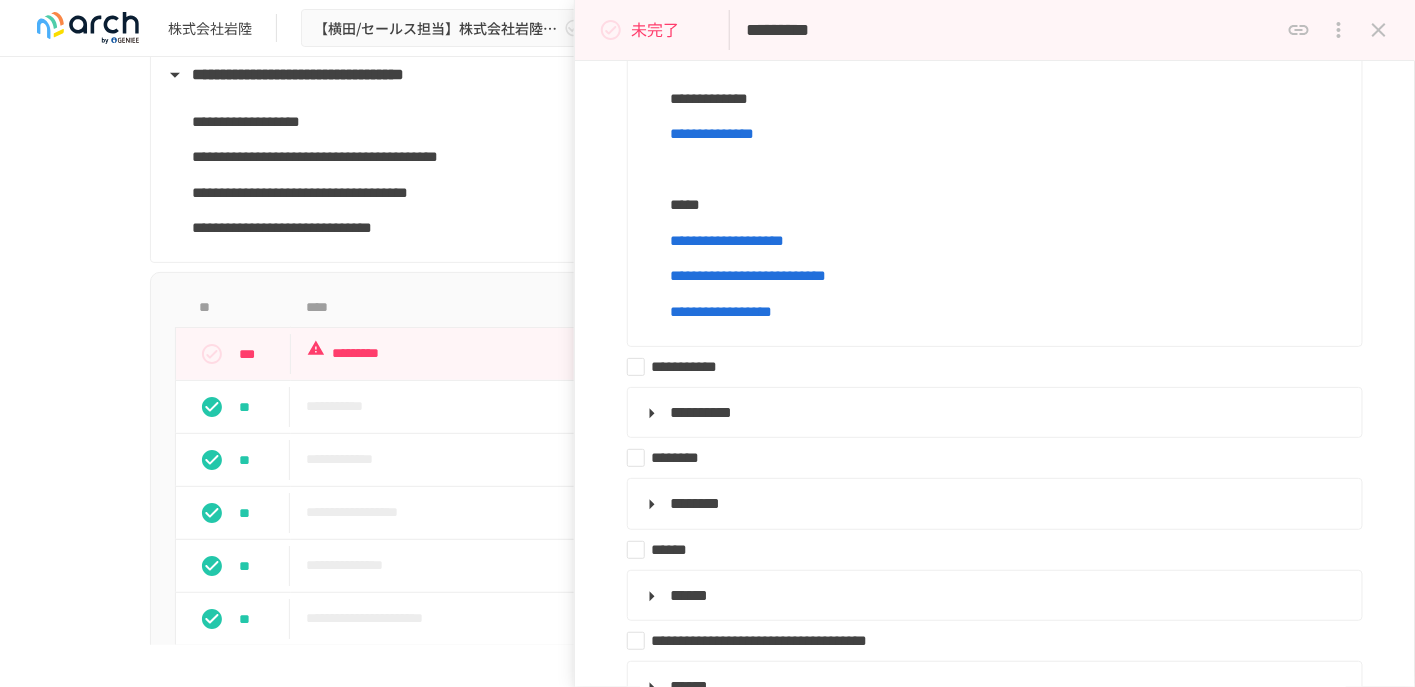 scroll, scrollTop: 4101, scrollLeft: 0, axis: vertical 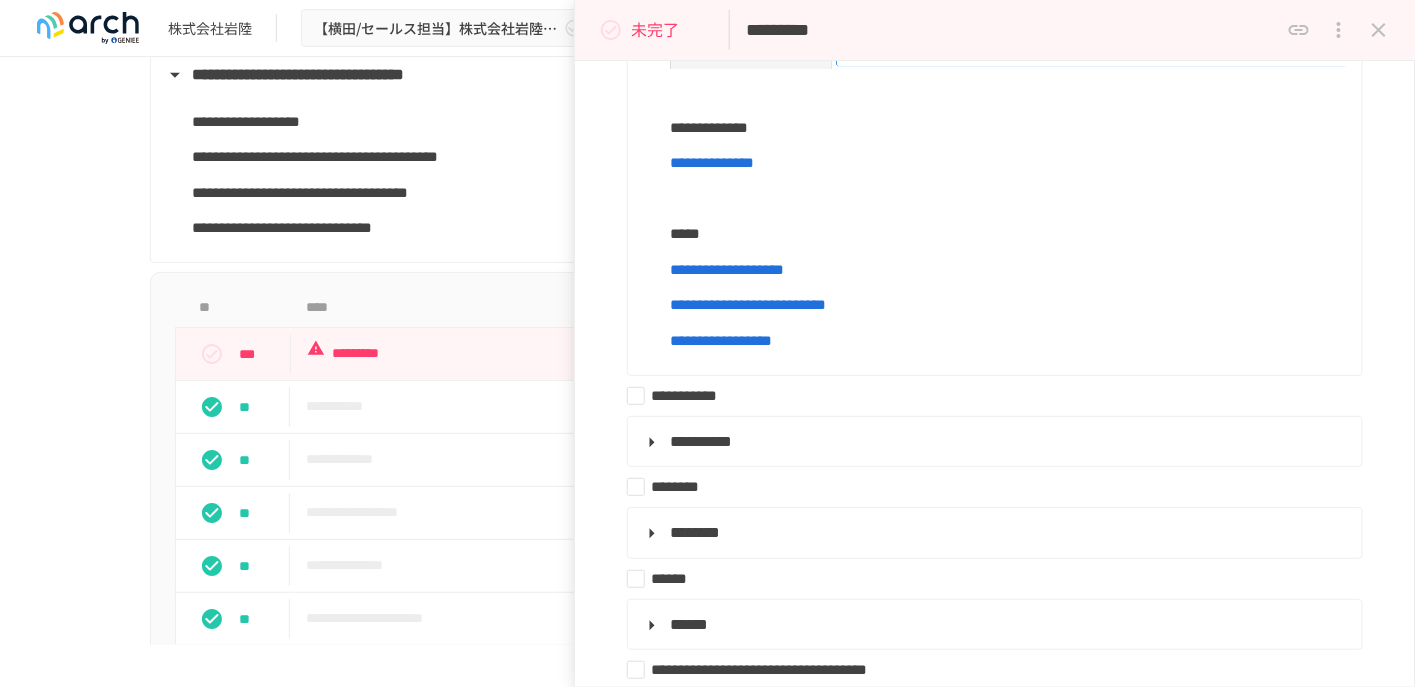 click at bounding box center (1008, -56) 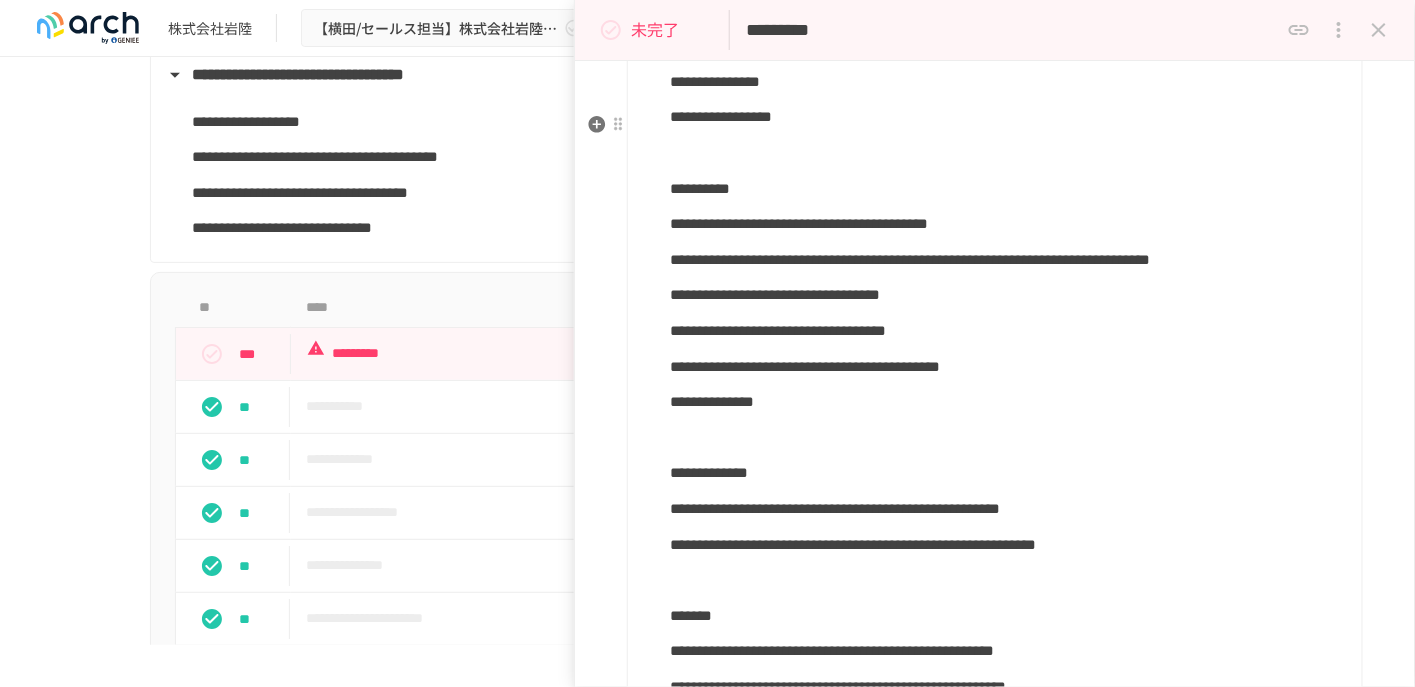 scroll, scrollTop: 3001, scrollLeft: 0, axis: vertical 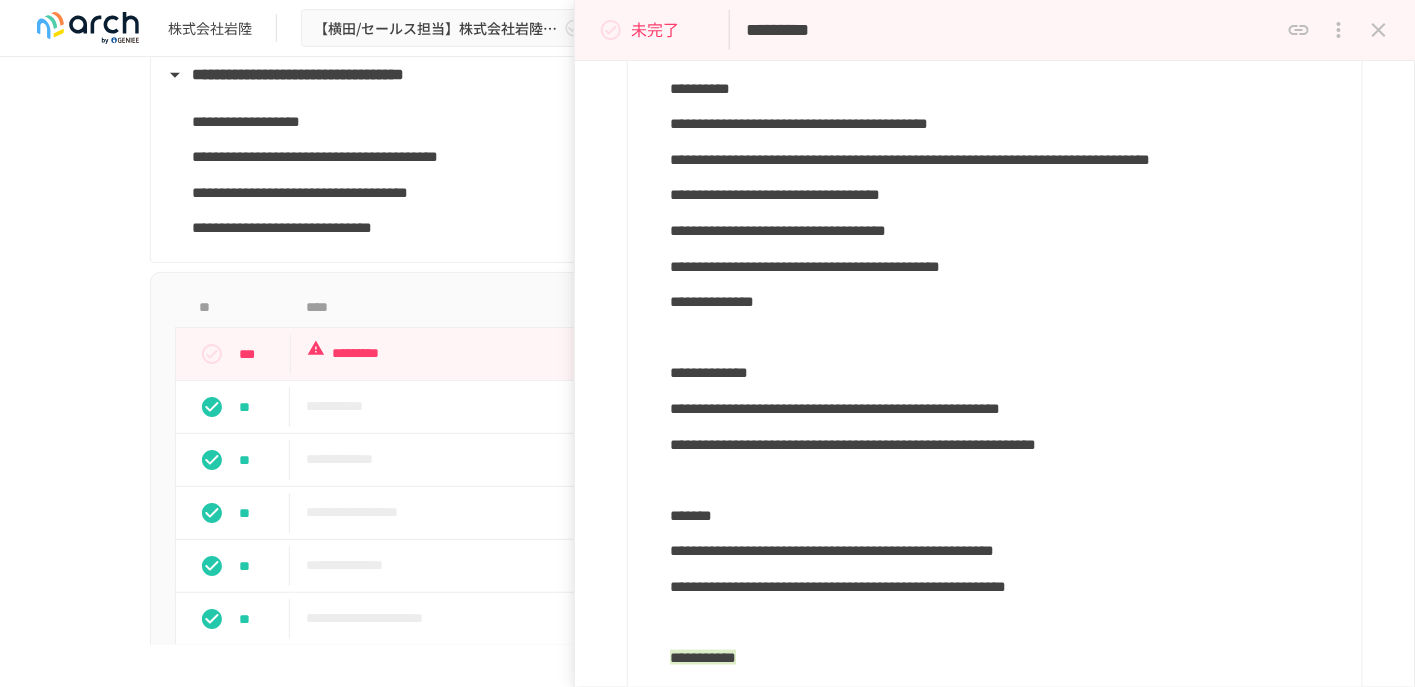 click on "**********" at bounding box center (1008, 17) 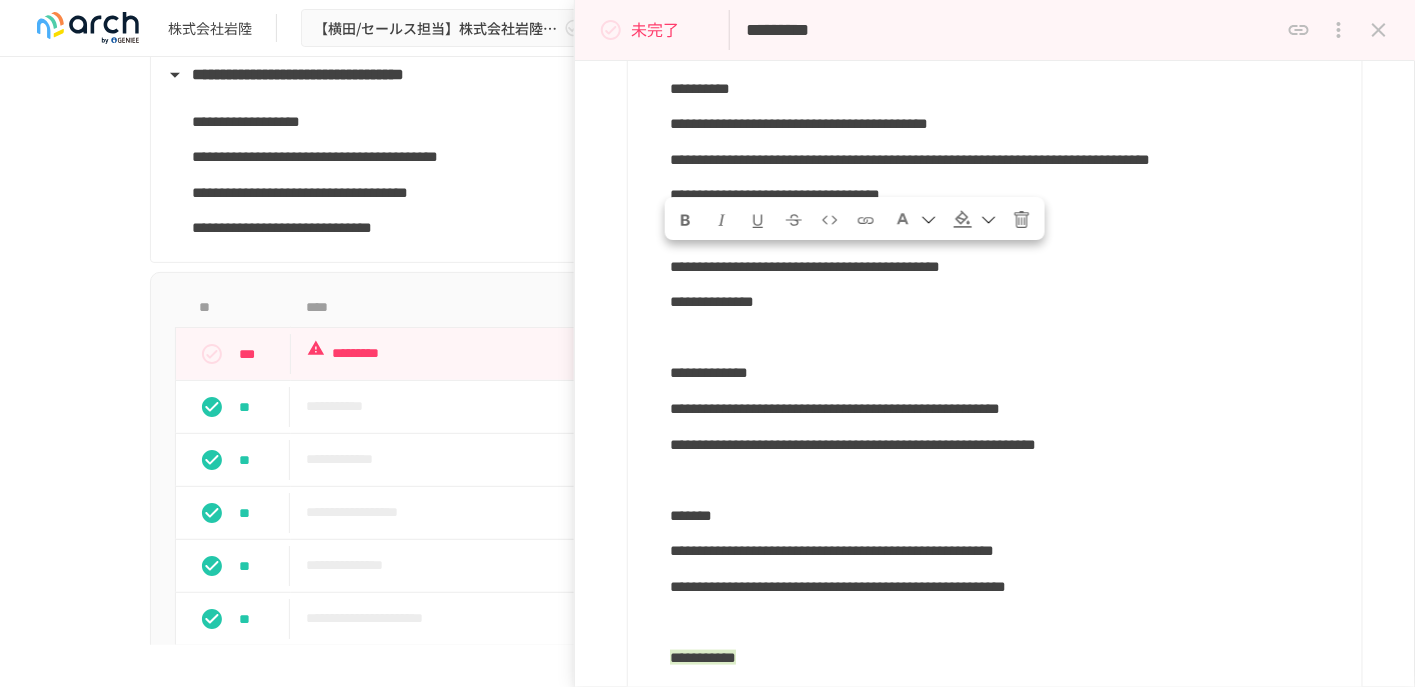 drag, startPoint x: 968, startPoint y: 475, endPoint x: 641, endPoint y: 257, distance: 393.0051 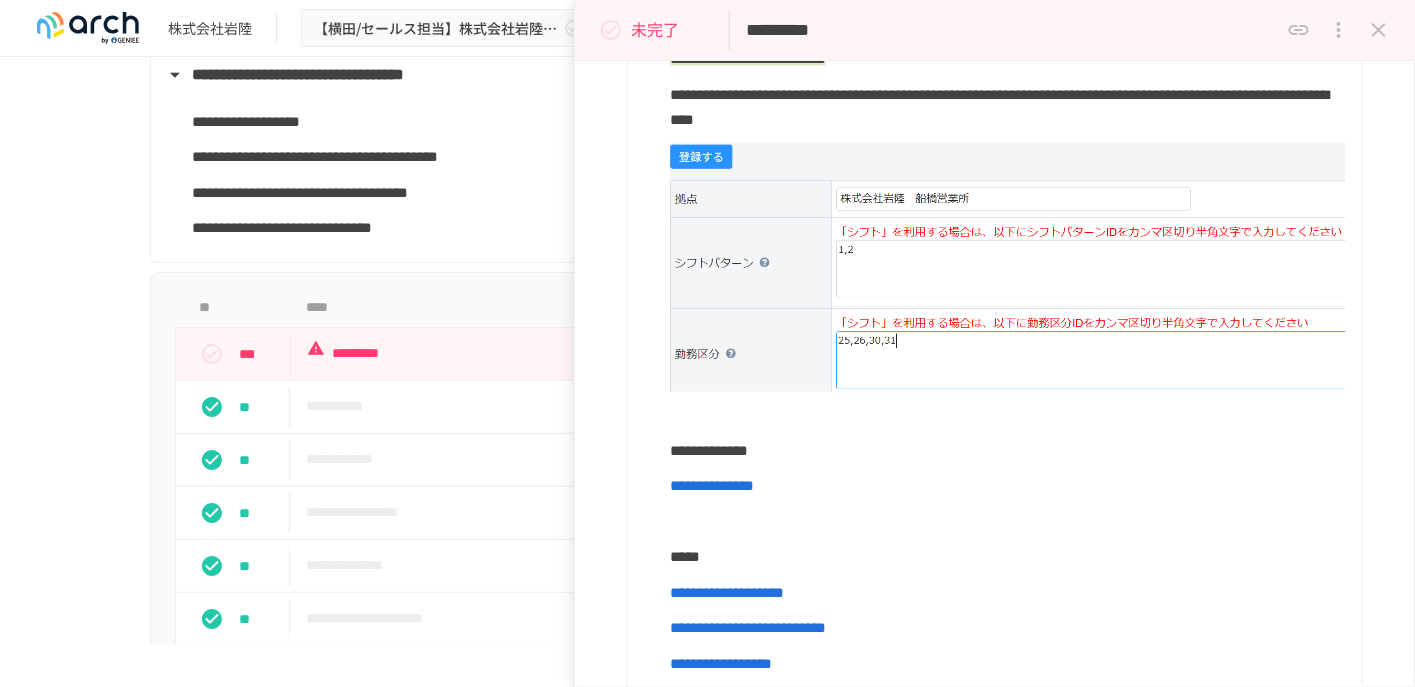 scroll, scrollTop: 3901, scrollLeft: 0, axis: vertical 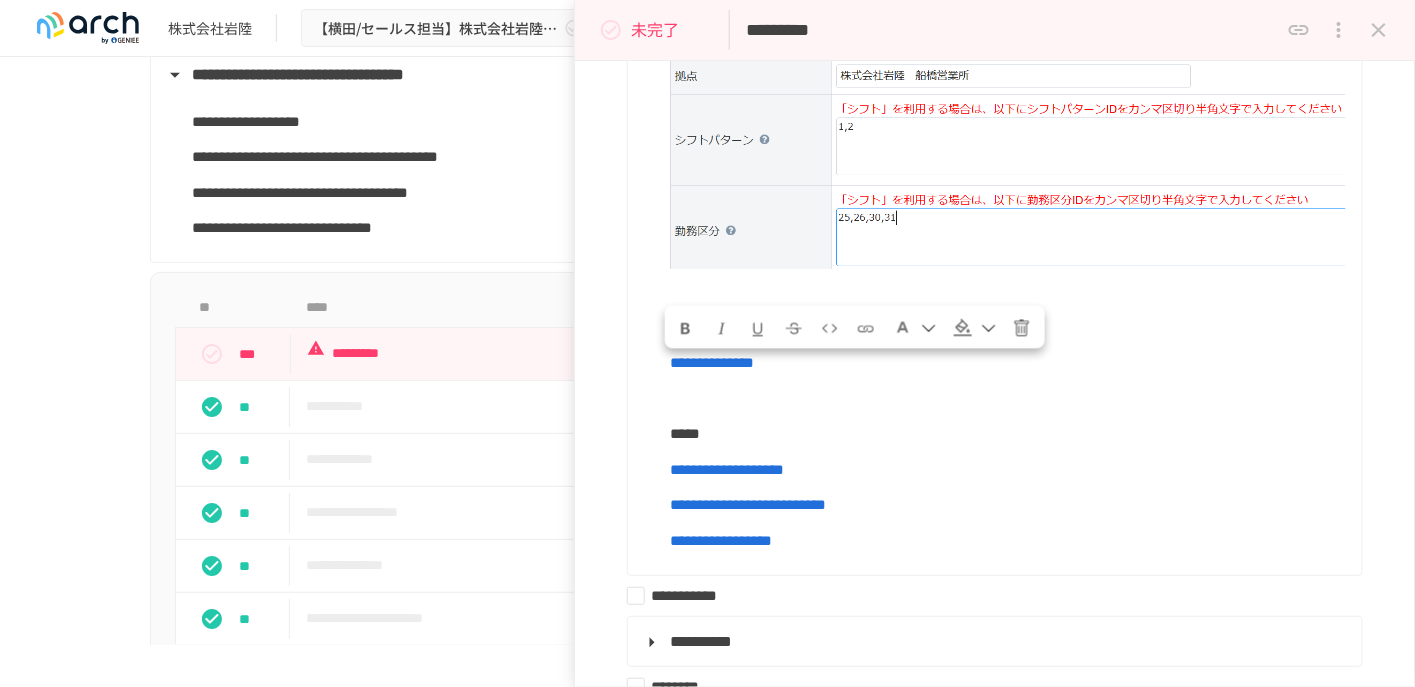 drag, startPoint x: 1199, startPoint y: 466, endPoint x: 673, endPoint y: 371, distance: 534.5101 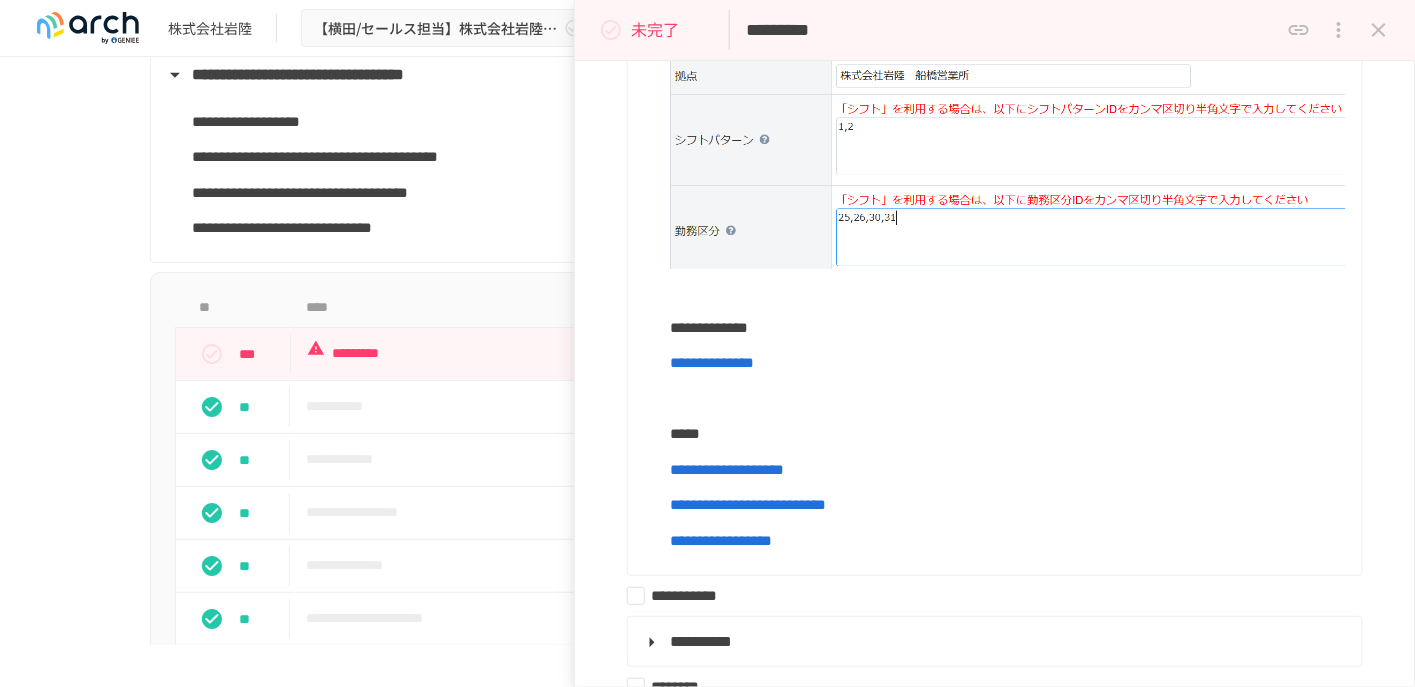 click on "**********" at bounding box center [1008, -135] 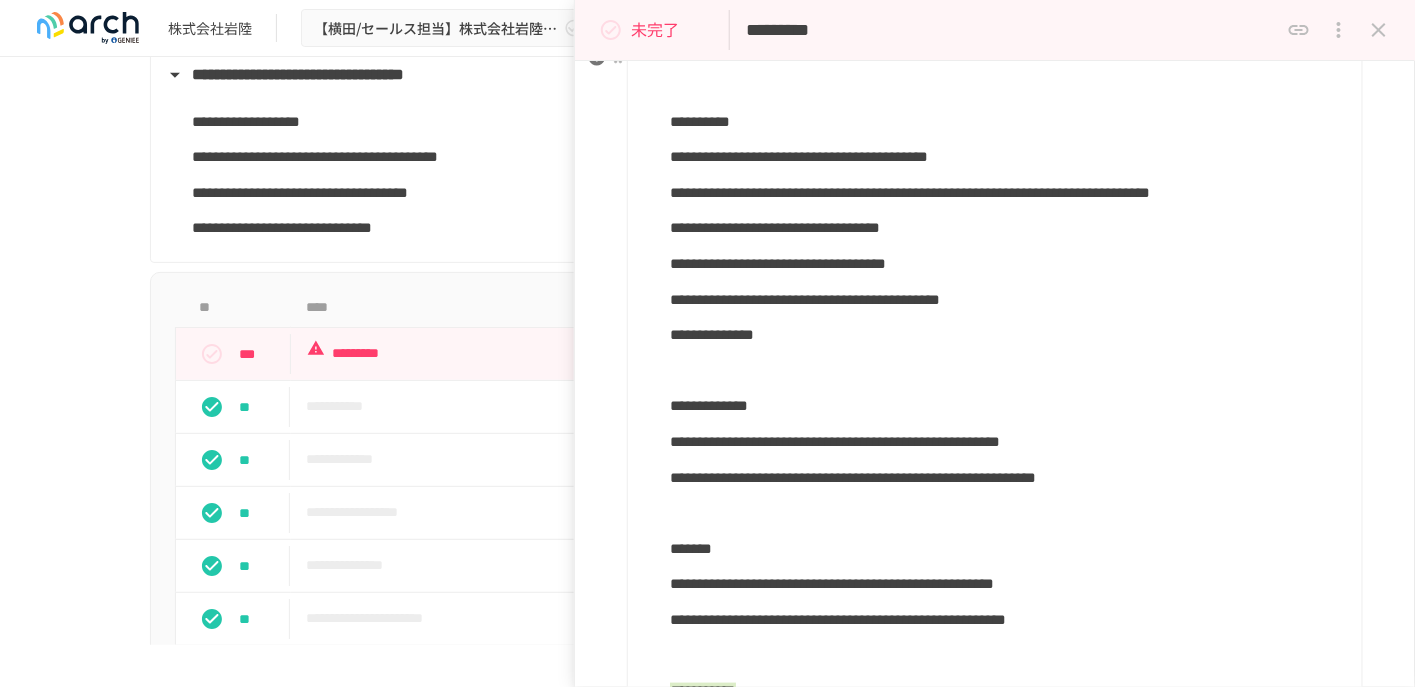 scroll, scrollTop: 3001, scrollLeft: 0, axis: vertical 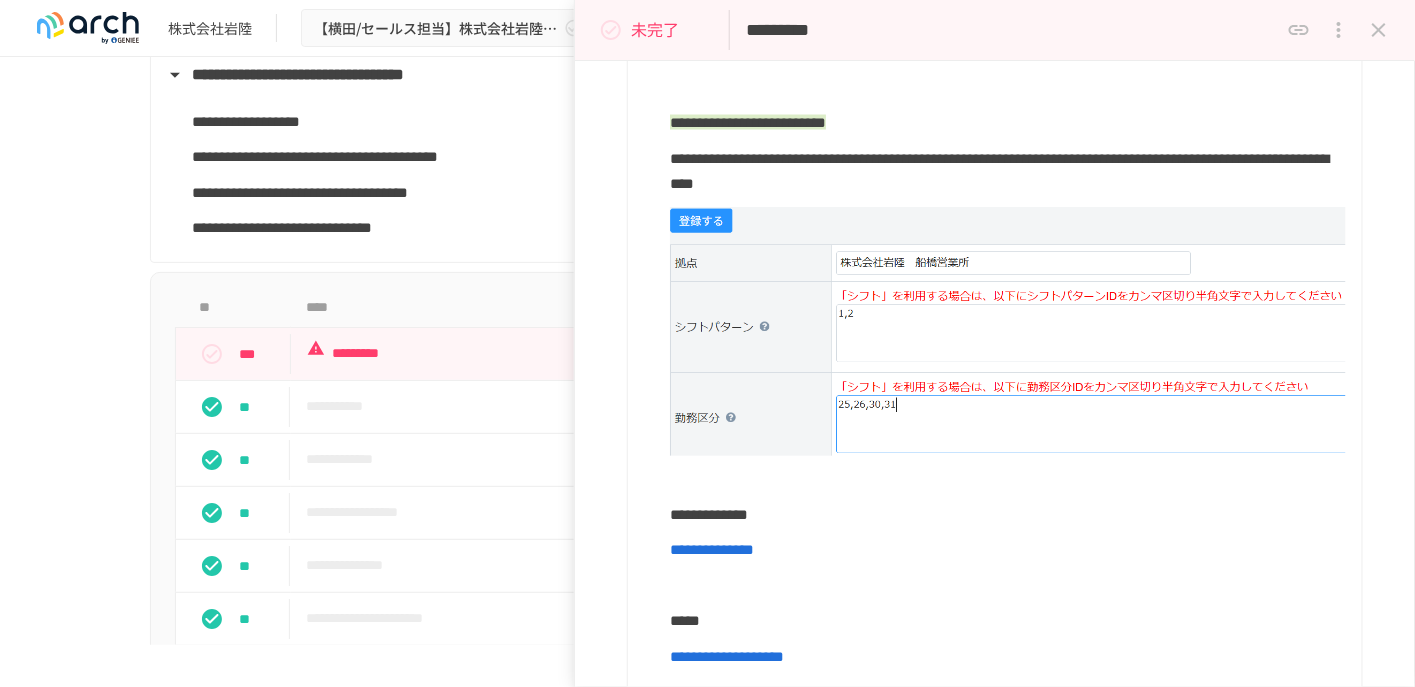 drag, startPoint x: 667, startPoint y: 228, endPoint x: 915, endPoint y: 521, distance: 383.86588 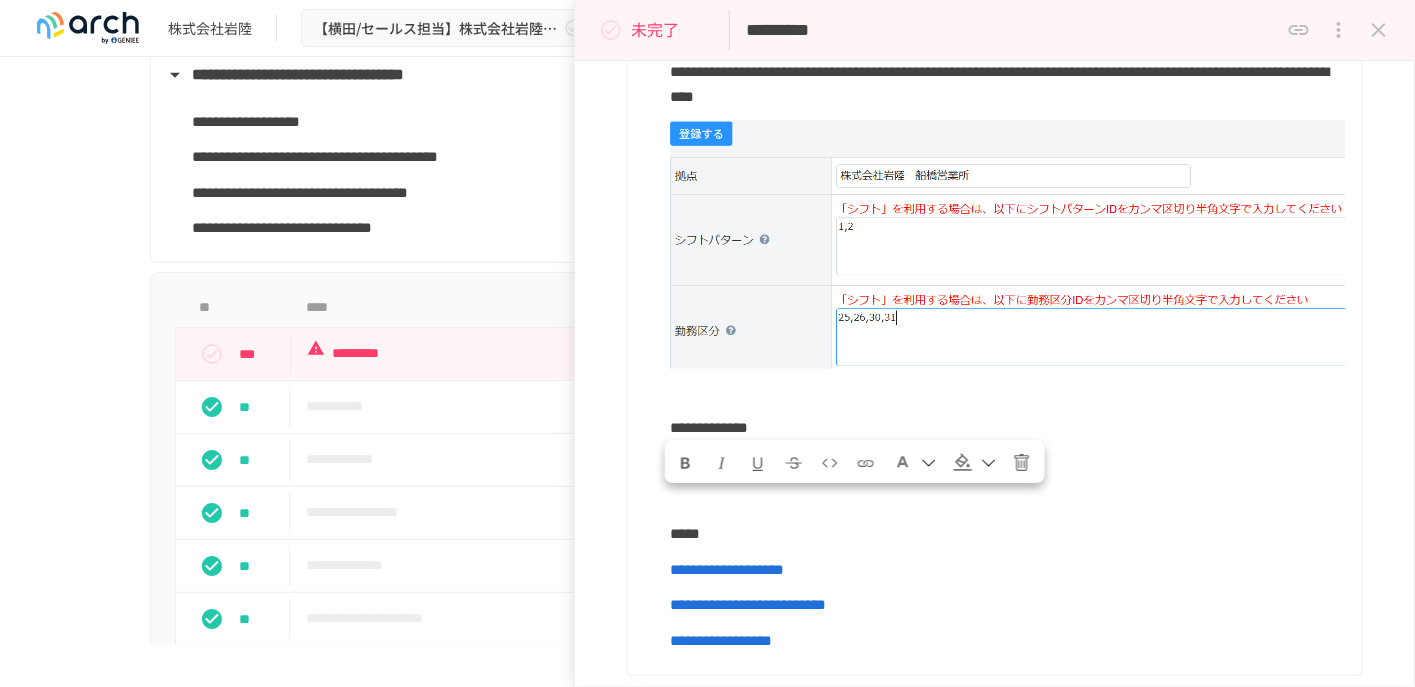 drag, startPoint x: 915, startPoint y: 520, endPoint x: 896, endPoint y: 448, distance: 74.46476 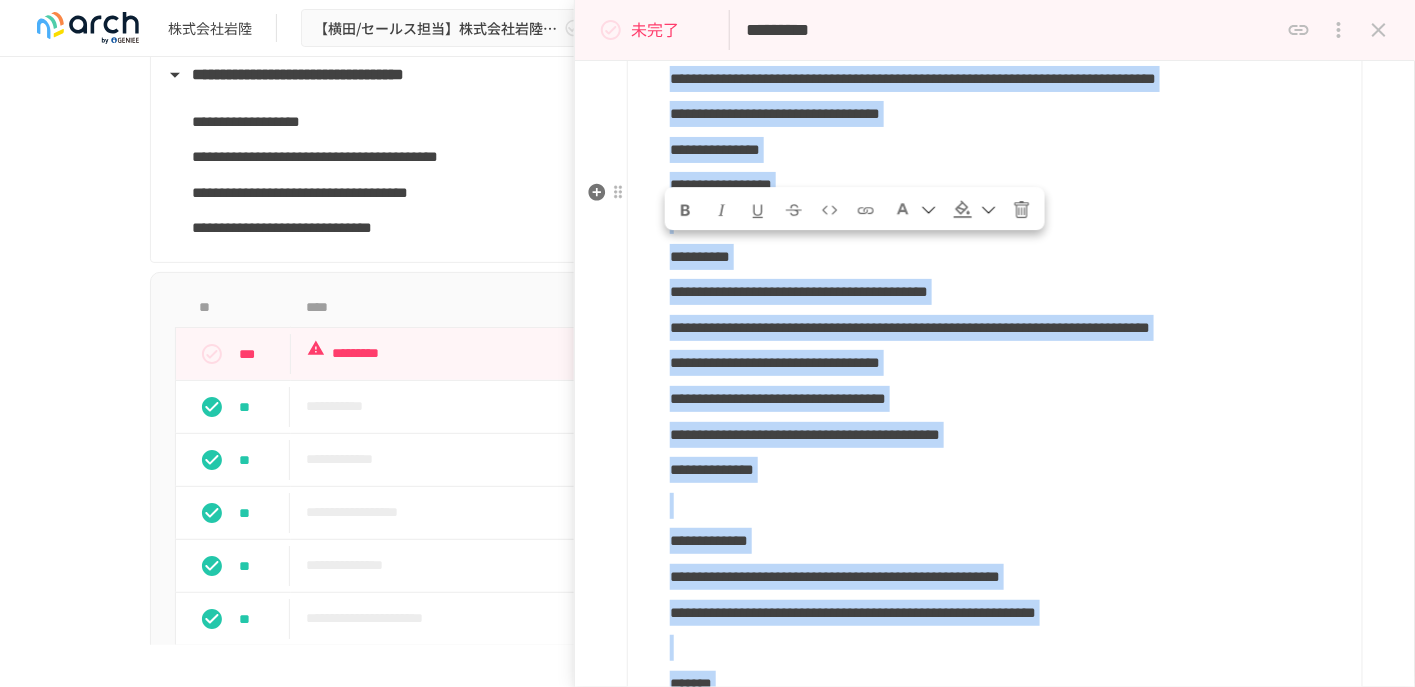 scroll, scrollTop: 2801, scrollLeft: 0, axis: vertical 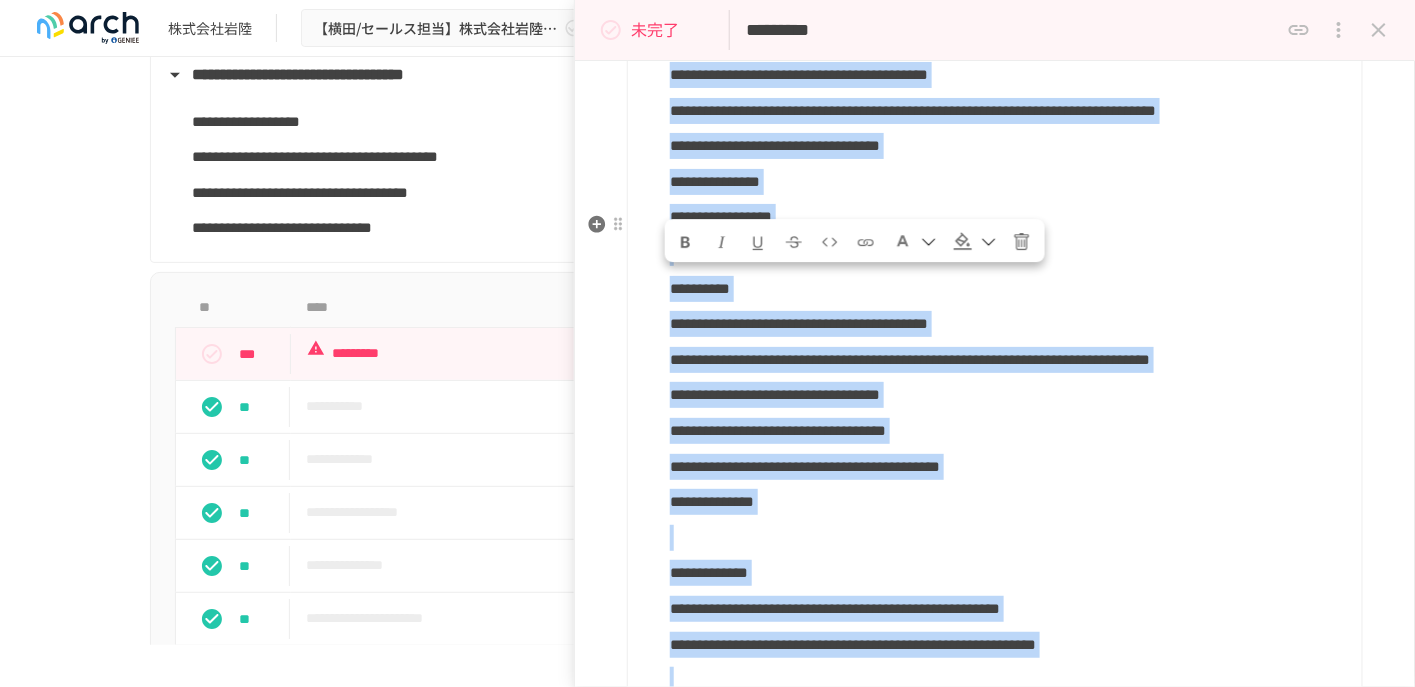 copy on "**********" 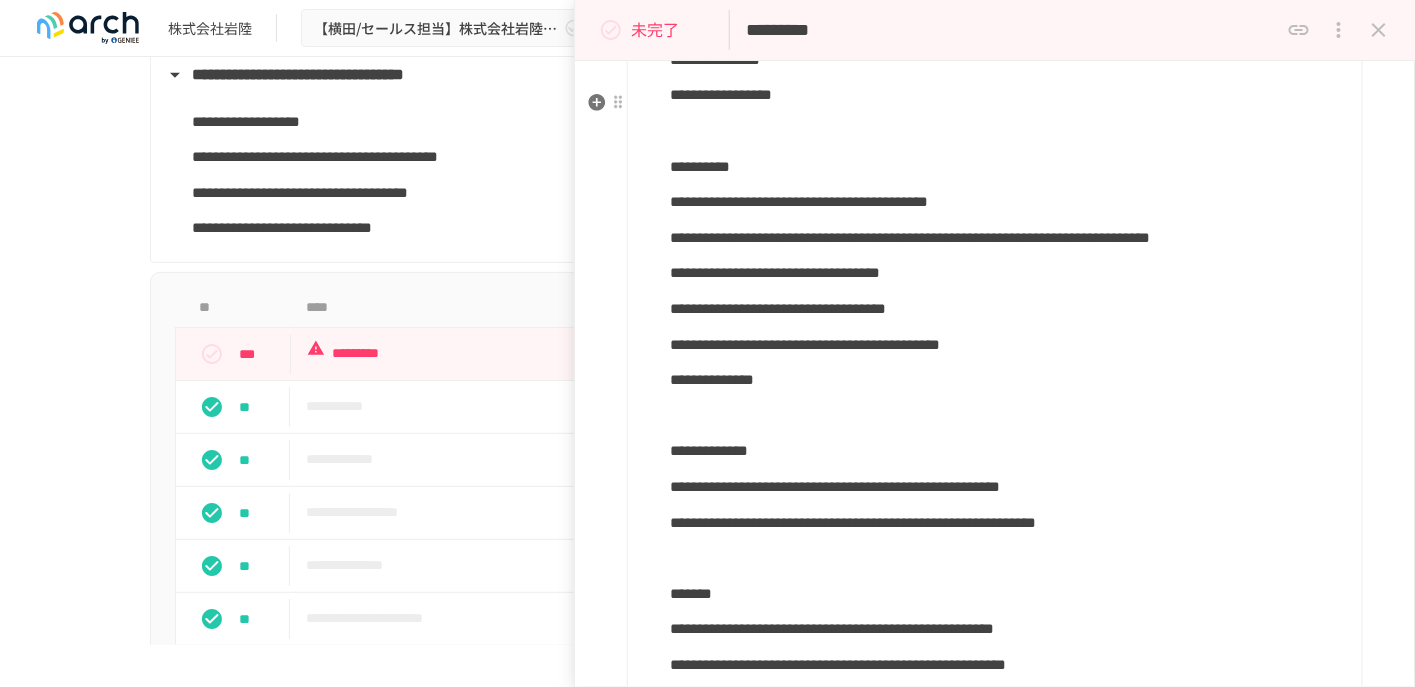 scroll, scrollTop: 3001, scrollLeft: 0, axis: vertical 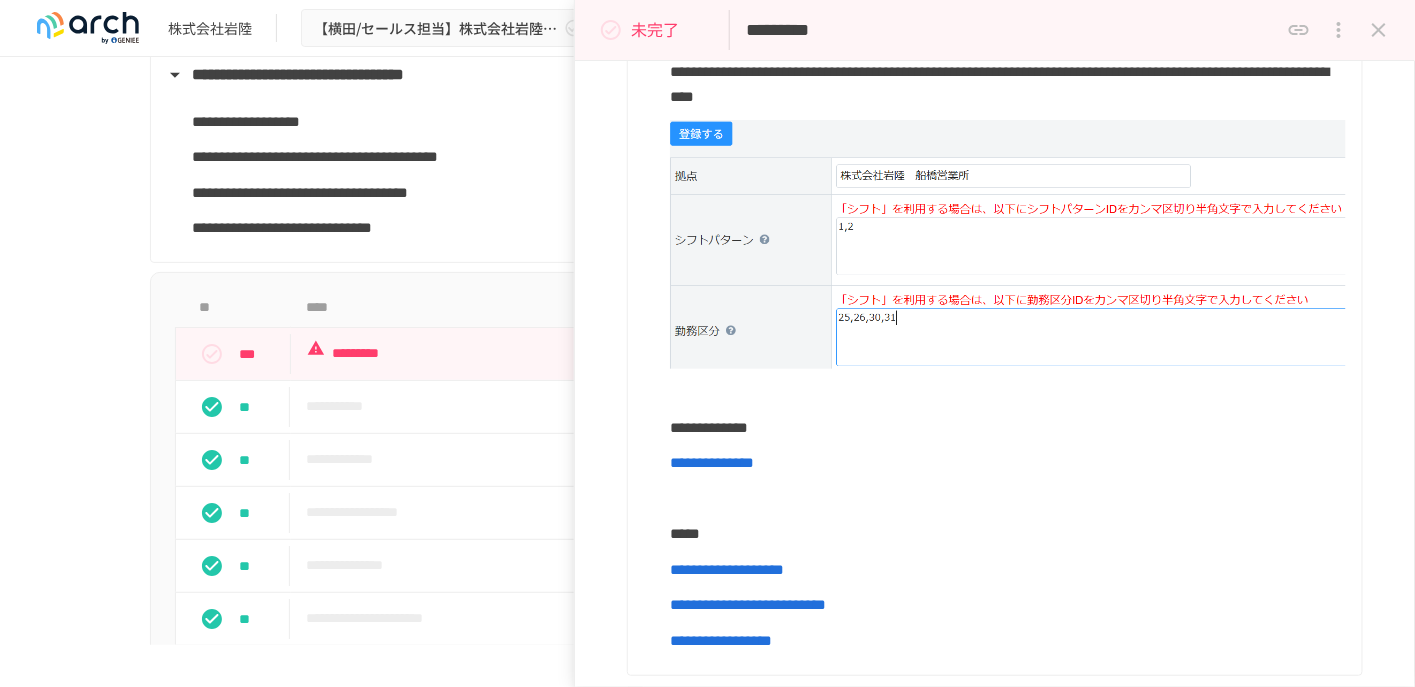 drag, startPoint x: 663, startPoint y: 222, endPoint x: 860, endPoint y: 366, distance: 244.01845 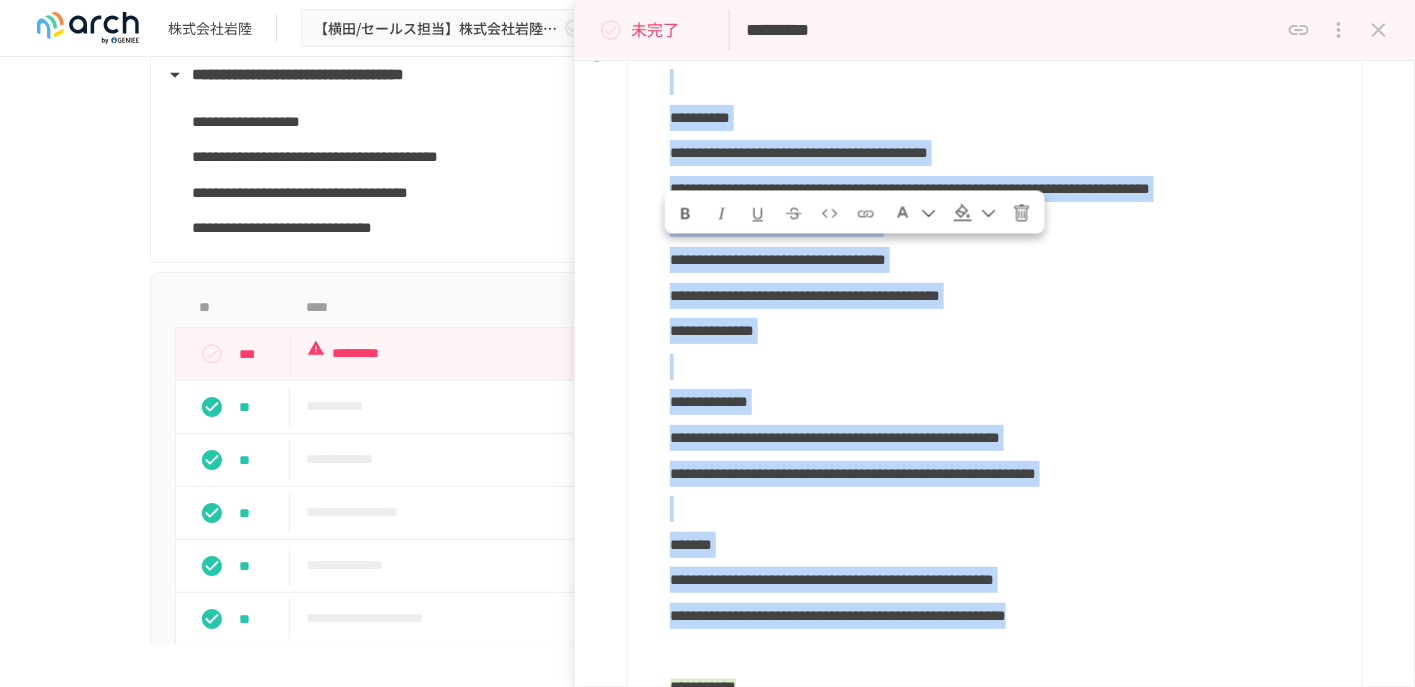 scroll, scrollTop: 3001, scrollLeft: 0, axis: vertical 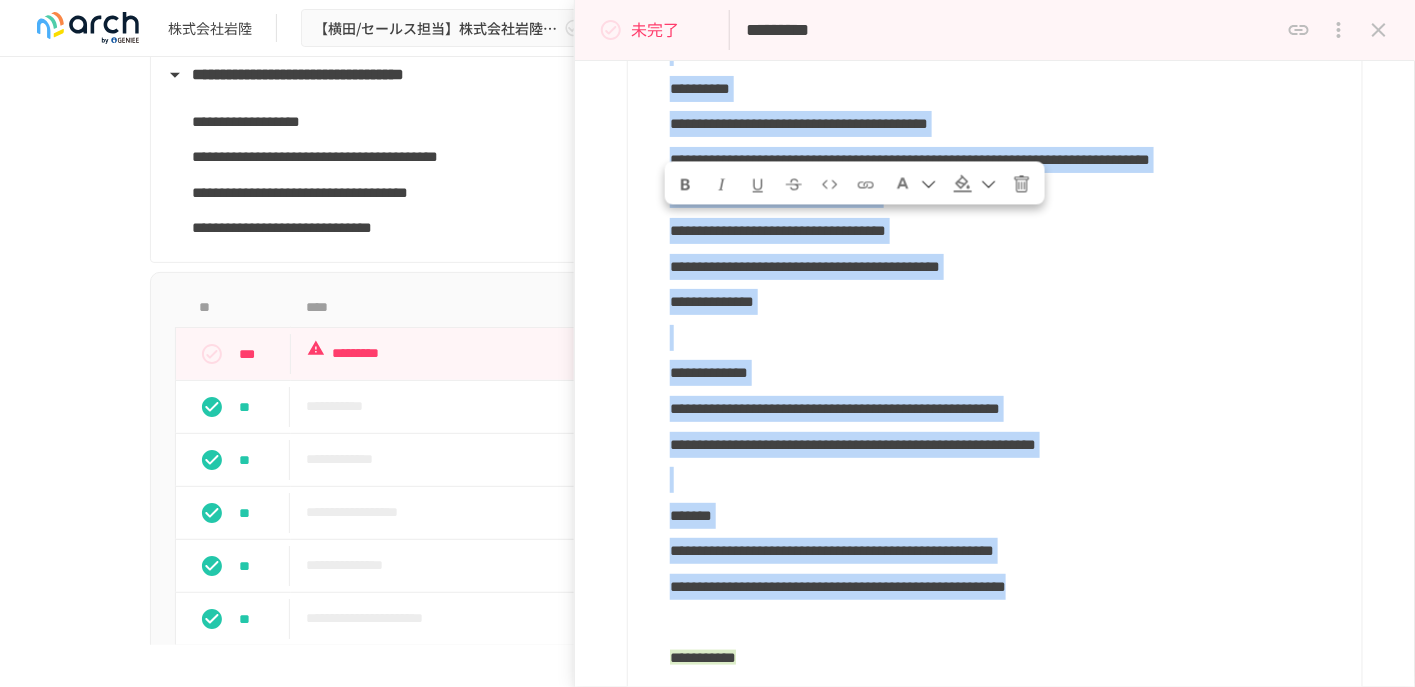 click on "**********" at bounding box center [913, -90] 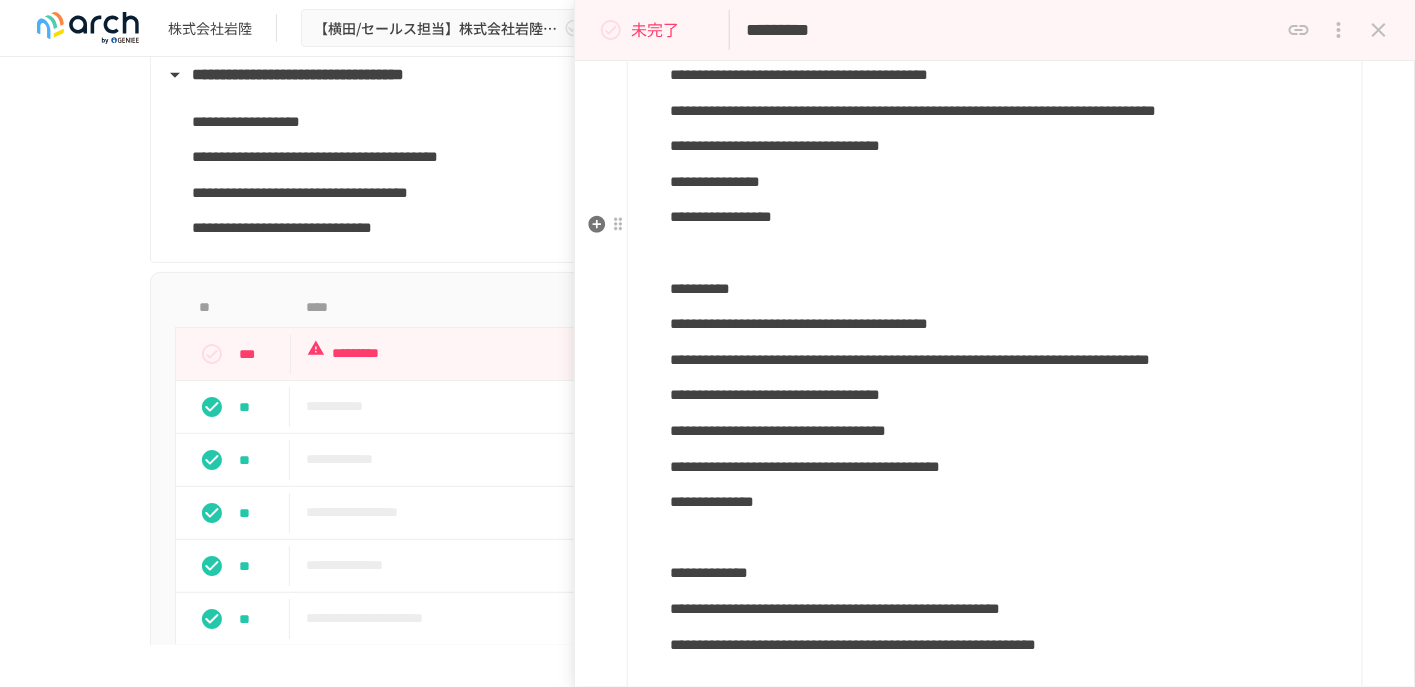 scroll, scrollTop: 2701, scrollLeft: 0, axis: vertical 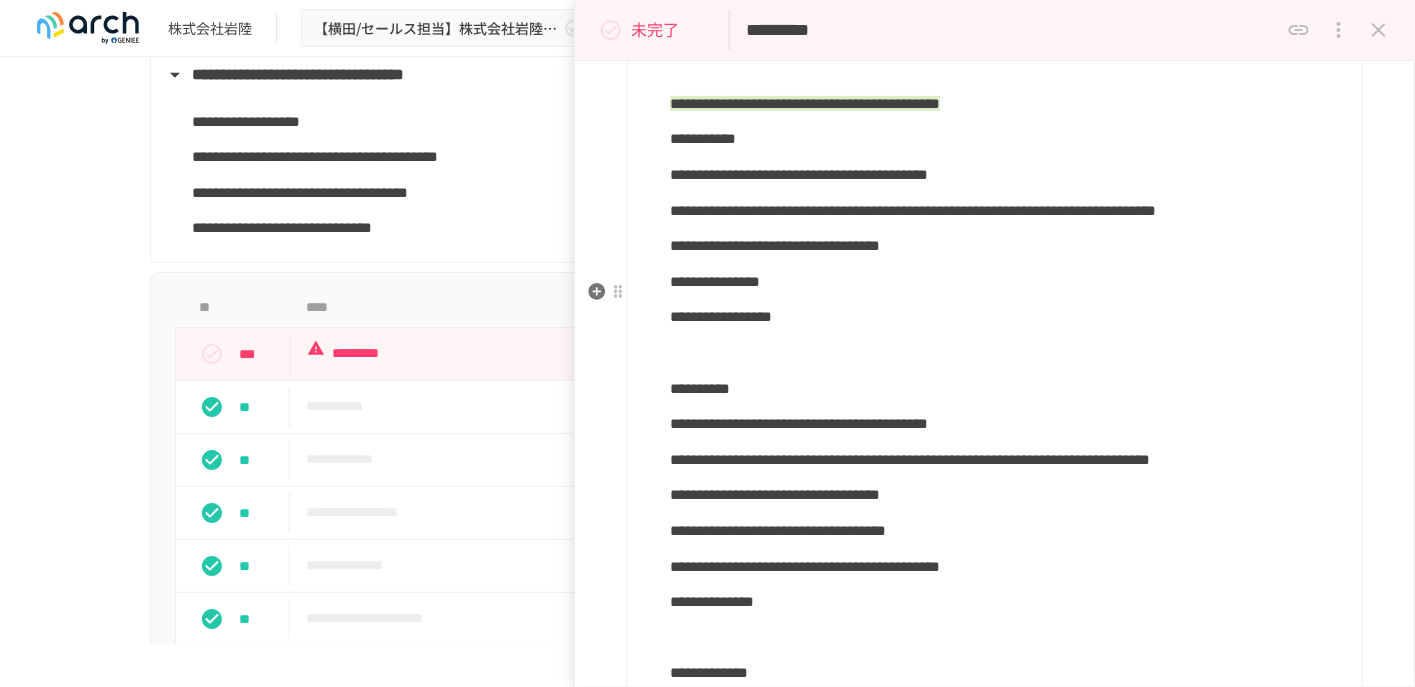 click on "**********" at bounding box center (987, -131) 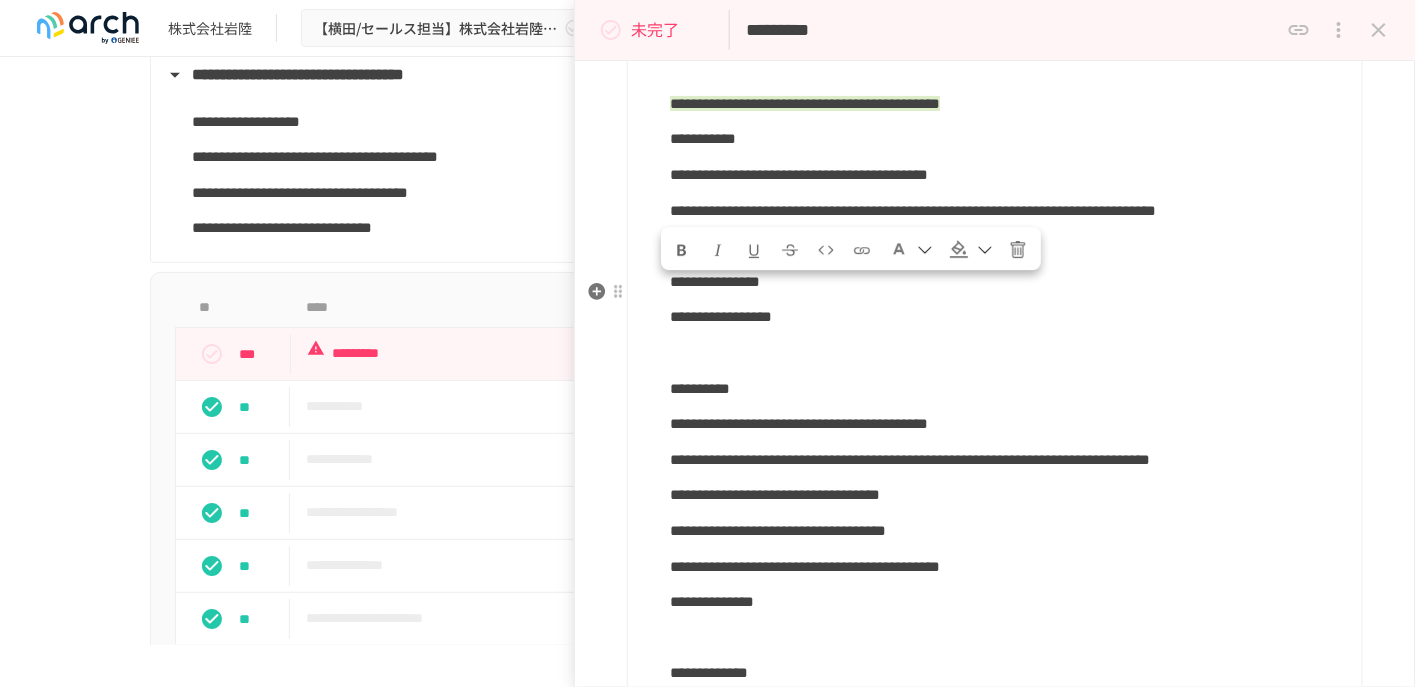 drag, startPoint x: 1311, startPoint y: 290, endPoint x: 670, endPoint y: 300, distance: 641.078 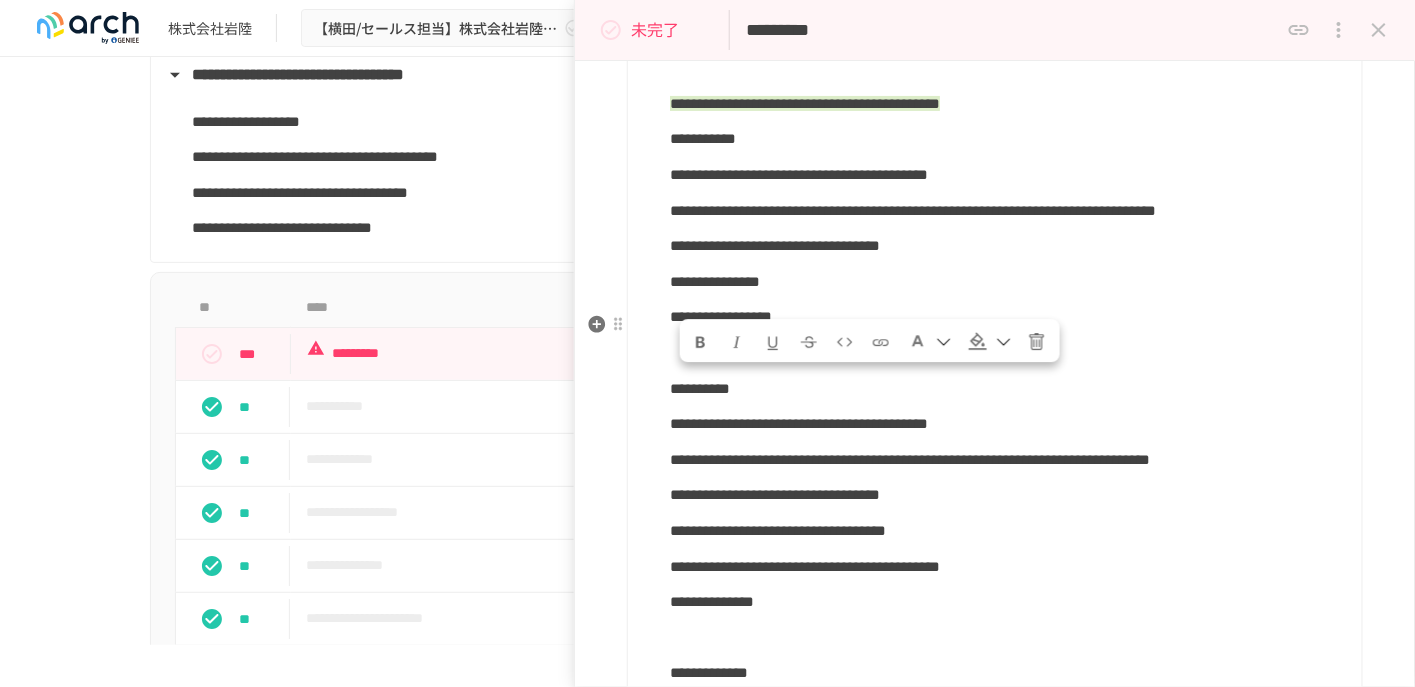 drag, startPoint x: 893, startPoint y: 377, endPoint x: 681, endPoint y: 385, distance: 212.1509 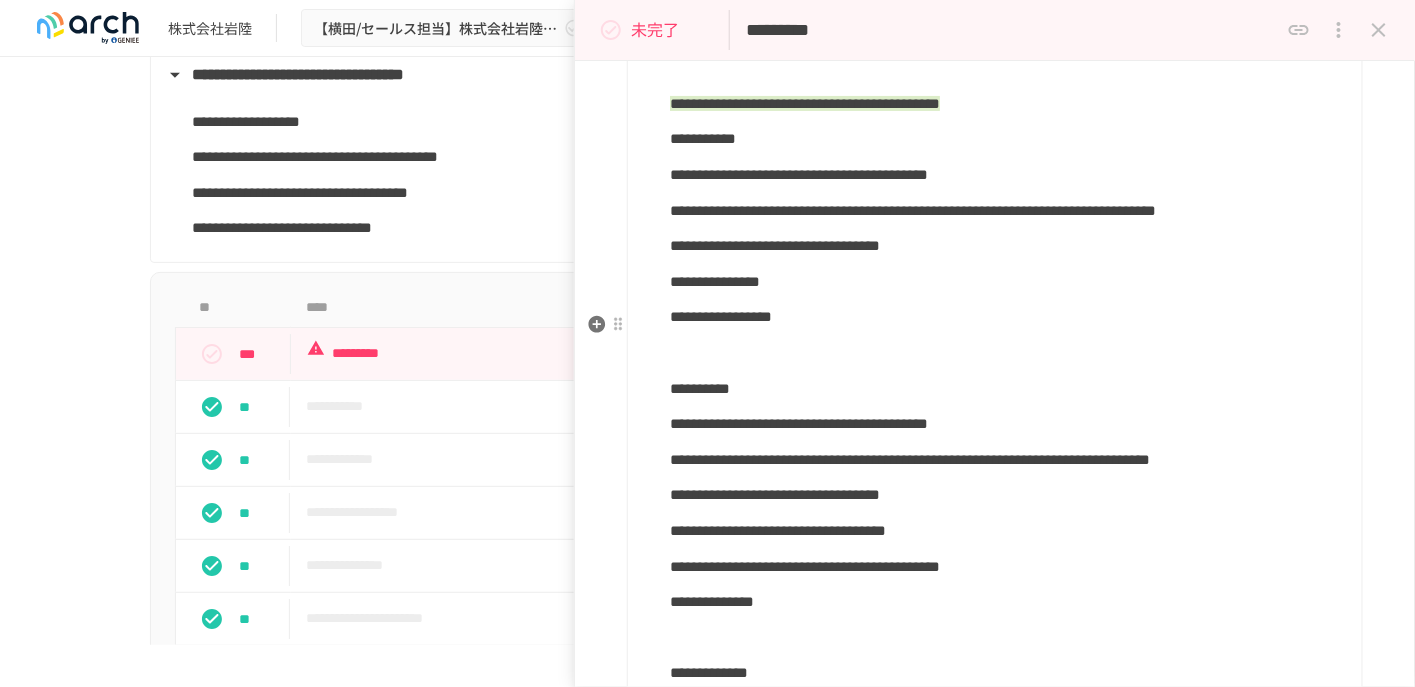 click on "**********" at bounding box center (1008, -3) 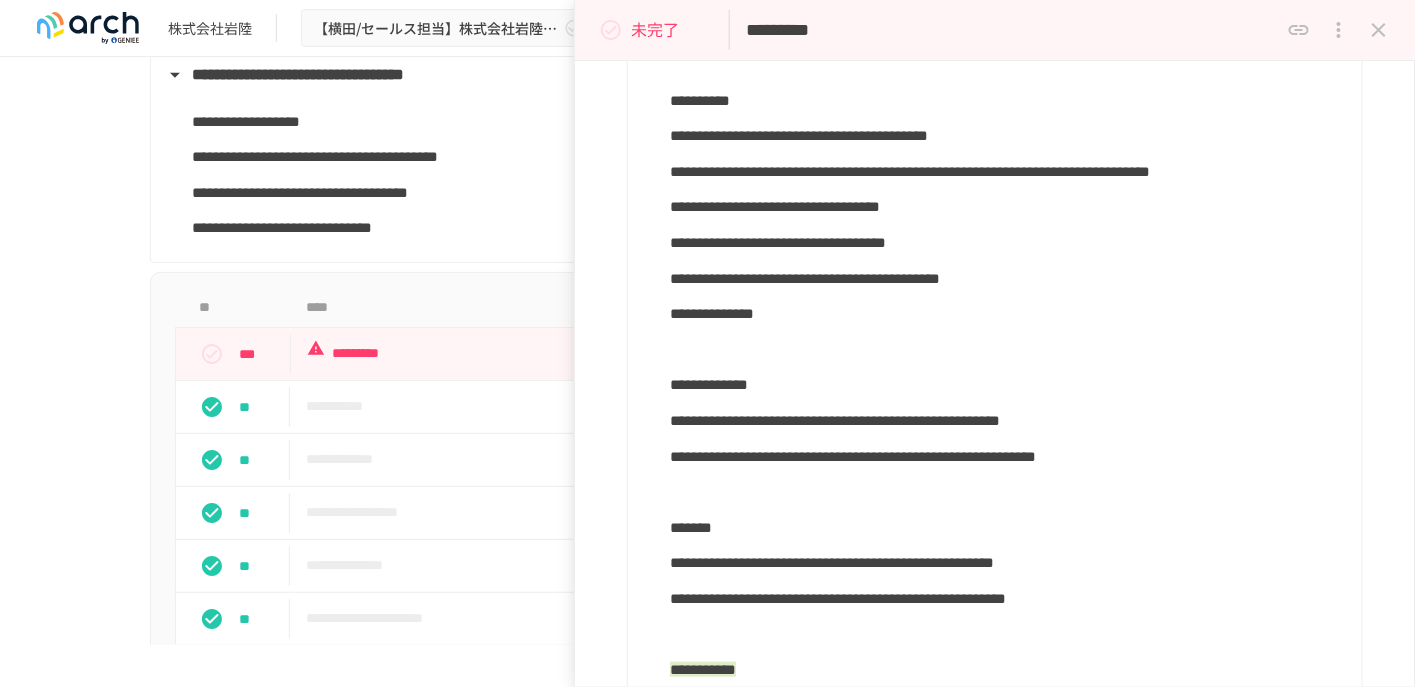 scroll, scrollTop: 3001, scrollLeft: 0, axis: vertical 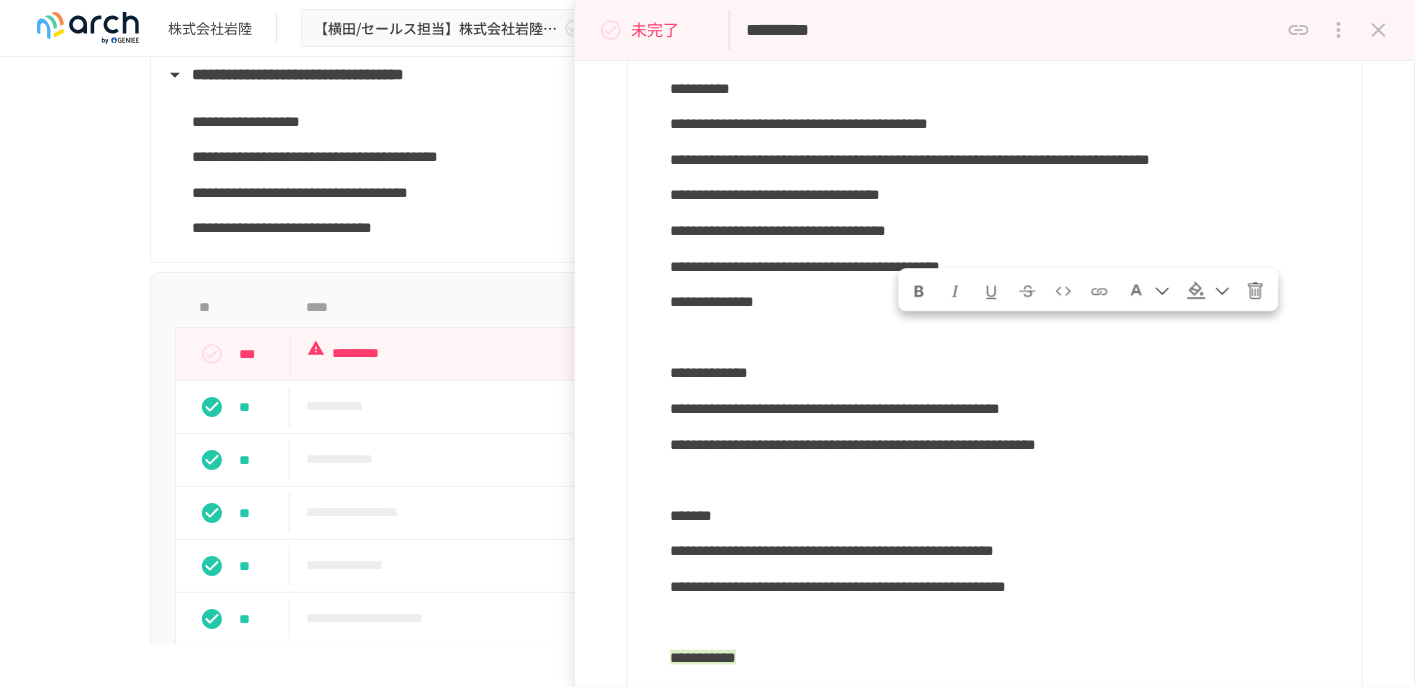 drag, startPoint x: 902, startPoint y: 335, endPoint x: 970, endPoint y: 336, distance: 68.007355 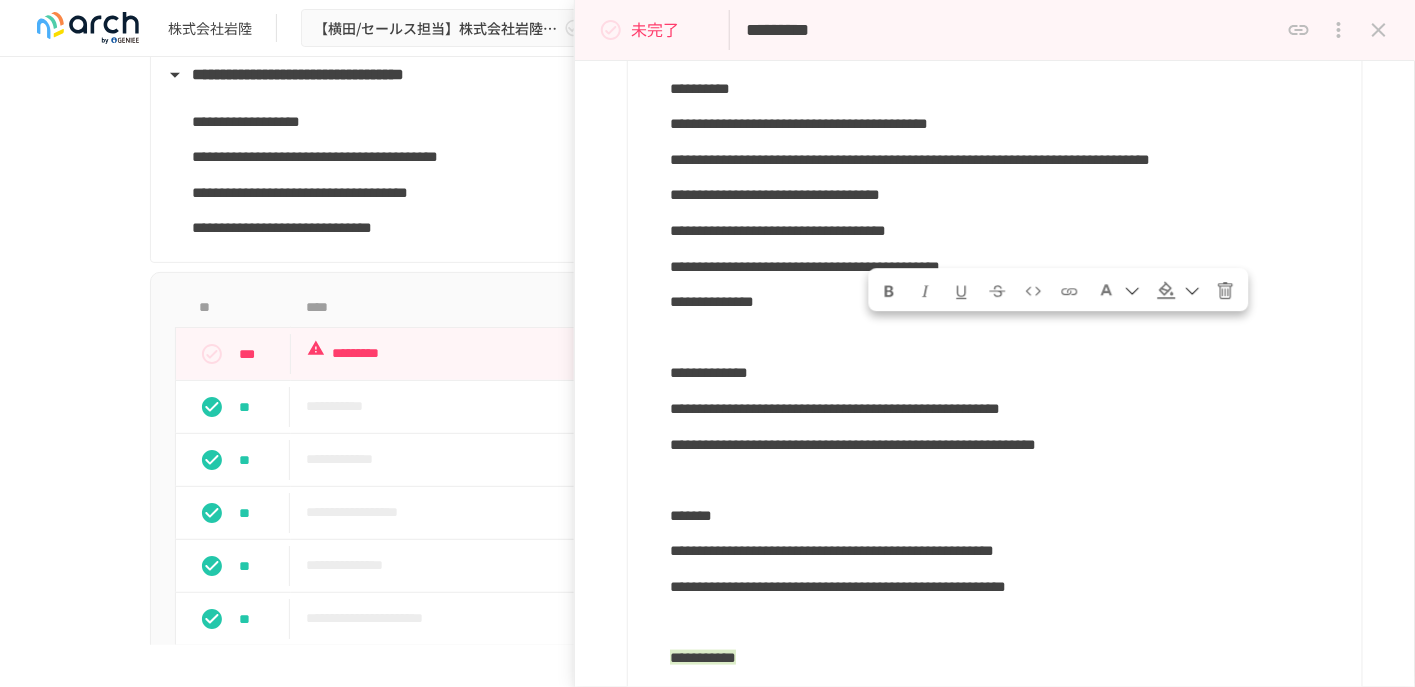 drag, startPoint x: 874, startPoint y: 334, endPoint x: 1021, endPoint y: 334, distance: 147 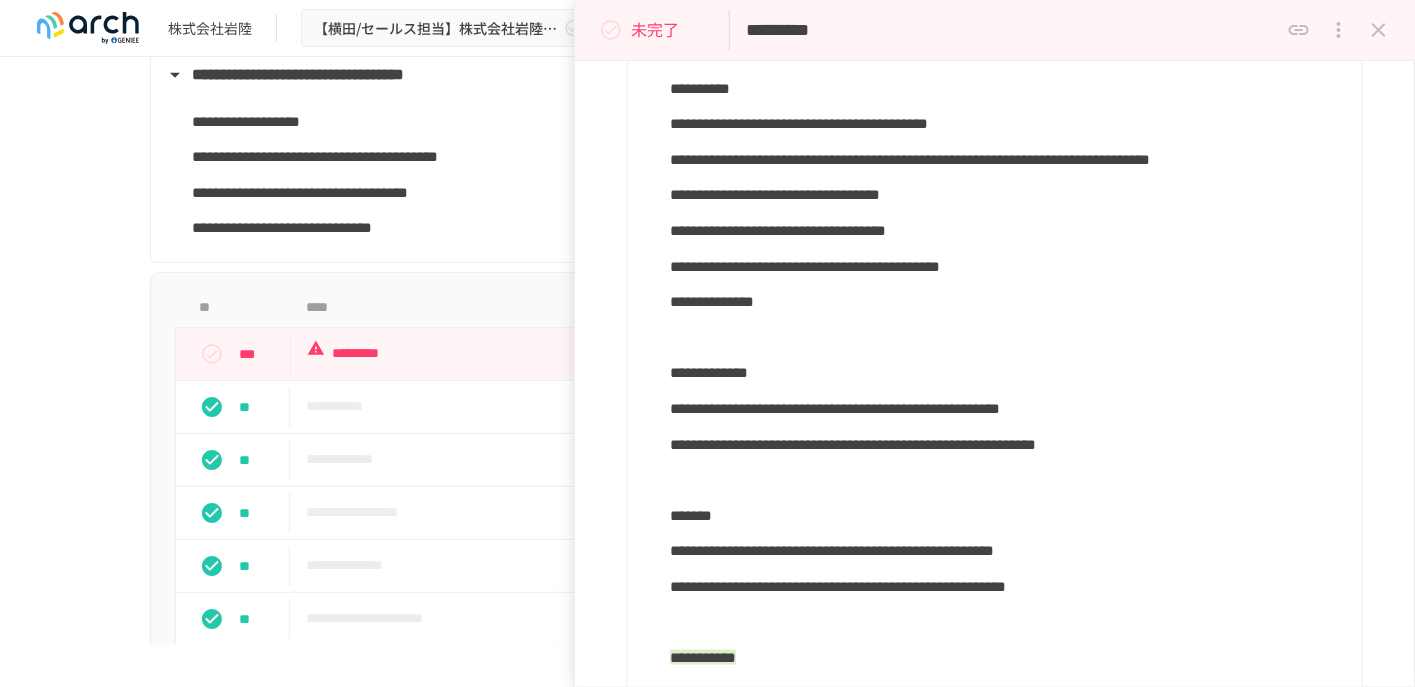 click on "**********" at bounding box center (1008, -18) 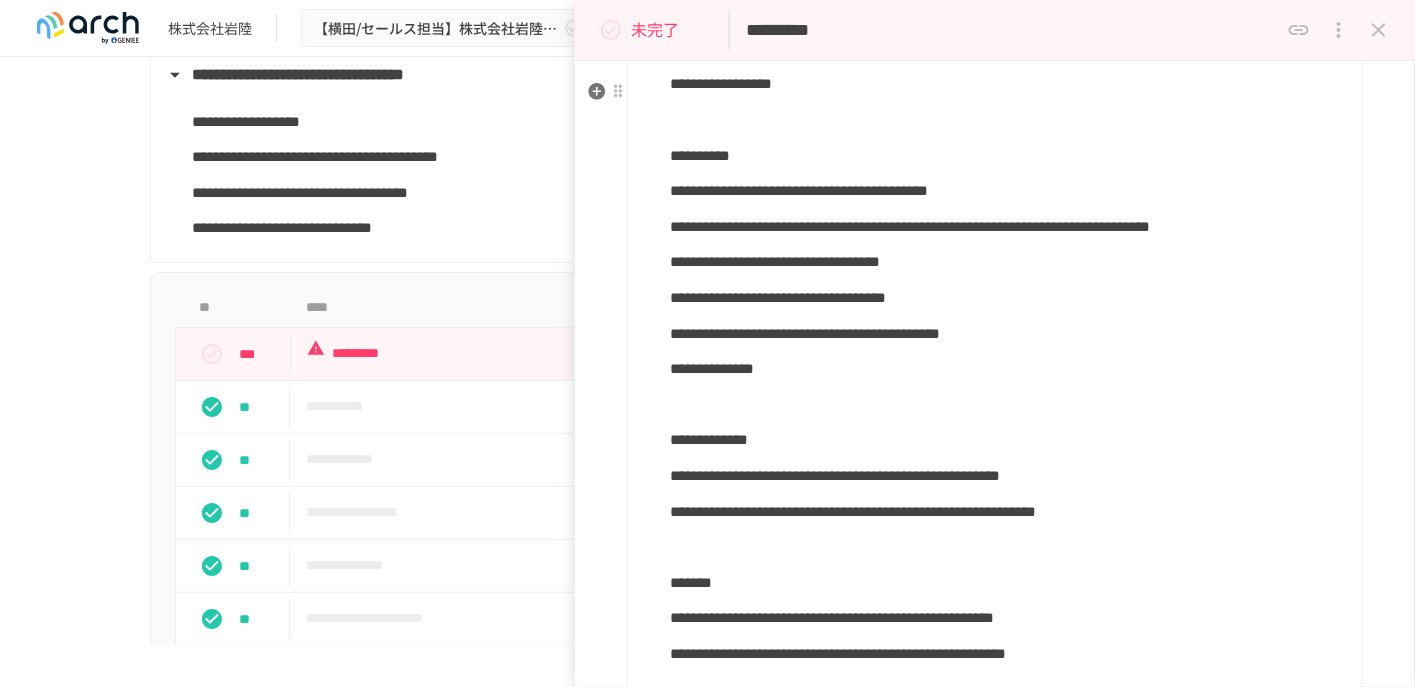 scroll, scrollTop: 2901, scrollLeft: 0, axis: vertical 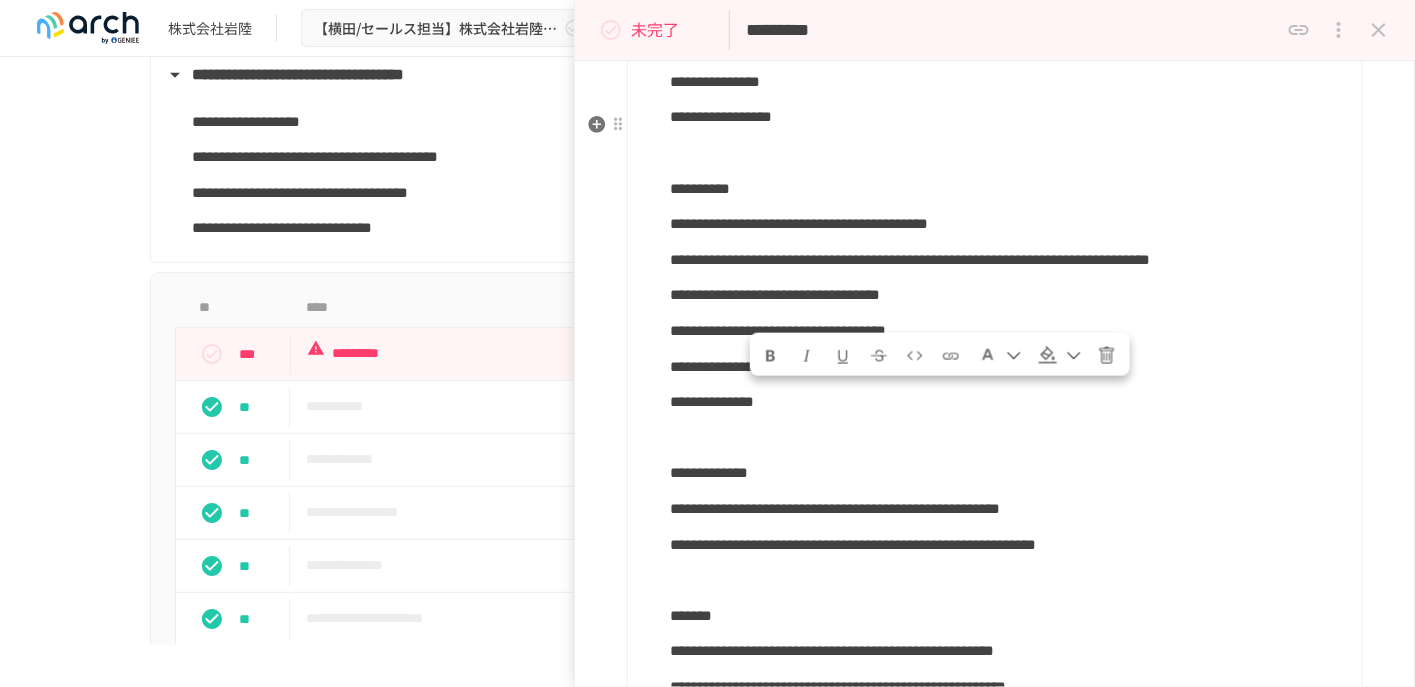 drag, startPoint x: 754, startPoint y: 396, endPoint x: 1056, endPoint y: 388, distance: 302.10593 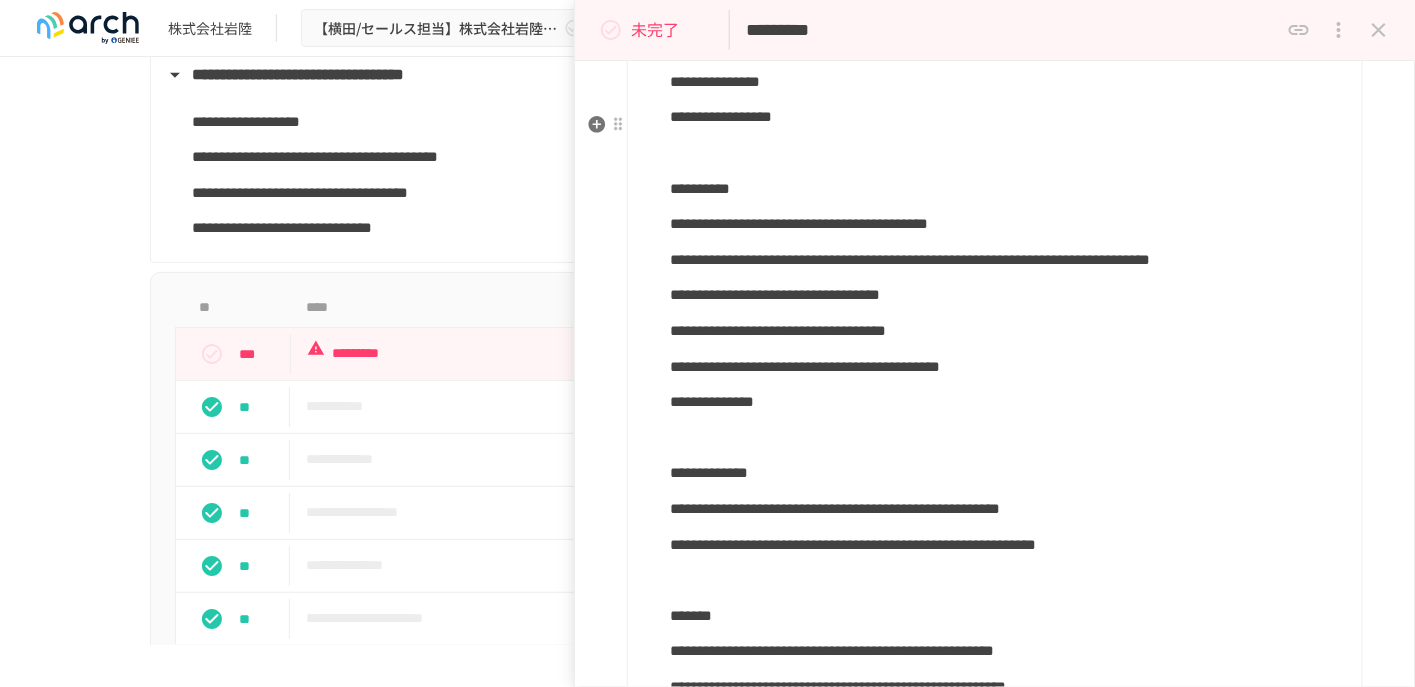 click on "**********" at bounding box center [1008, -25] 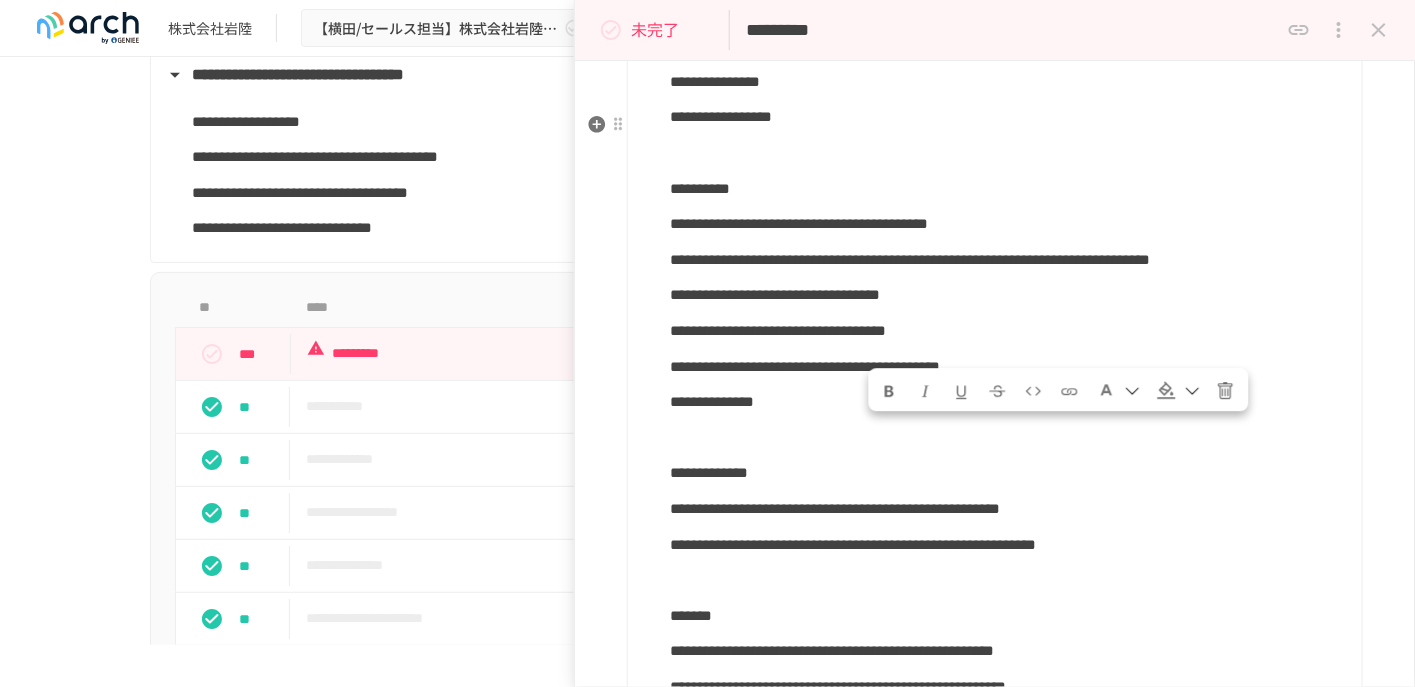 drag, startPoint x: 1025, startPoint y: 434, endPoint x: 880, endPoint y: 431, distance: 145.03104 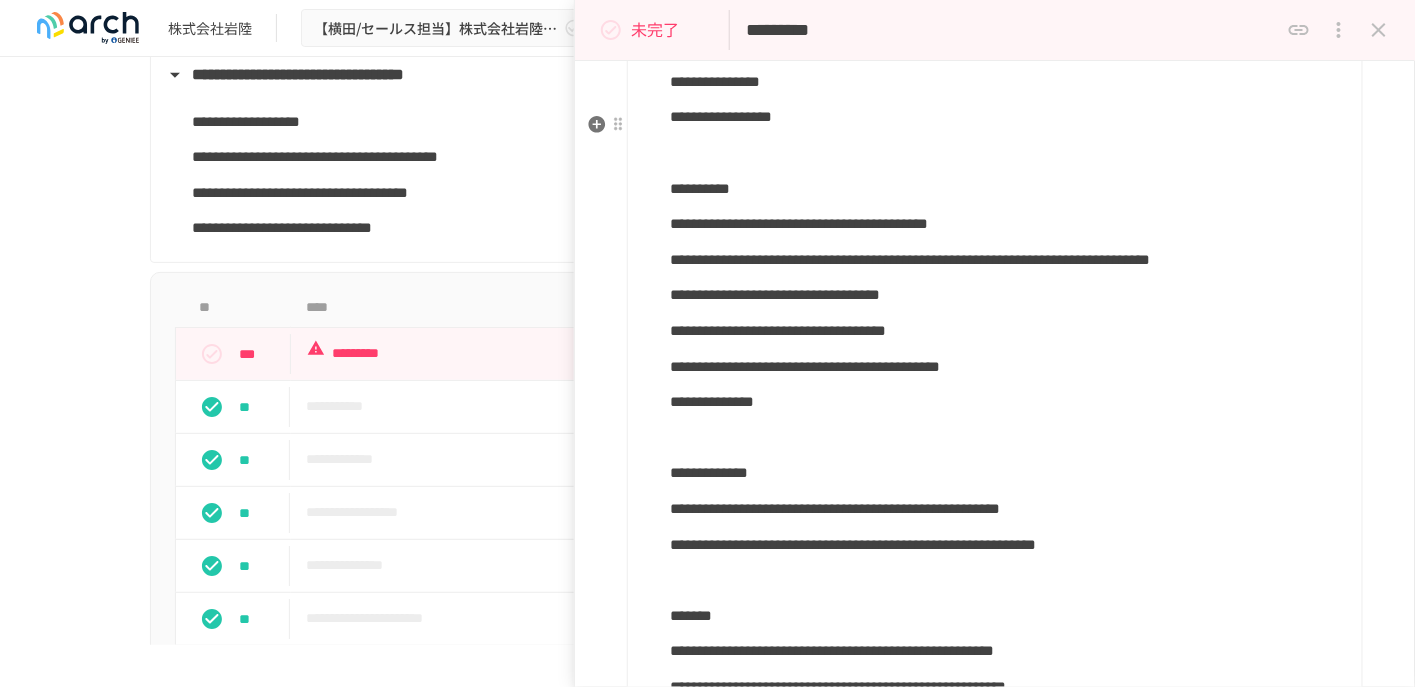 click on "**********" at bounding box center (913, 10) 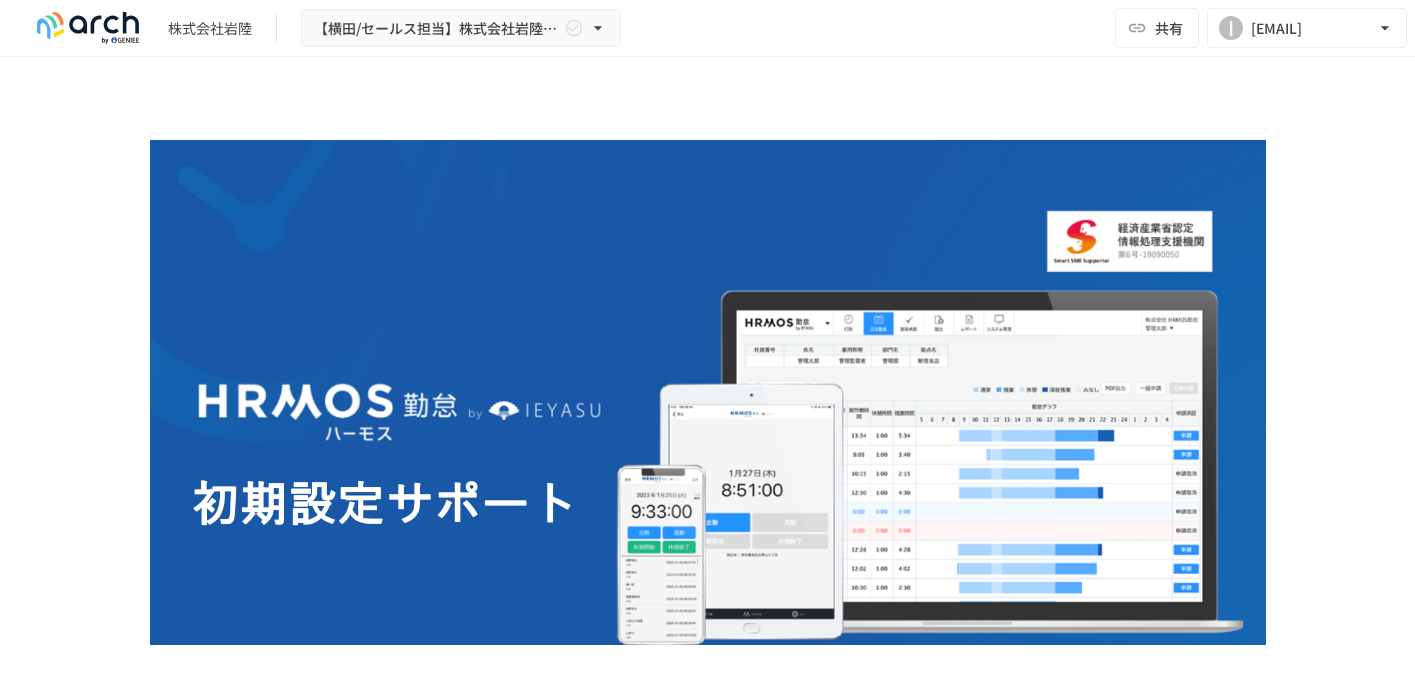 scroll, scrollTop: 0, scrollLeft: 0, axis: both 